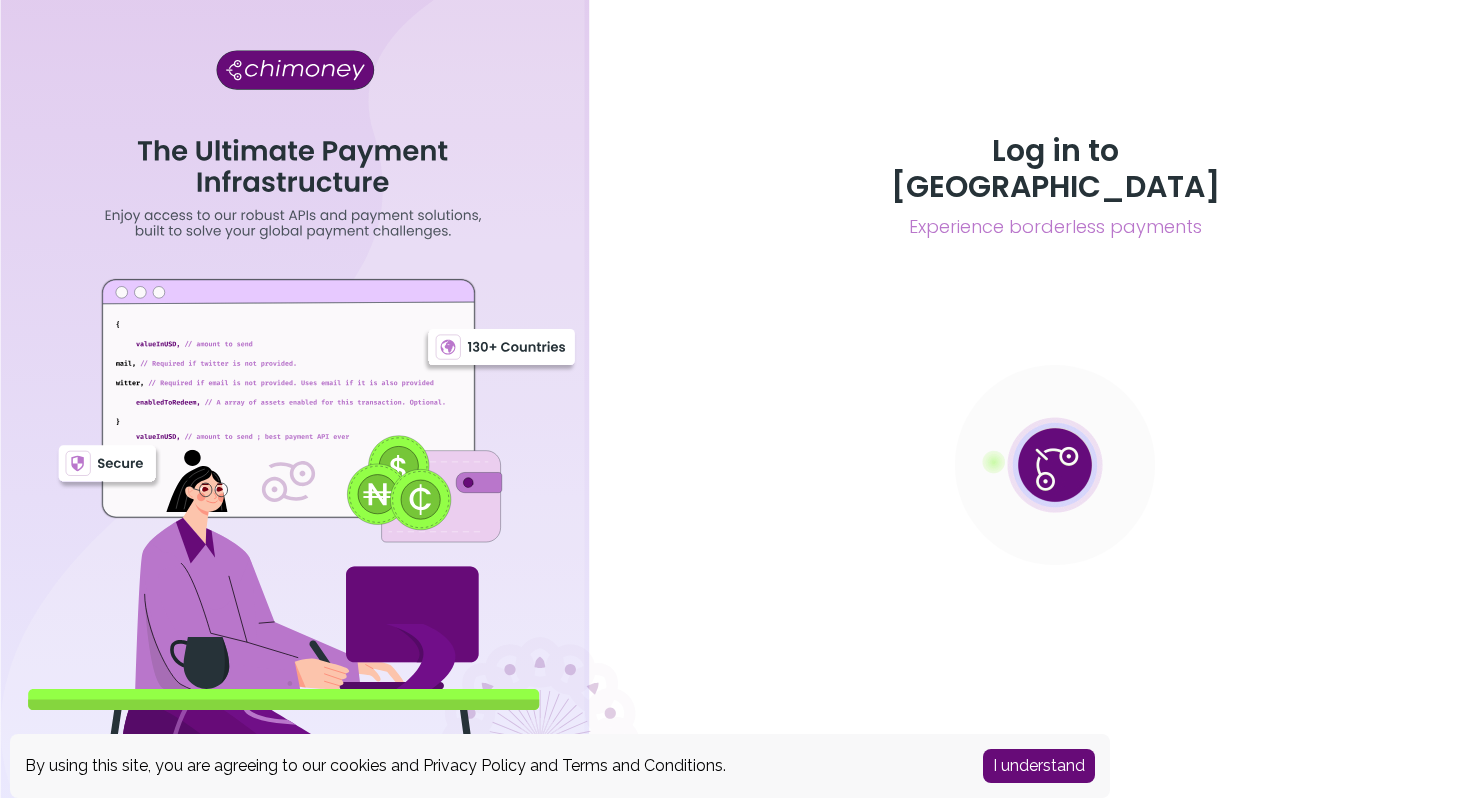 scroll, scrollTop: 0, scrollLeft: 0, axis: both 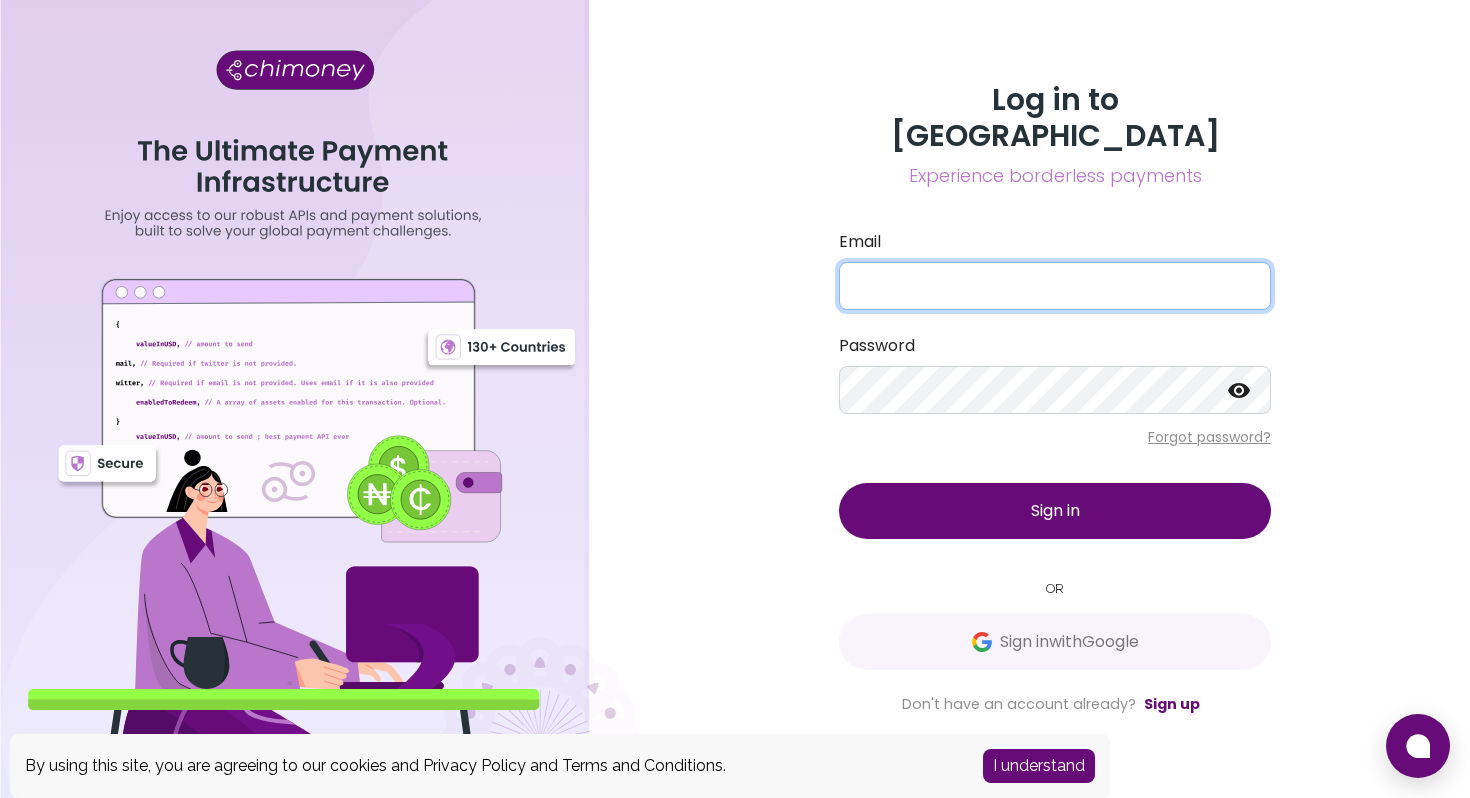 click on "Email" at bounding box center [1055, 286] 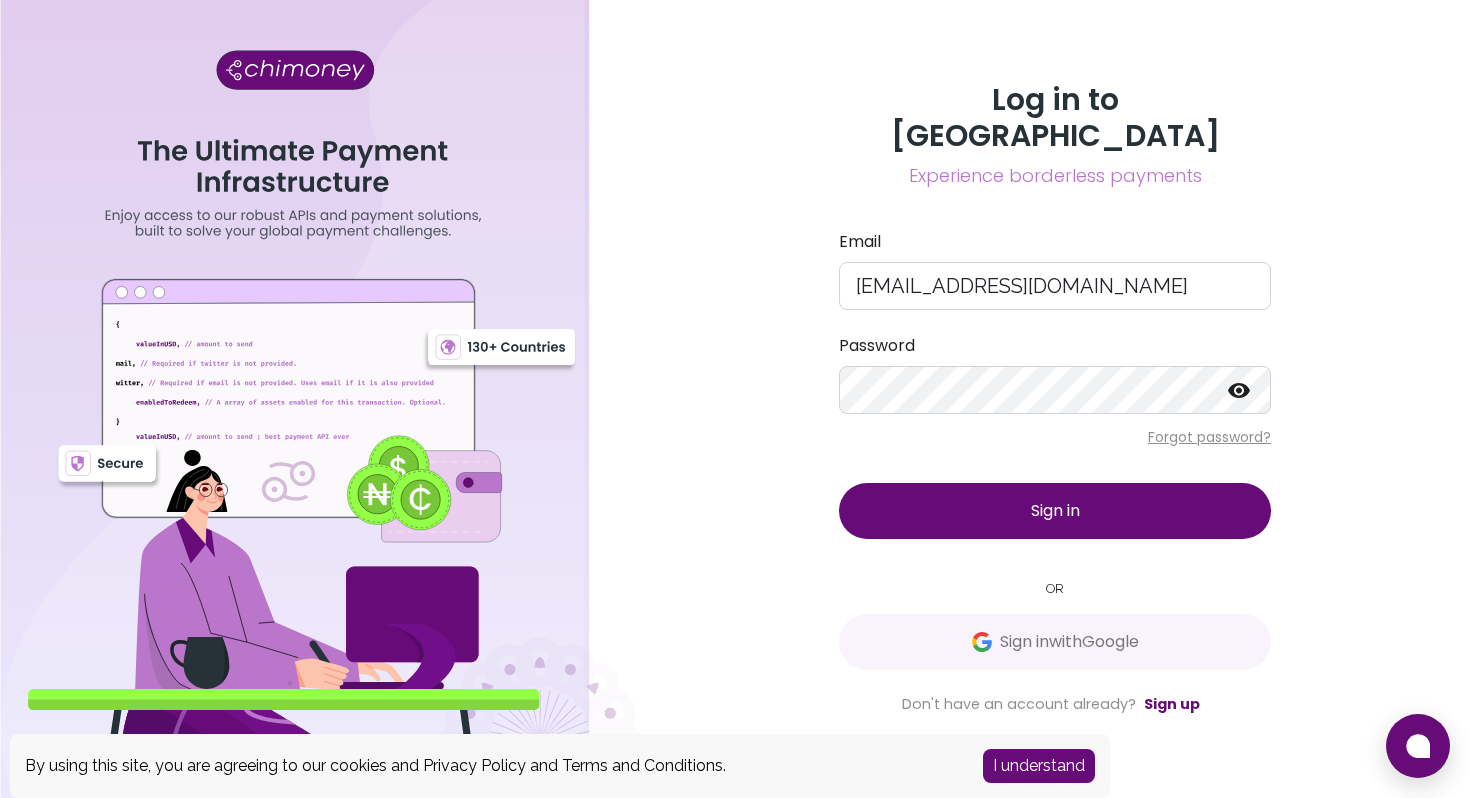 click on "Sign in" at bounding box center (1055, 511) 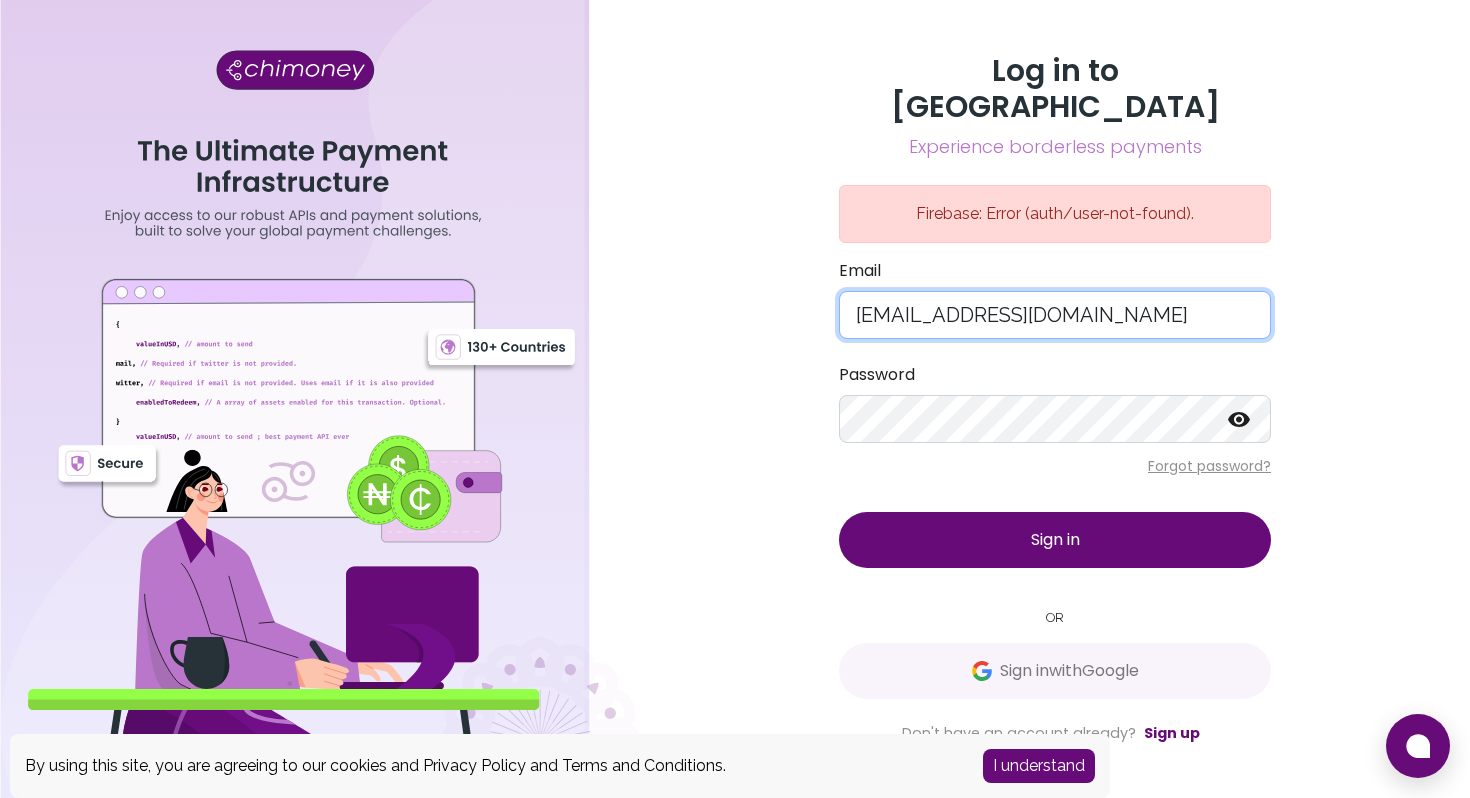 click on "[EMAIL_ADDRESS][DOMAIN_NAME]" at bounding box center [1055, 315] 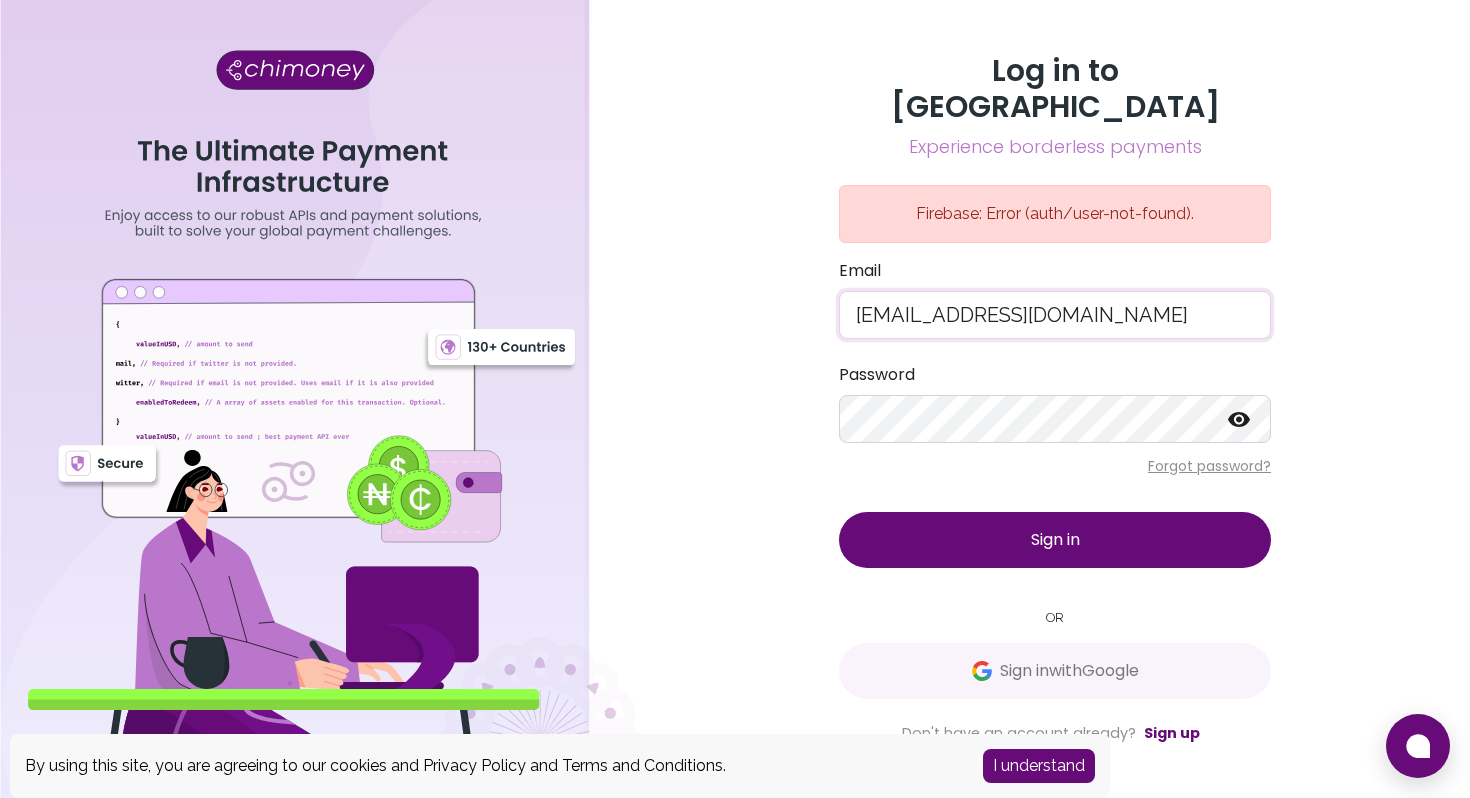 click on "[EMAIL_ADDRESS][DOMAIN_NAME]" at bounding box center [1055, 315] 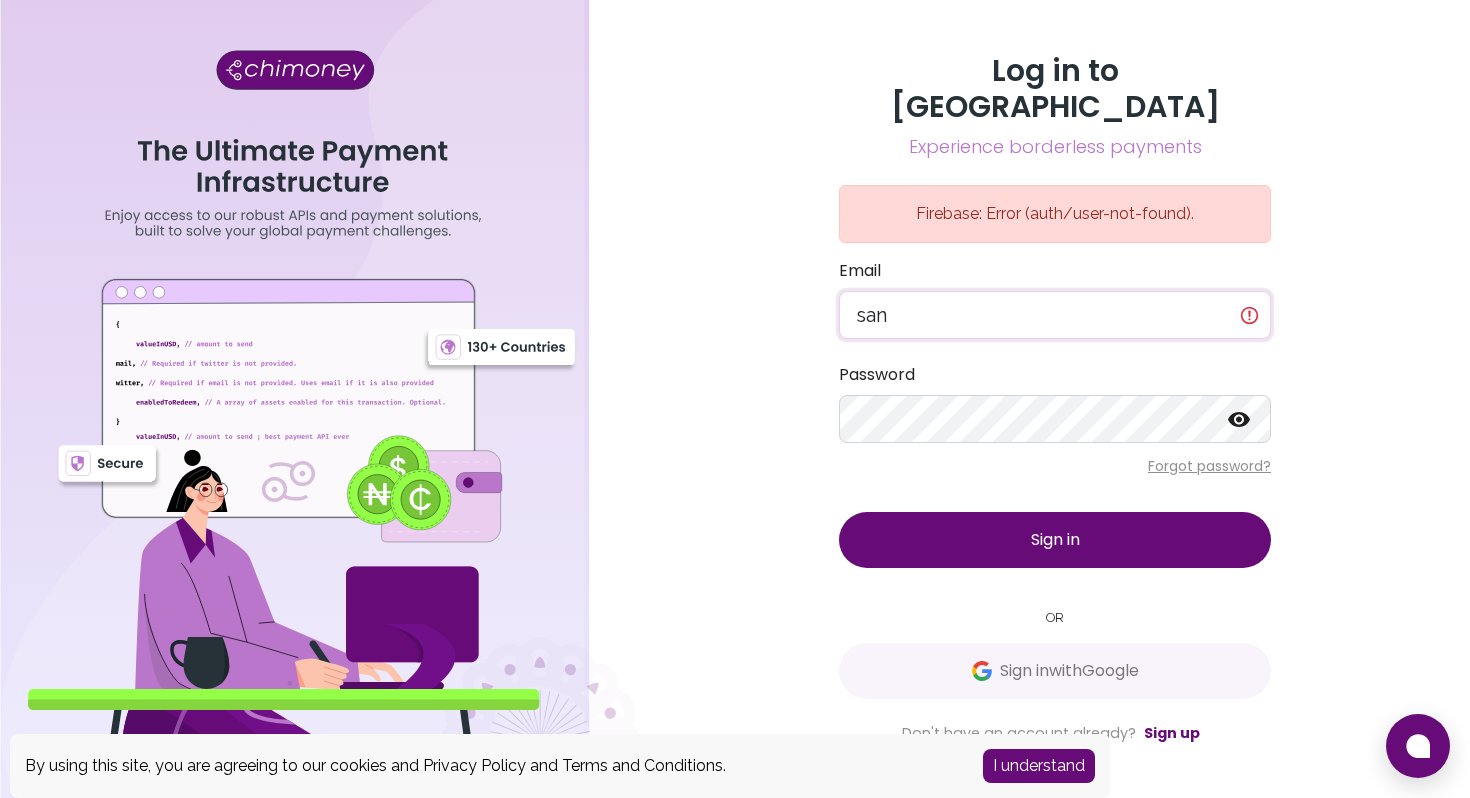 type on "sandilengakane50@gmail.com" 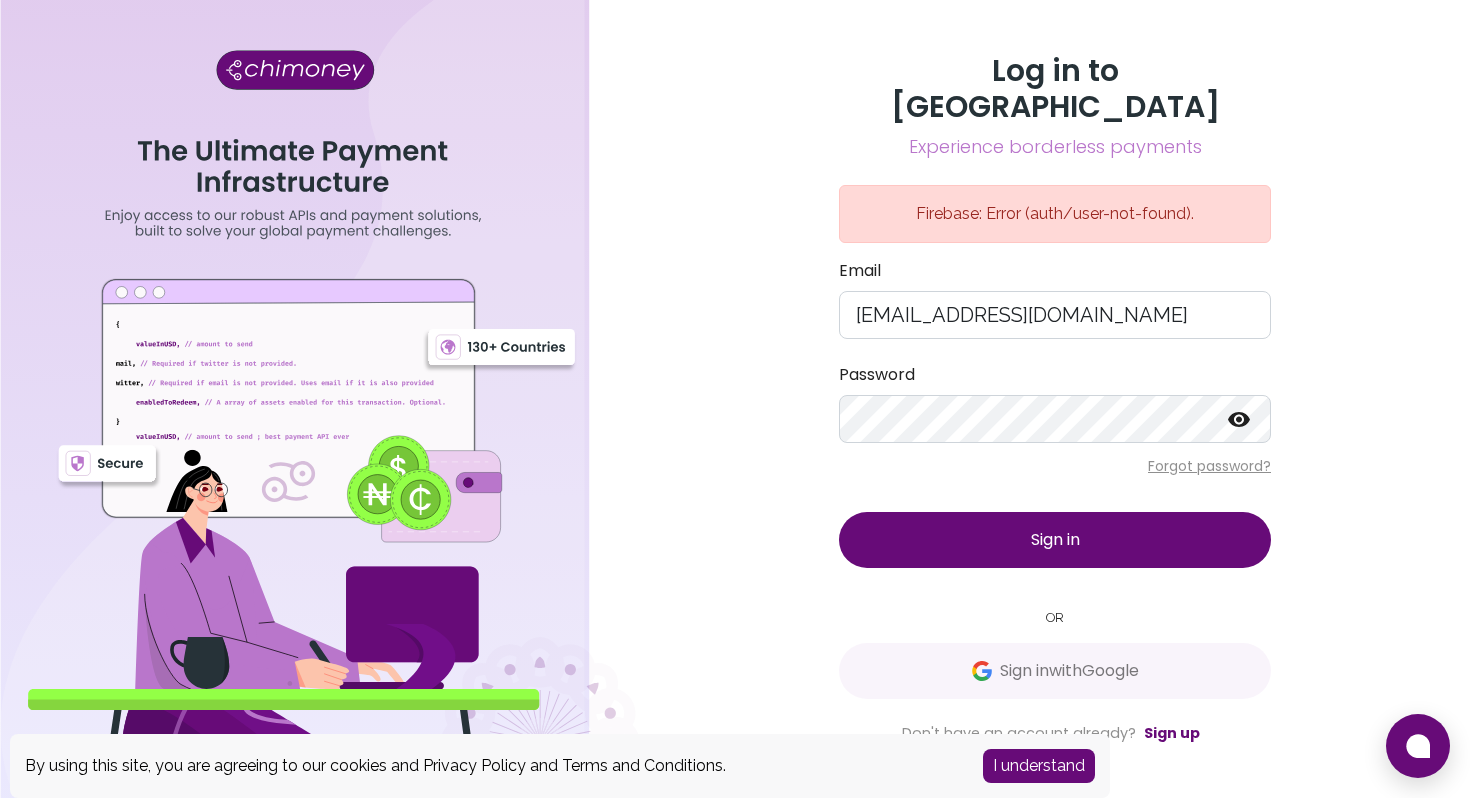 click on "Sign in" at bounding box center [1055, 540] 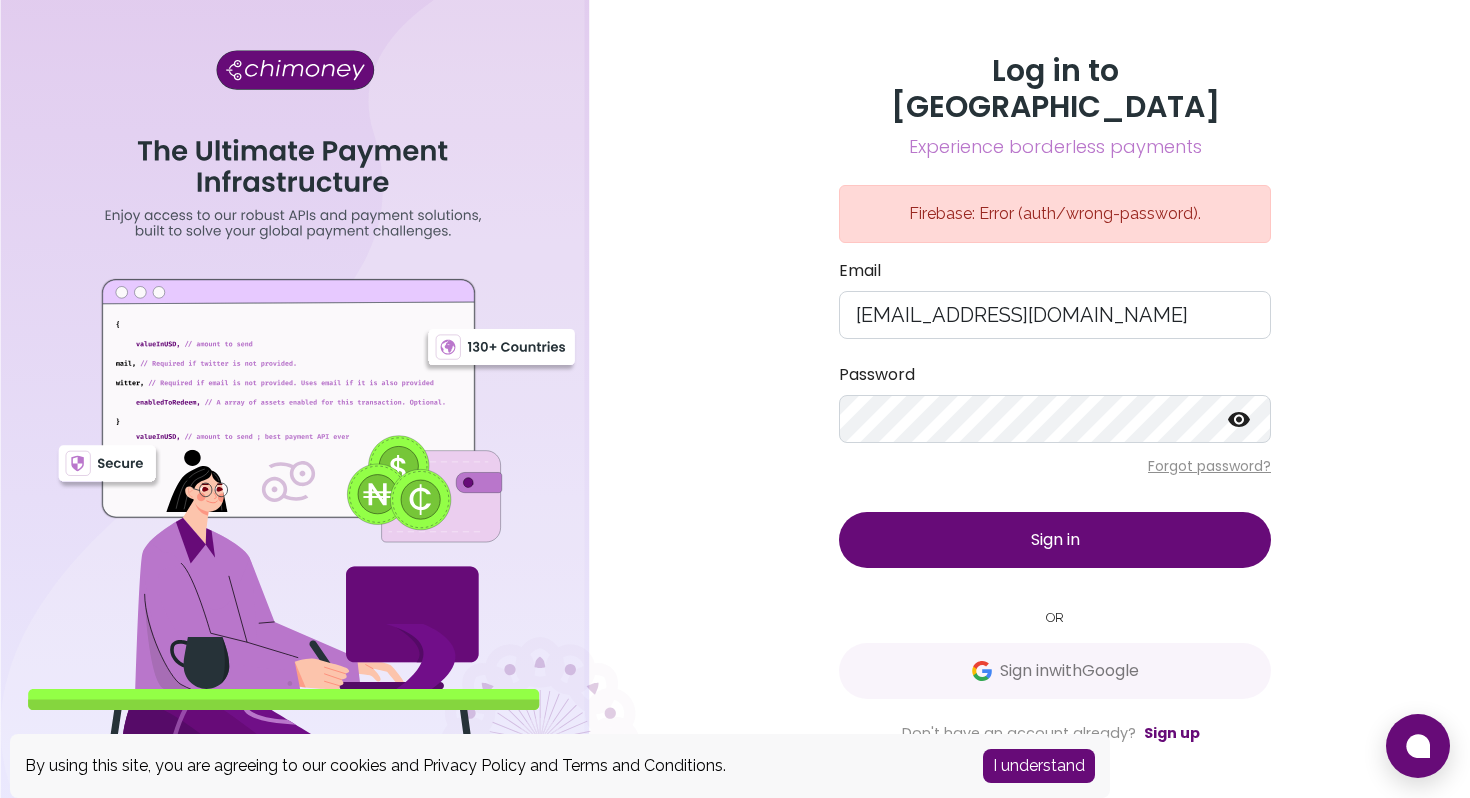 click on "Sign in" at bounding box center (1055, 540) 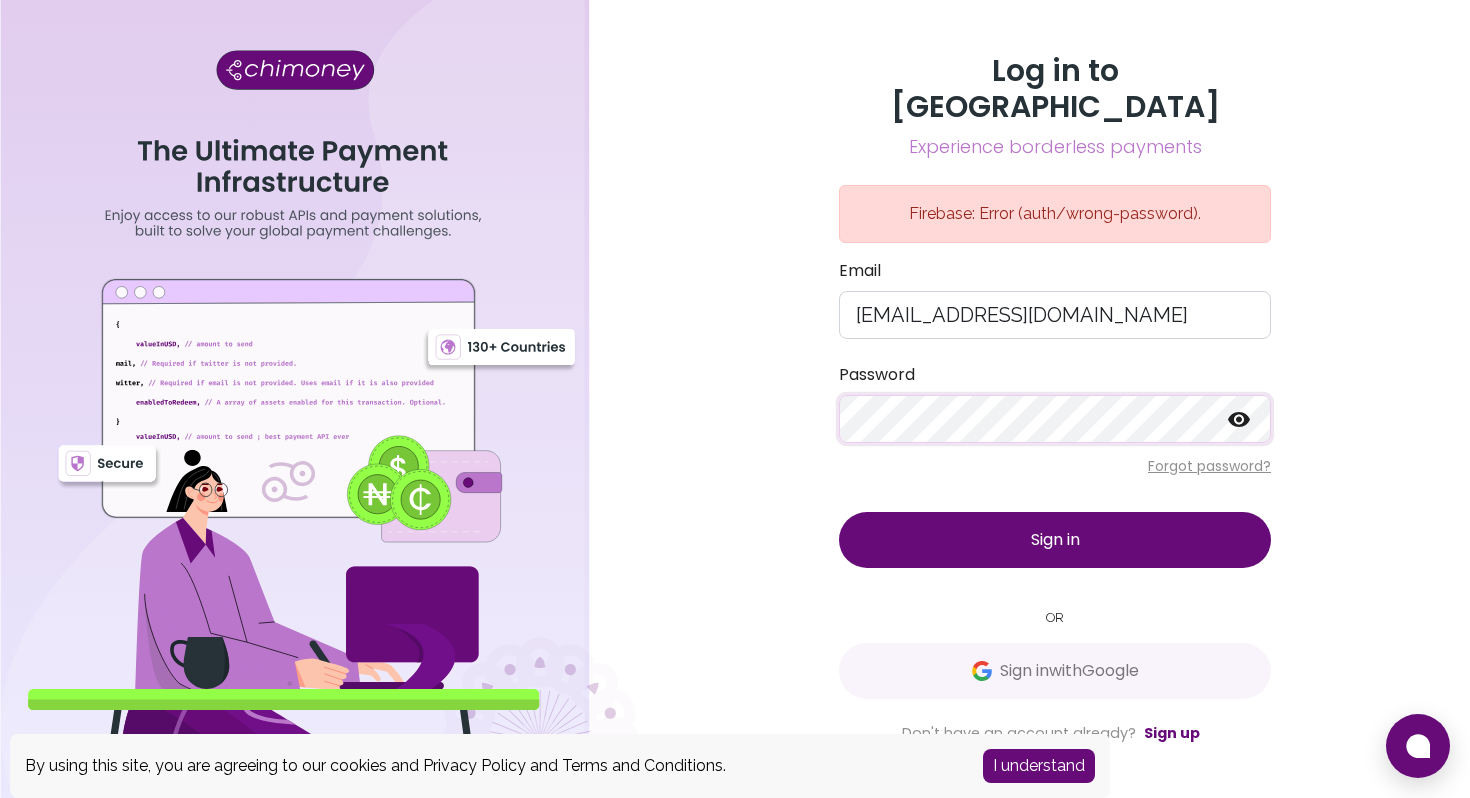 click on "Sign in" at bounding box center [1055, 539] 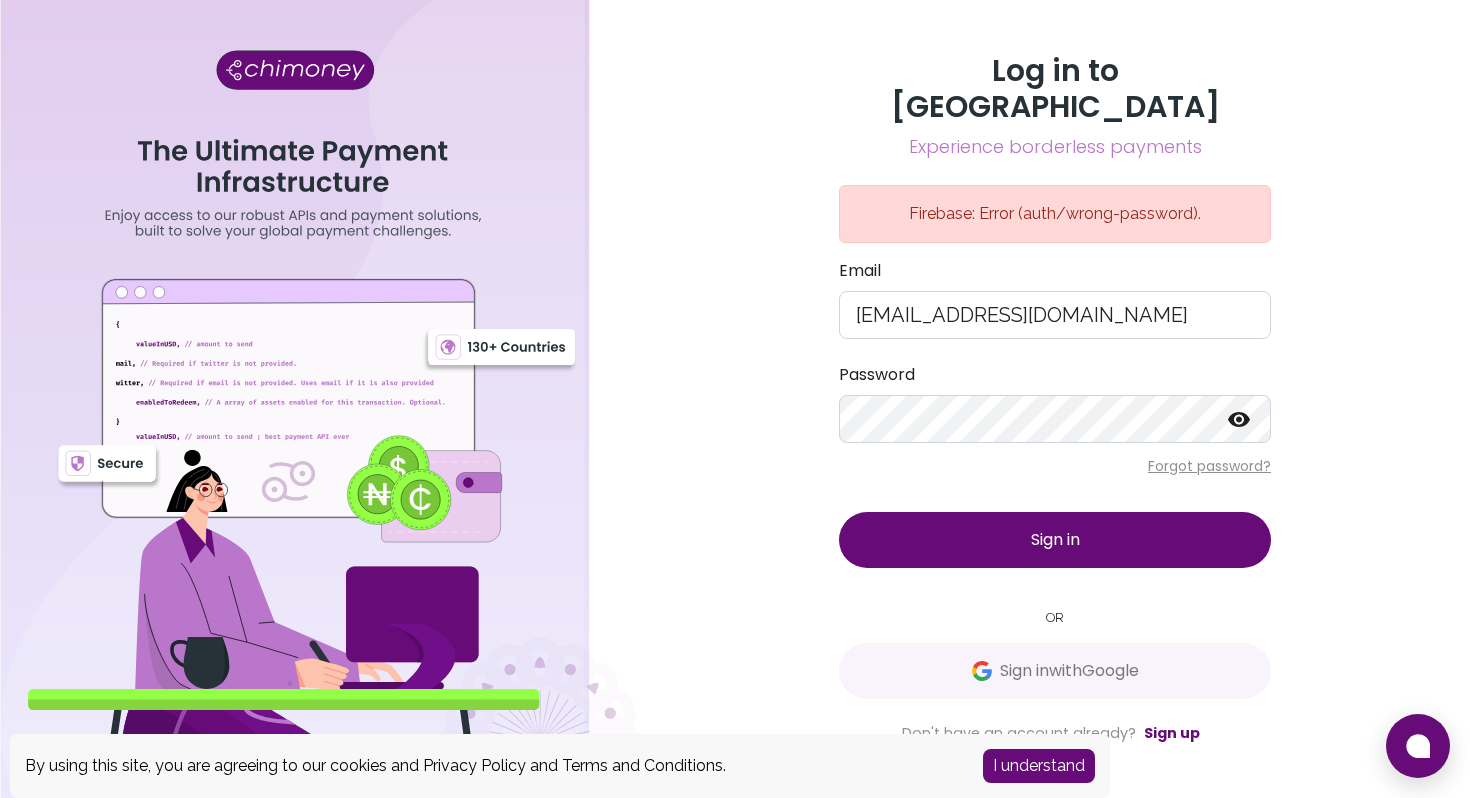 click on "Email sandilengakane50@gmail.com Password Forgot password? Sign in" at bounding box center (1055, 413) 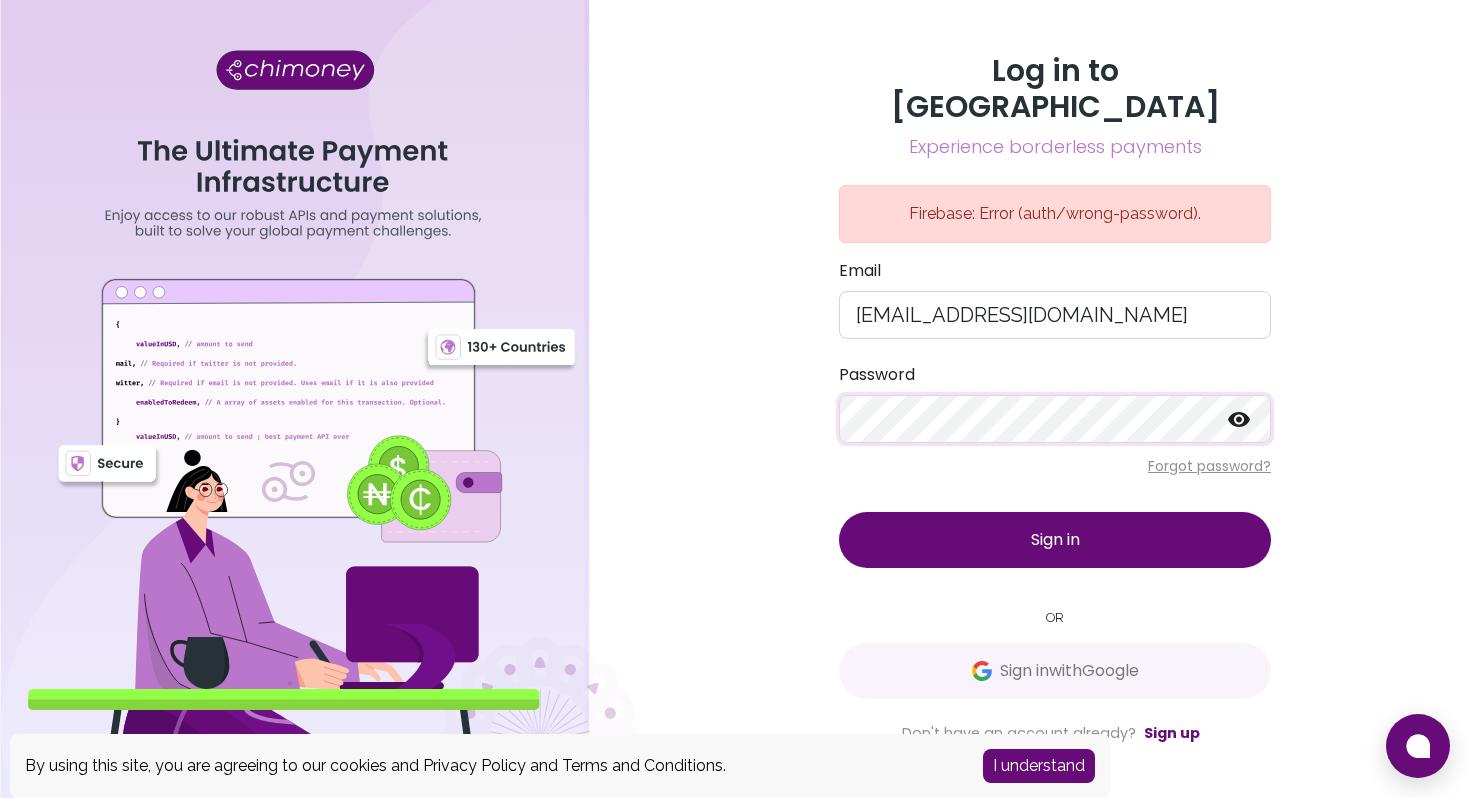 click on "Sign in" at bounding box center [1055, 540] 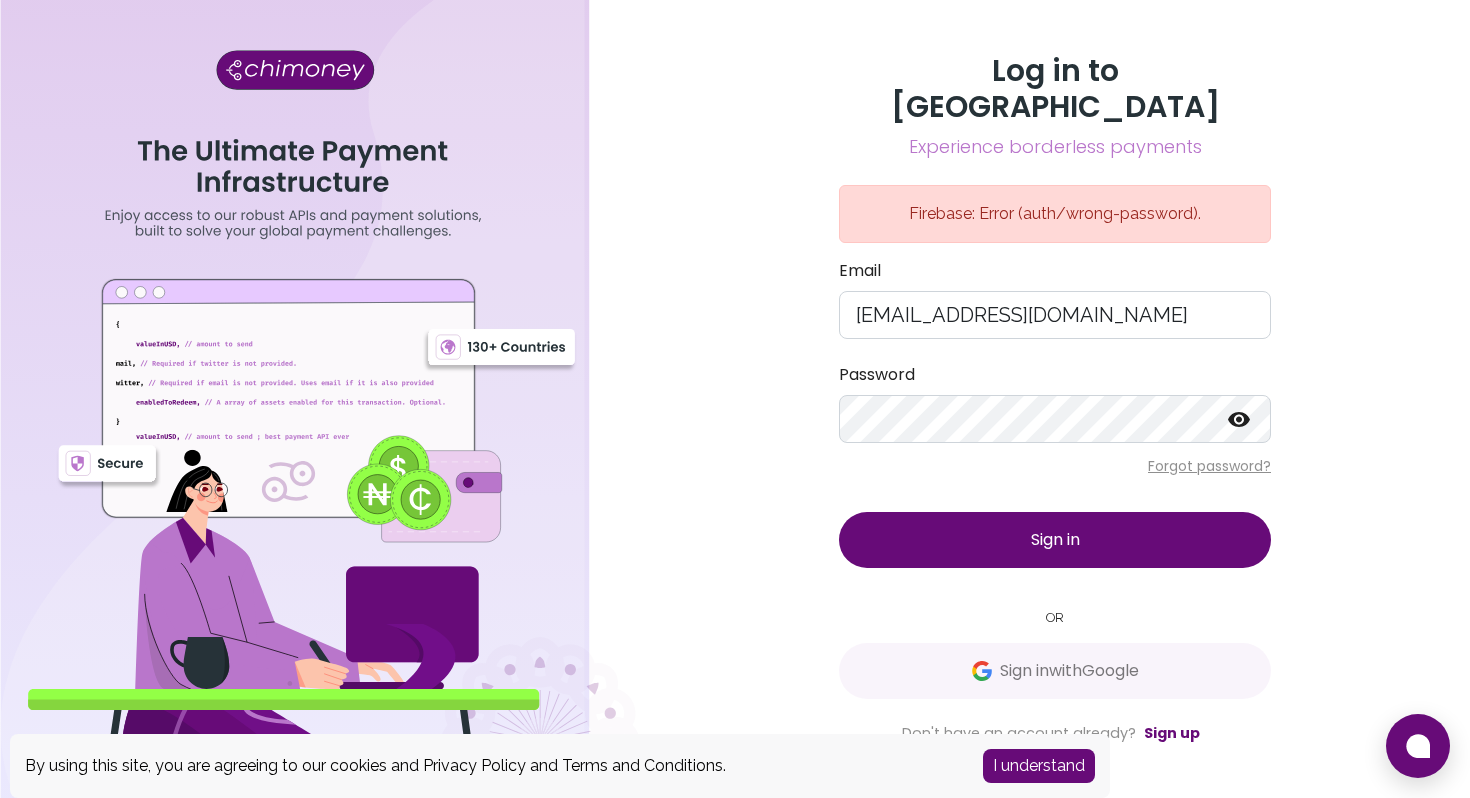 click on "Sign in" at bounding box center (1055, 540) 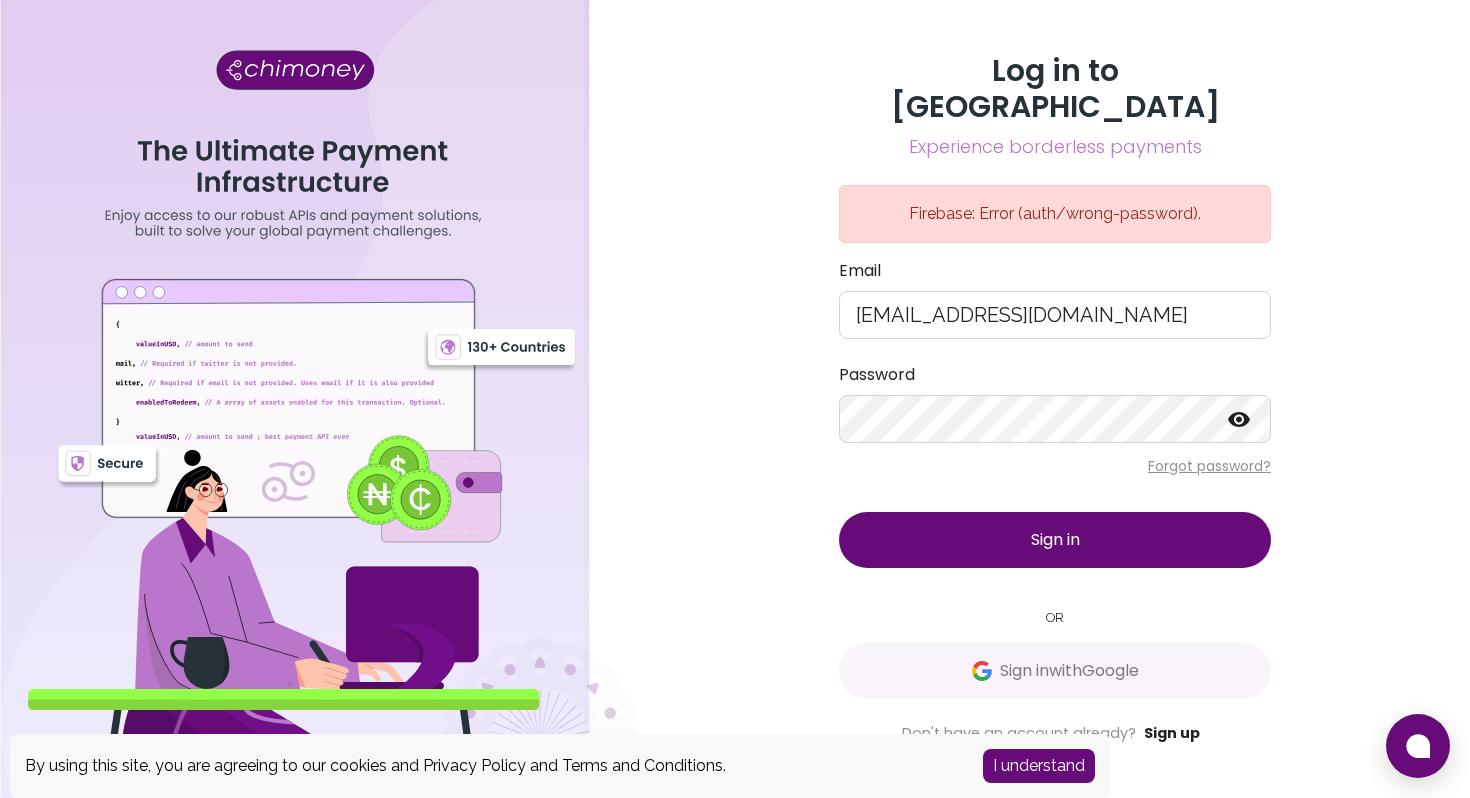 click on "Sign up" at bounding box center [1172, 733] 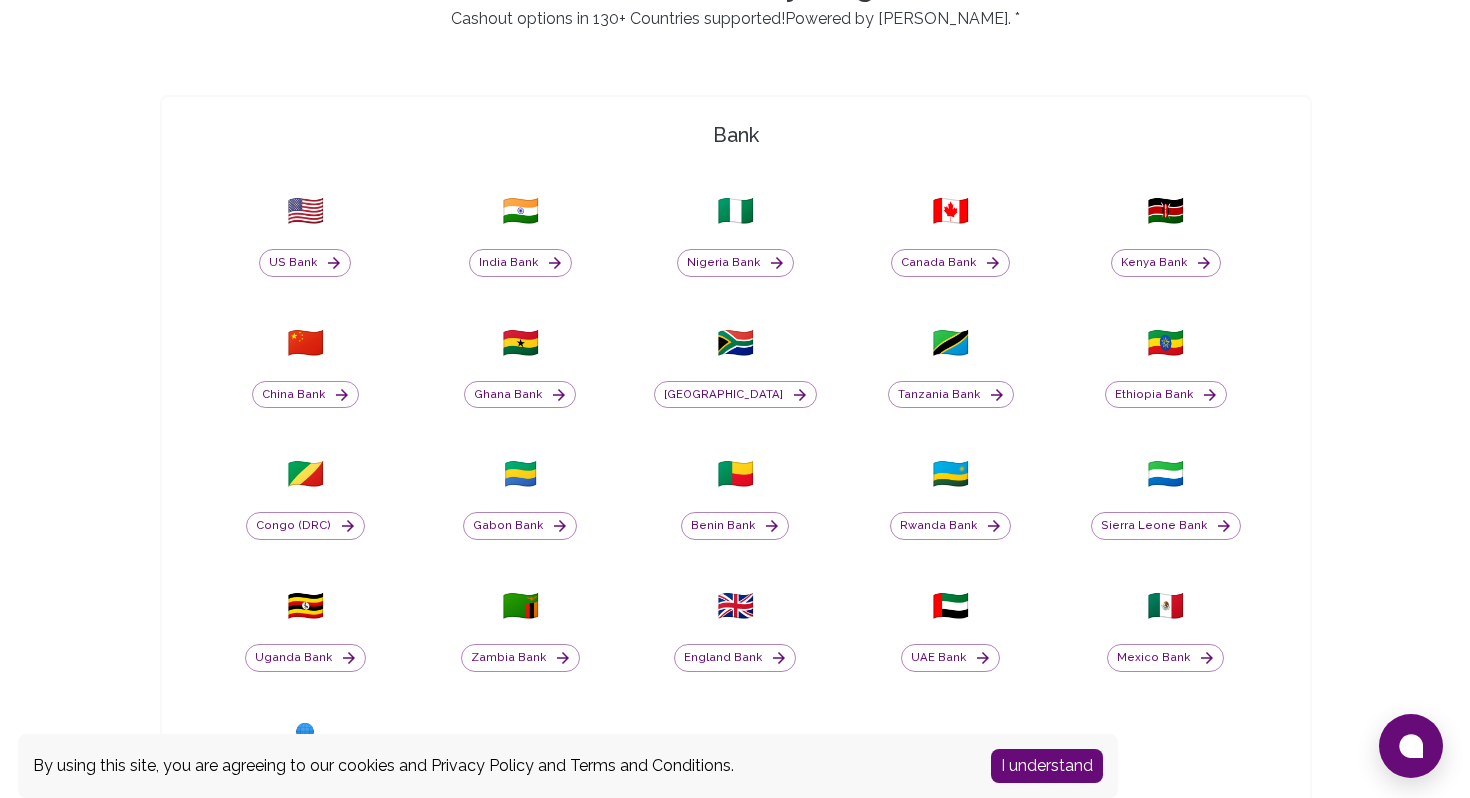 scroll, scrollTop: 682, scrollLeft: 0, axis: vertical 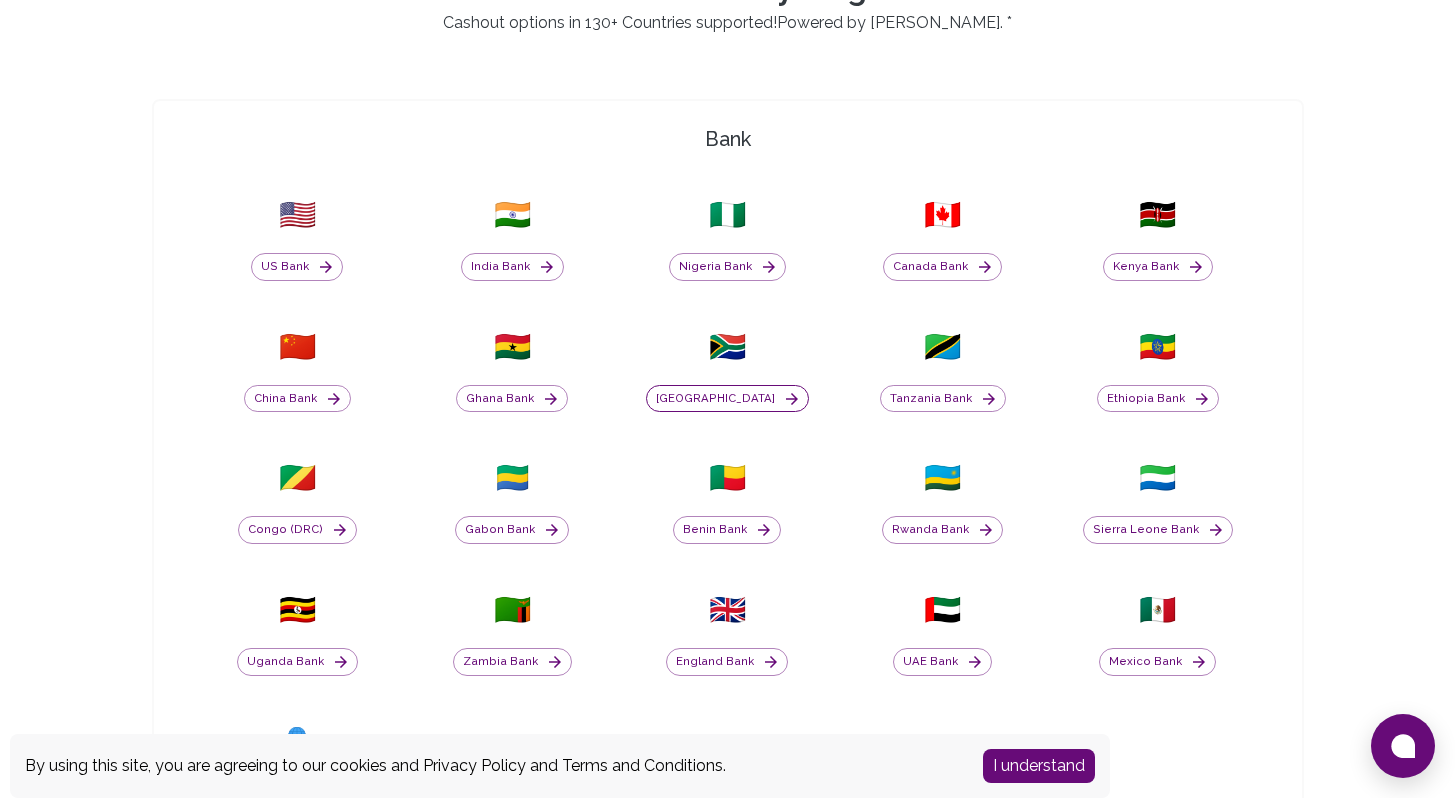 click on "[GEOGRAPHIC_DATA]" at bounding box center [727, 399] 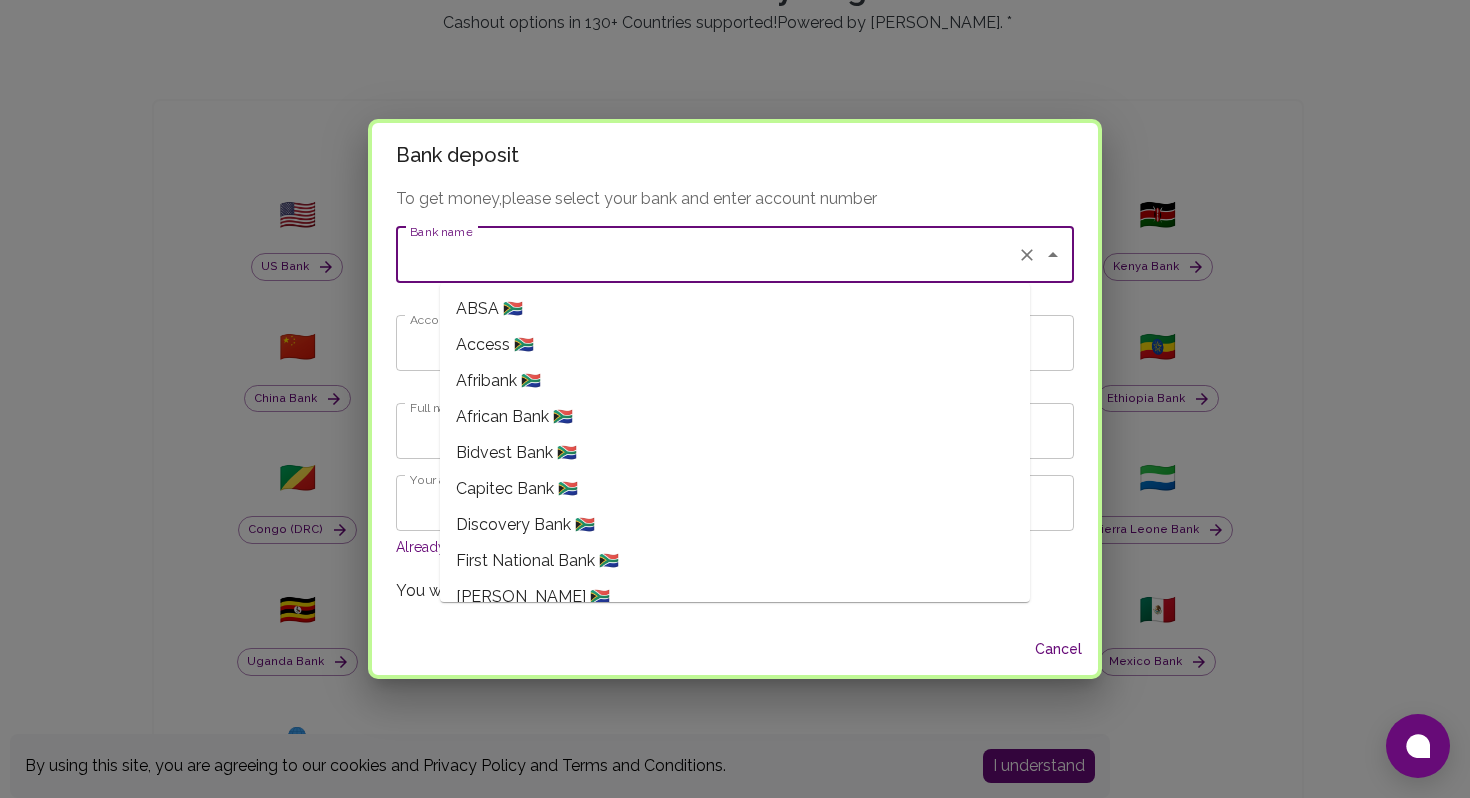 click on "Bank name" at bounding box center [707, 255] 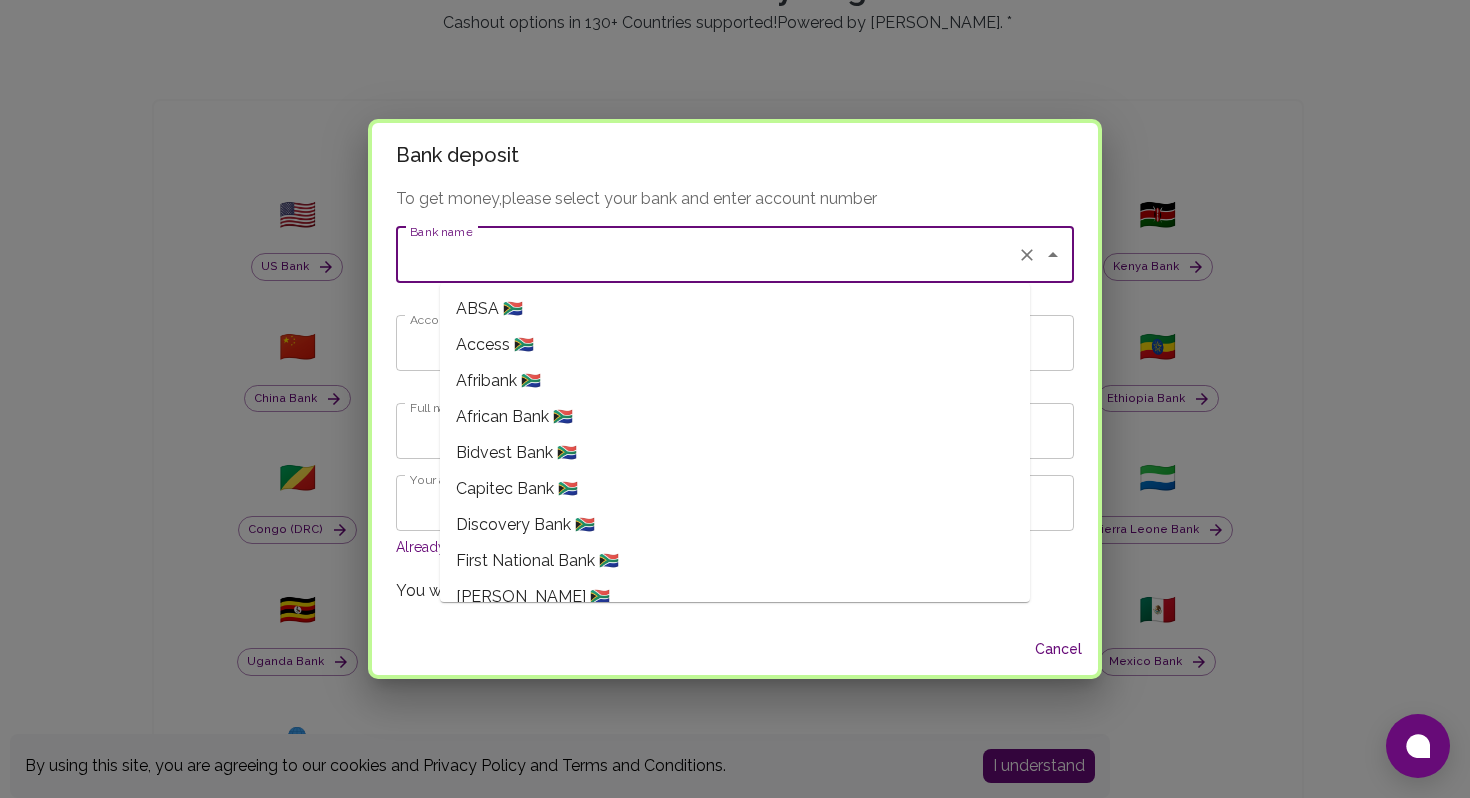 click on "First National Bank 🇿🇦" at bounding box center [735, 561] 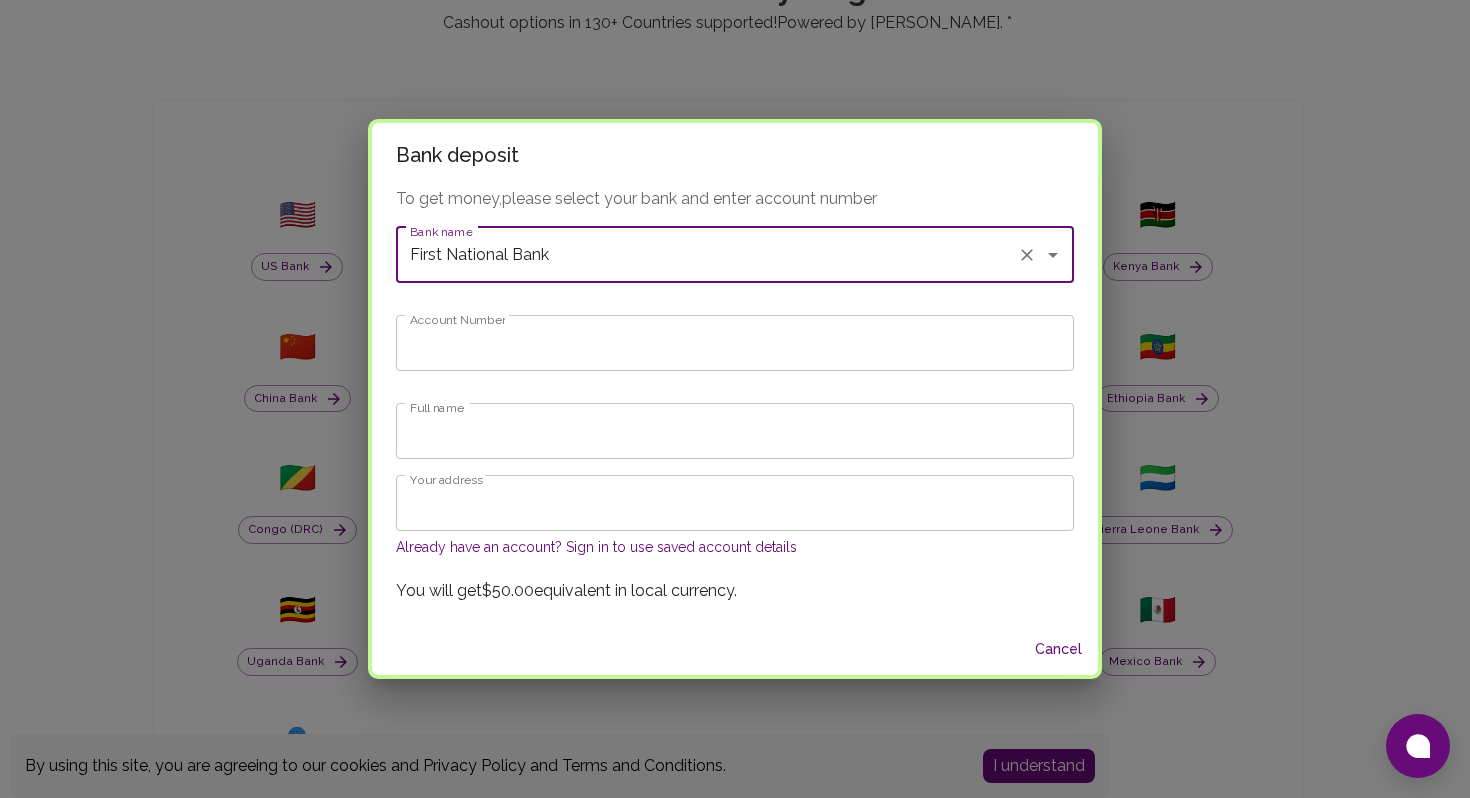 click on "Account Number" at bounding box center (735, 343) 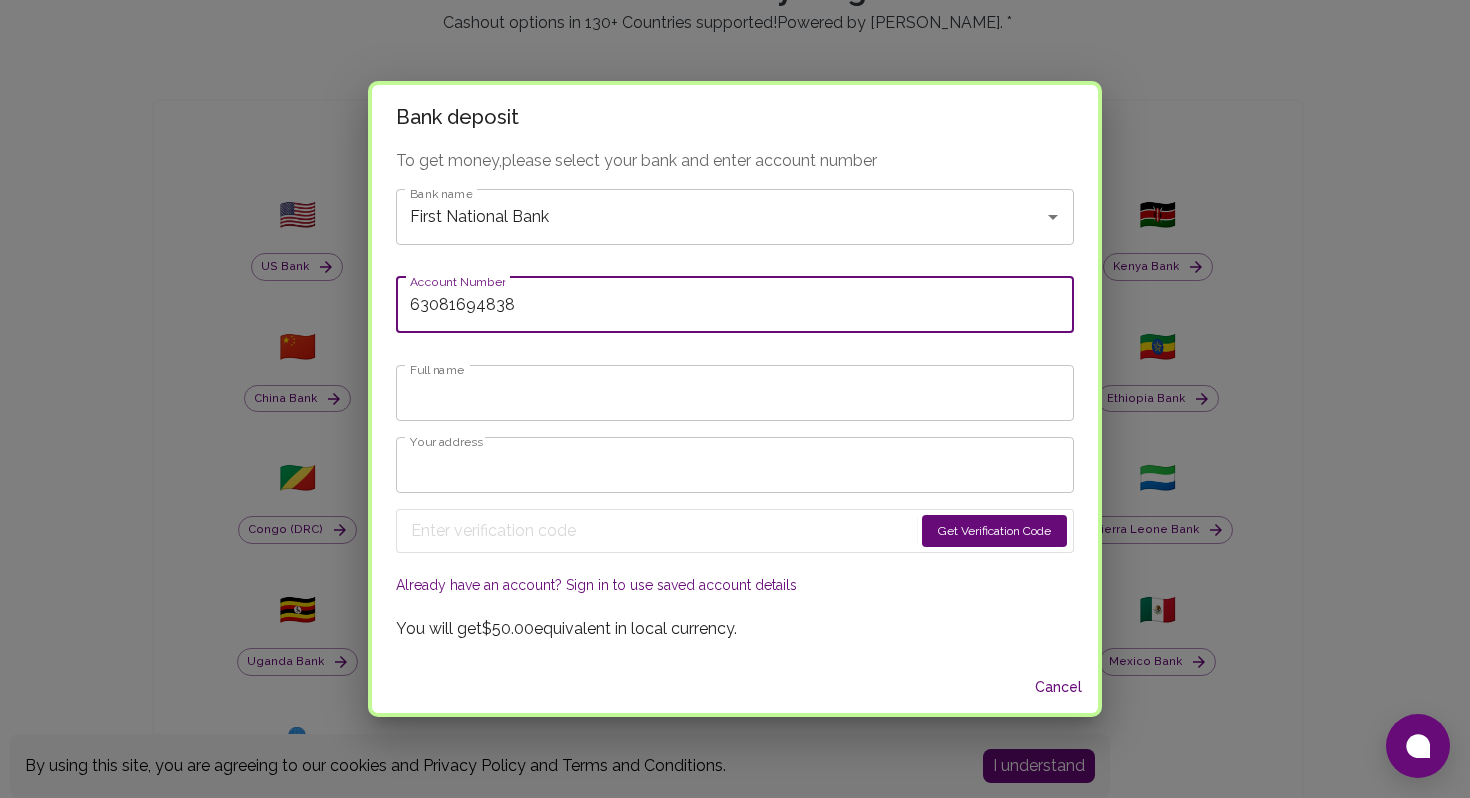 type on "63081694838" 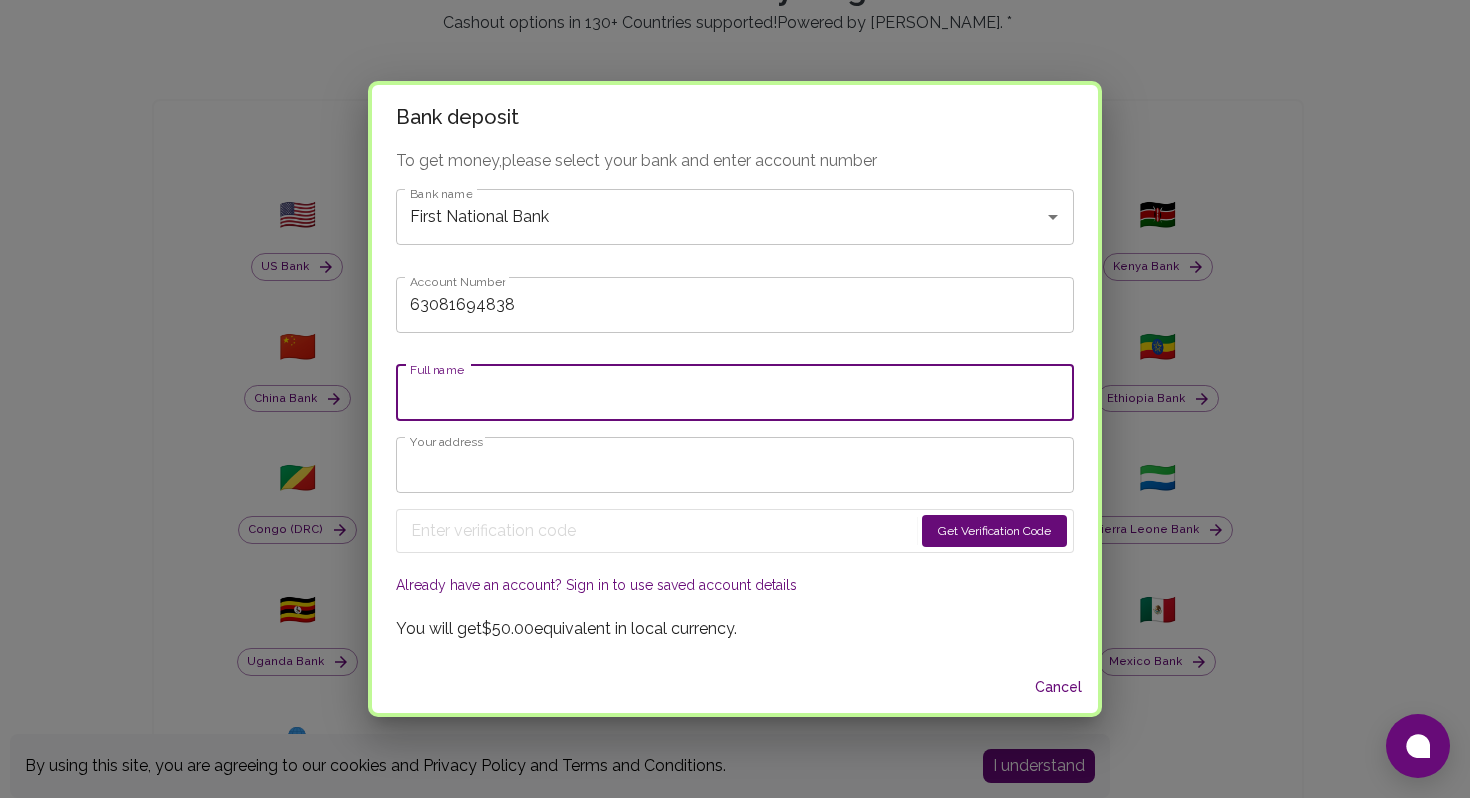 click on "Full name" at bounding box center (735, 393) 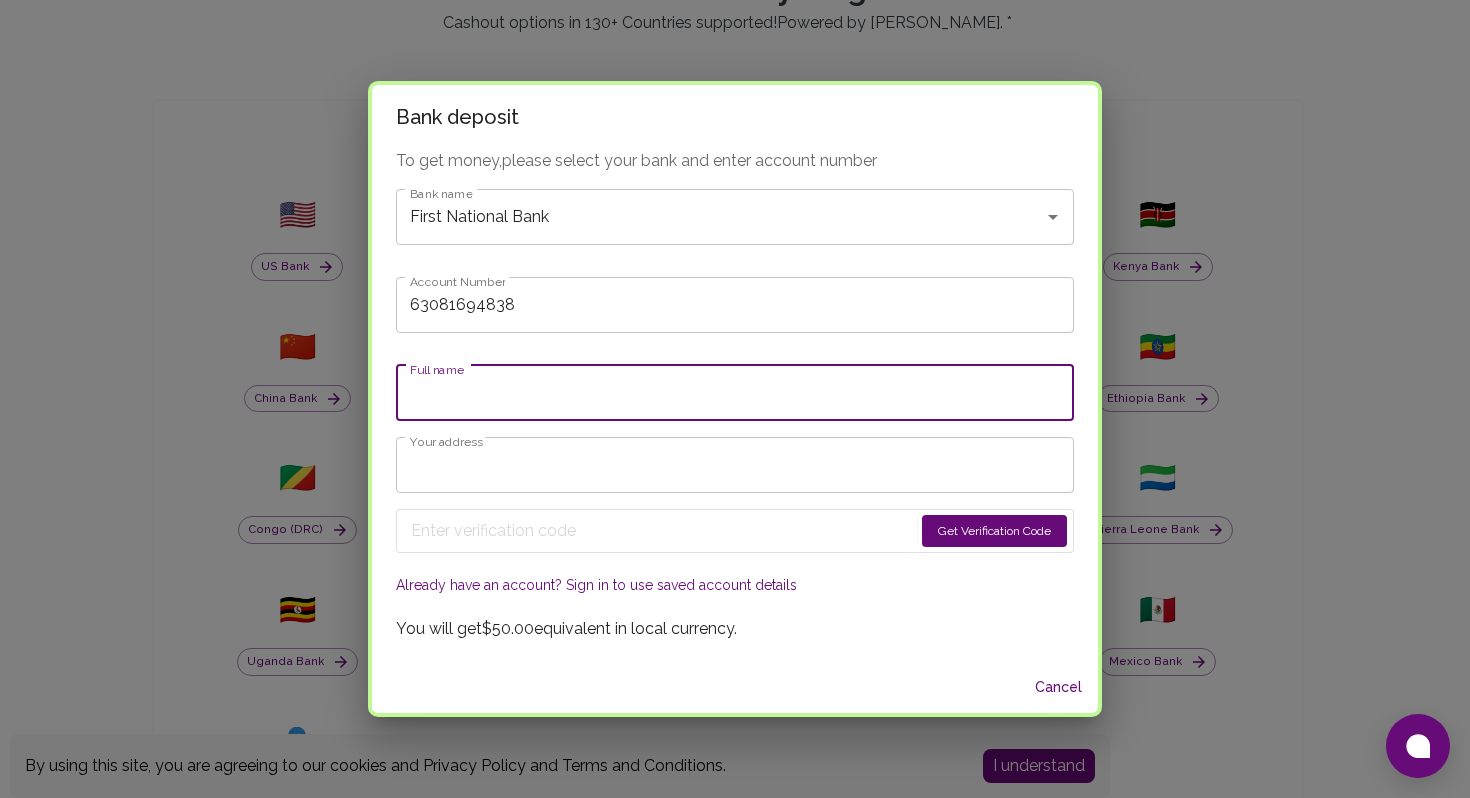 type on "Sandile" 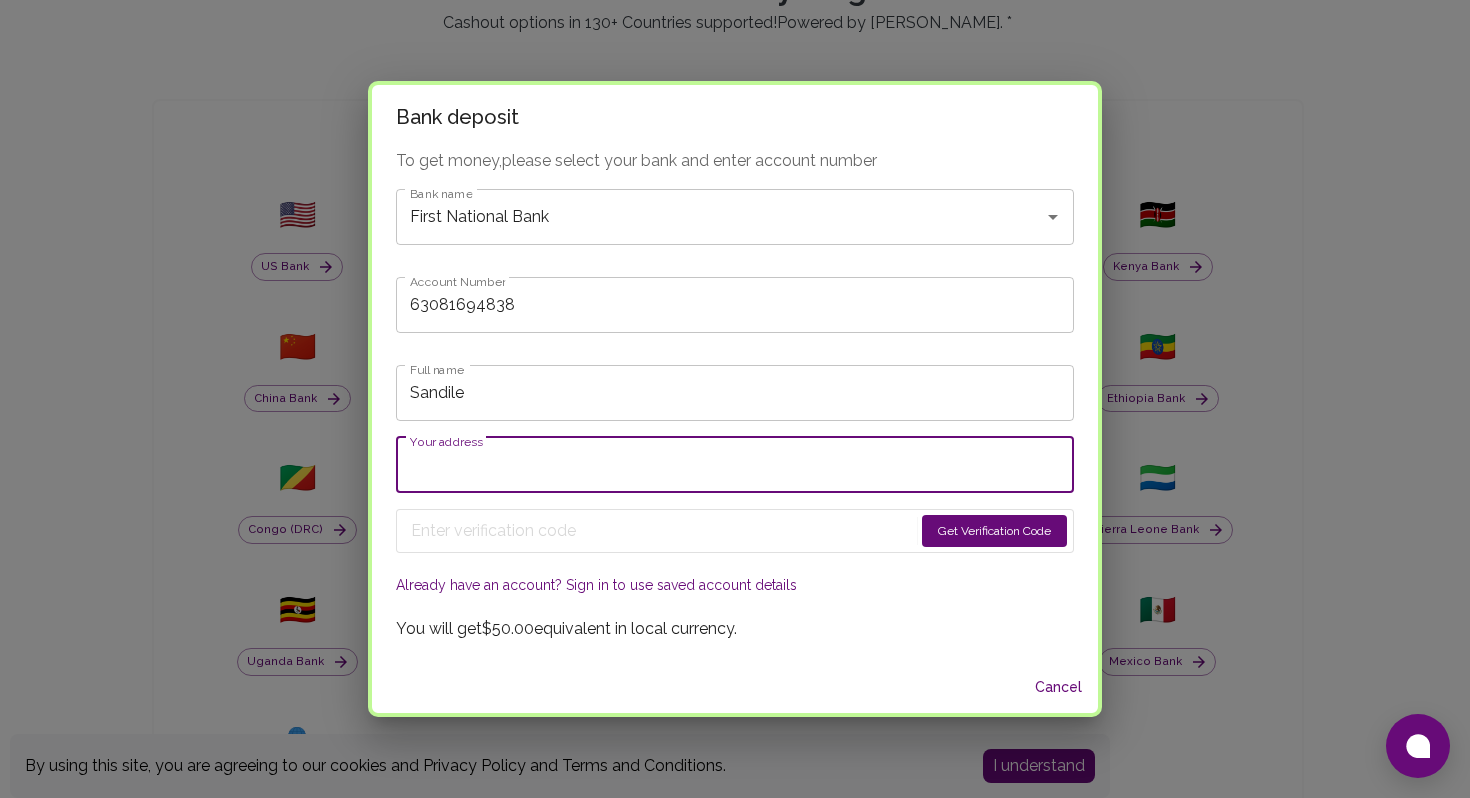 click on "Your address" at bounding box center [735, 465] 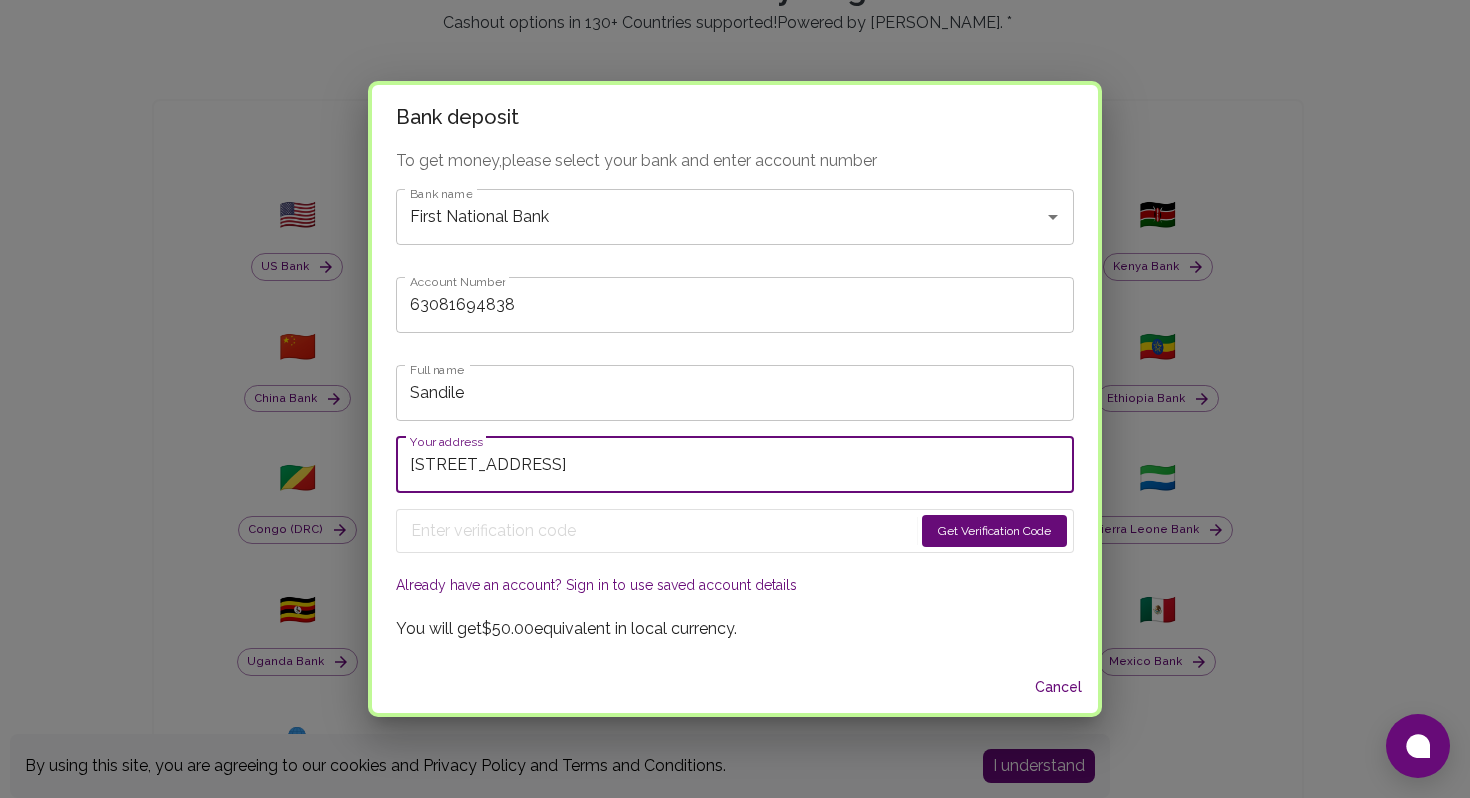 type on "156 Alekhine street Protea South Chiawelo 1818" 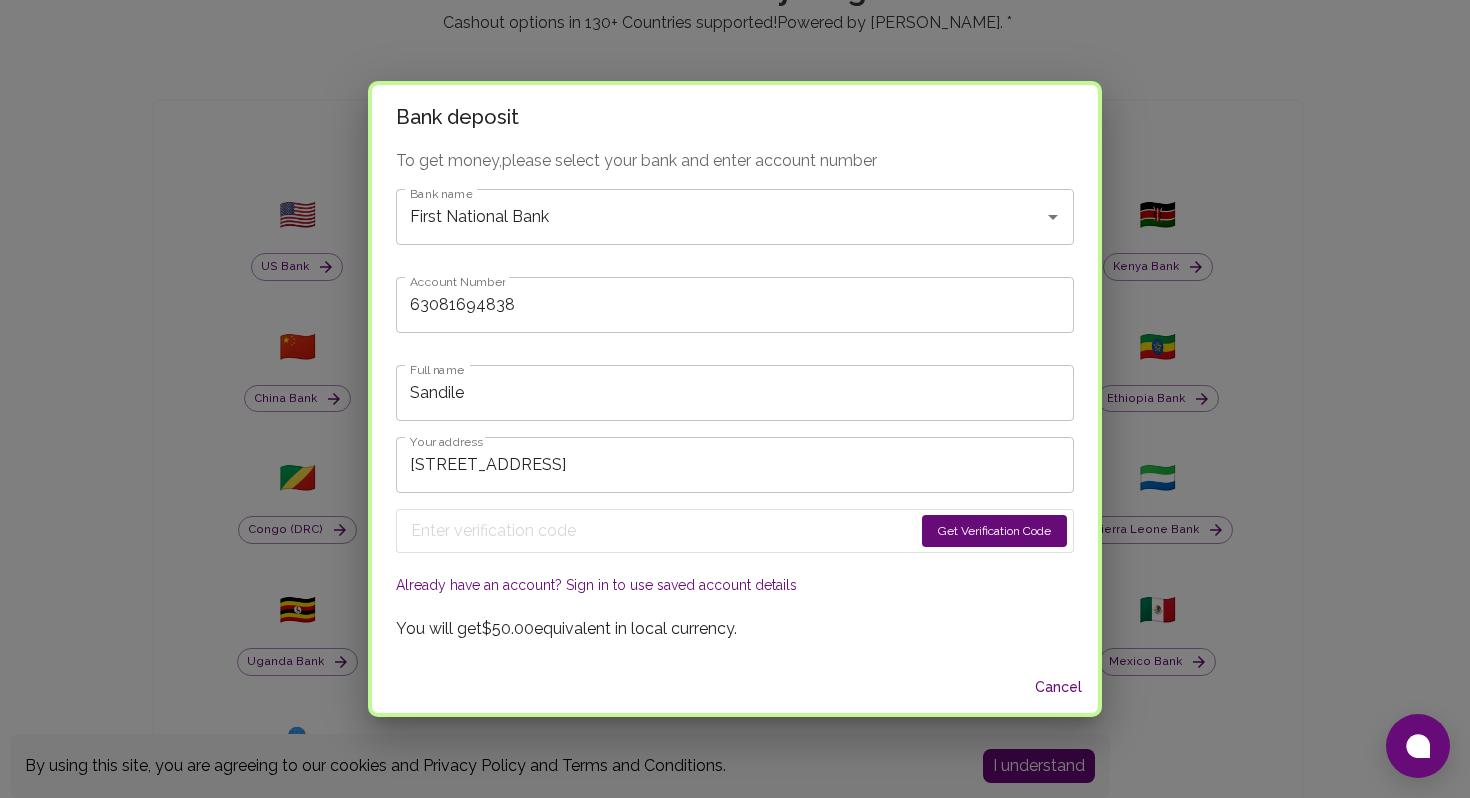 click on "Get Verification Code" at bounding box center (994, 531) 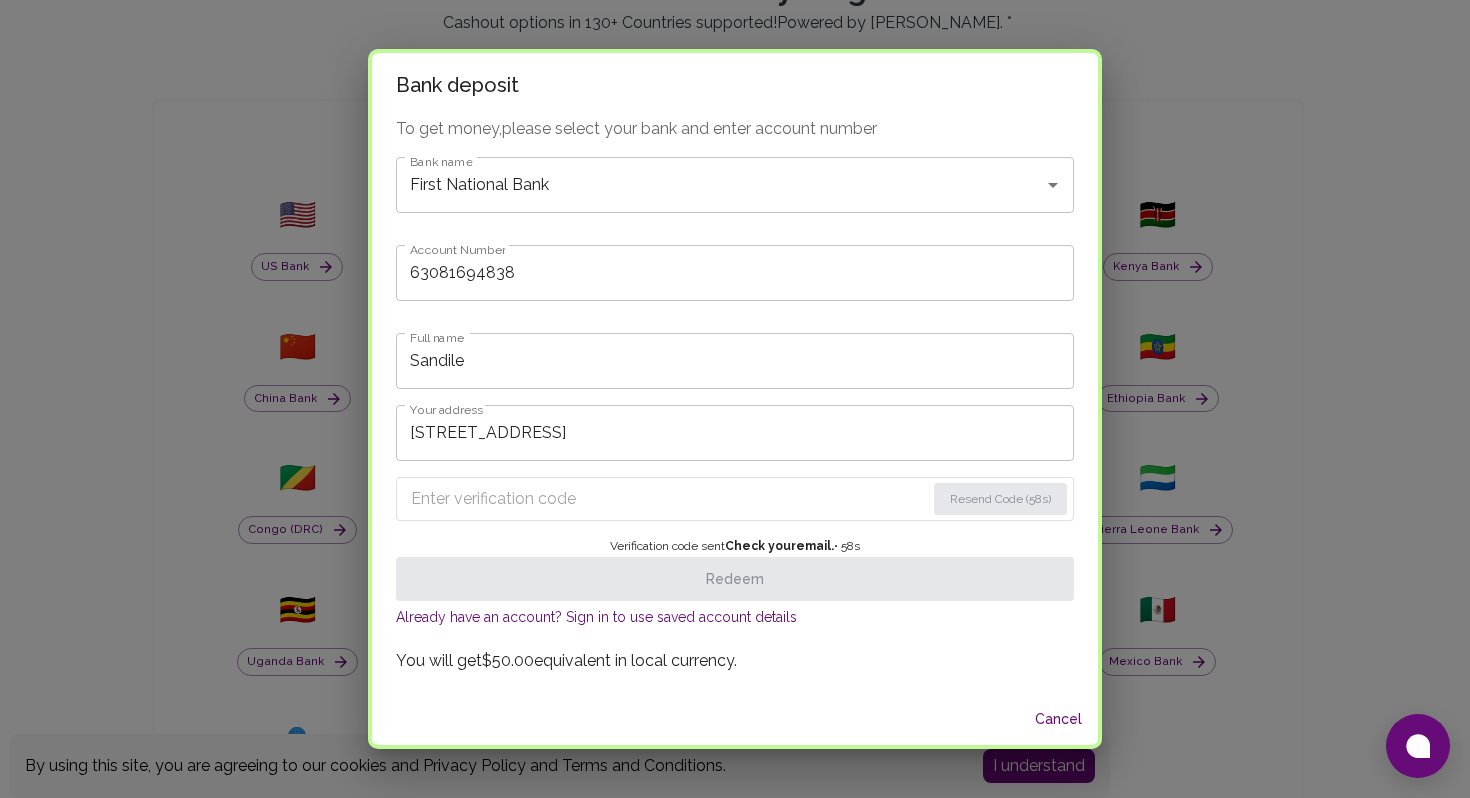 click at bounding box center [668, 499] 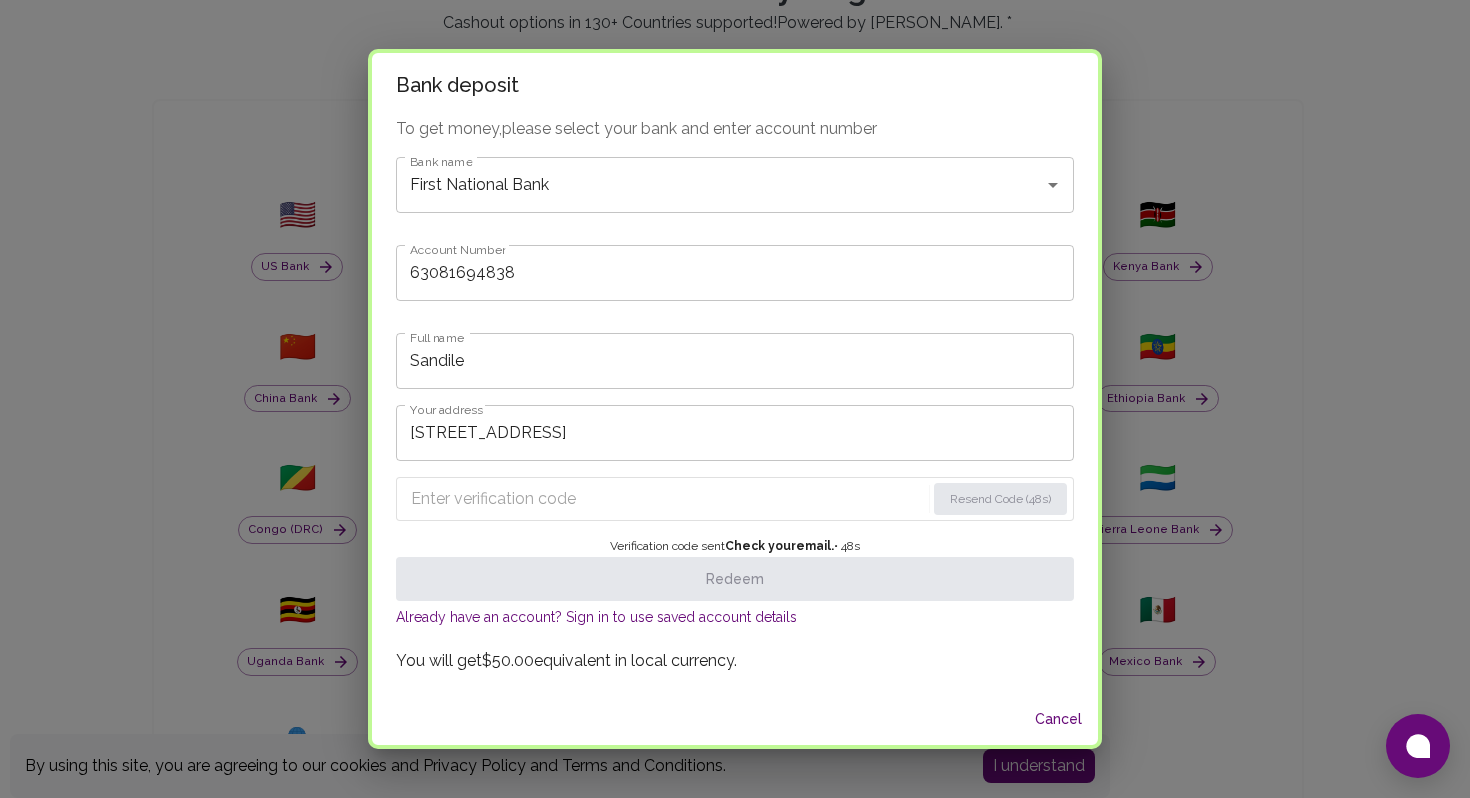 click at bounding box center (668, 499) 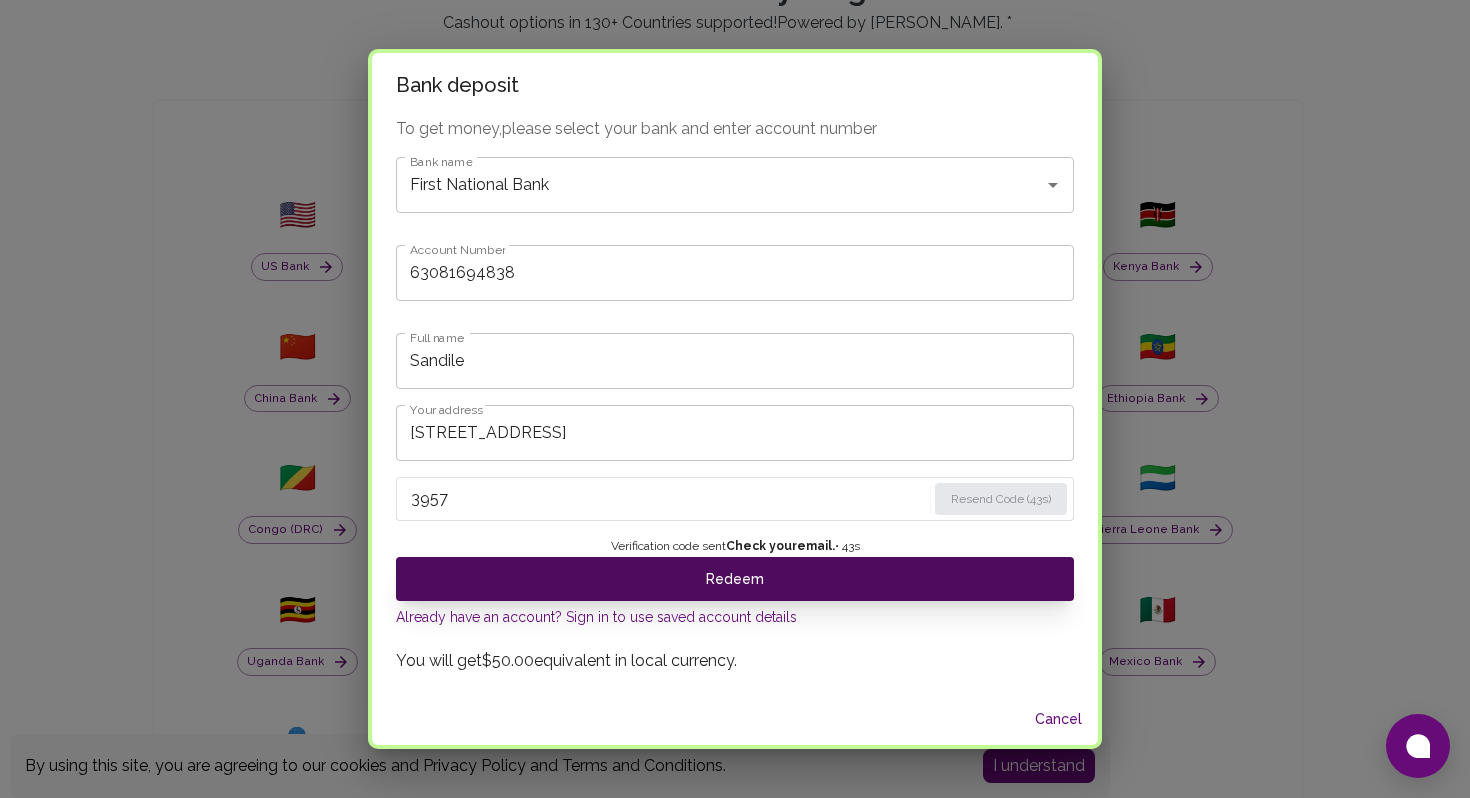 type on "3957" 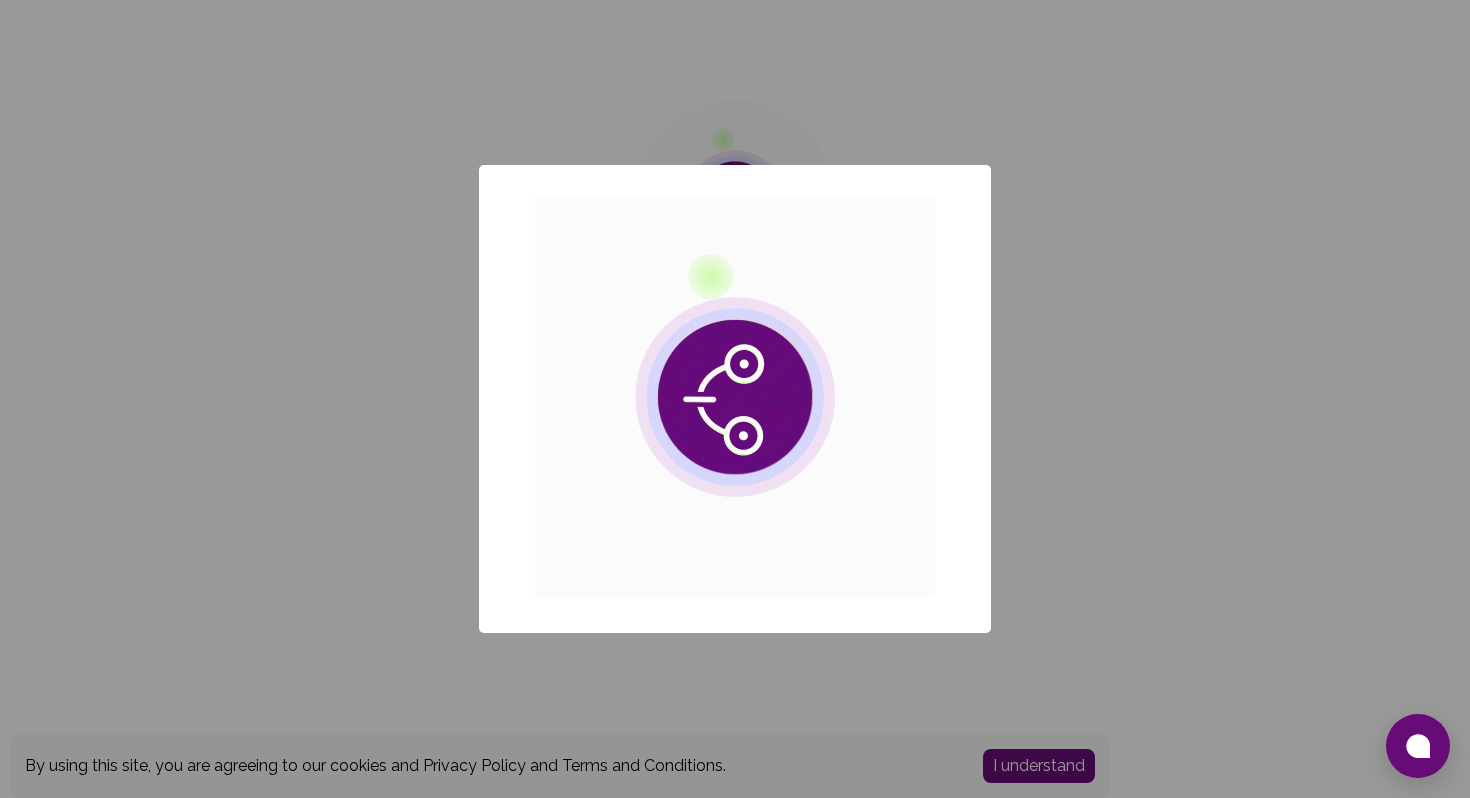 scroll, scrollTop: 0, scrollLeft: 0, axis: both 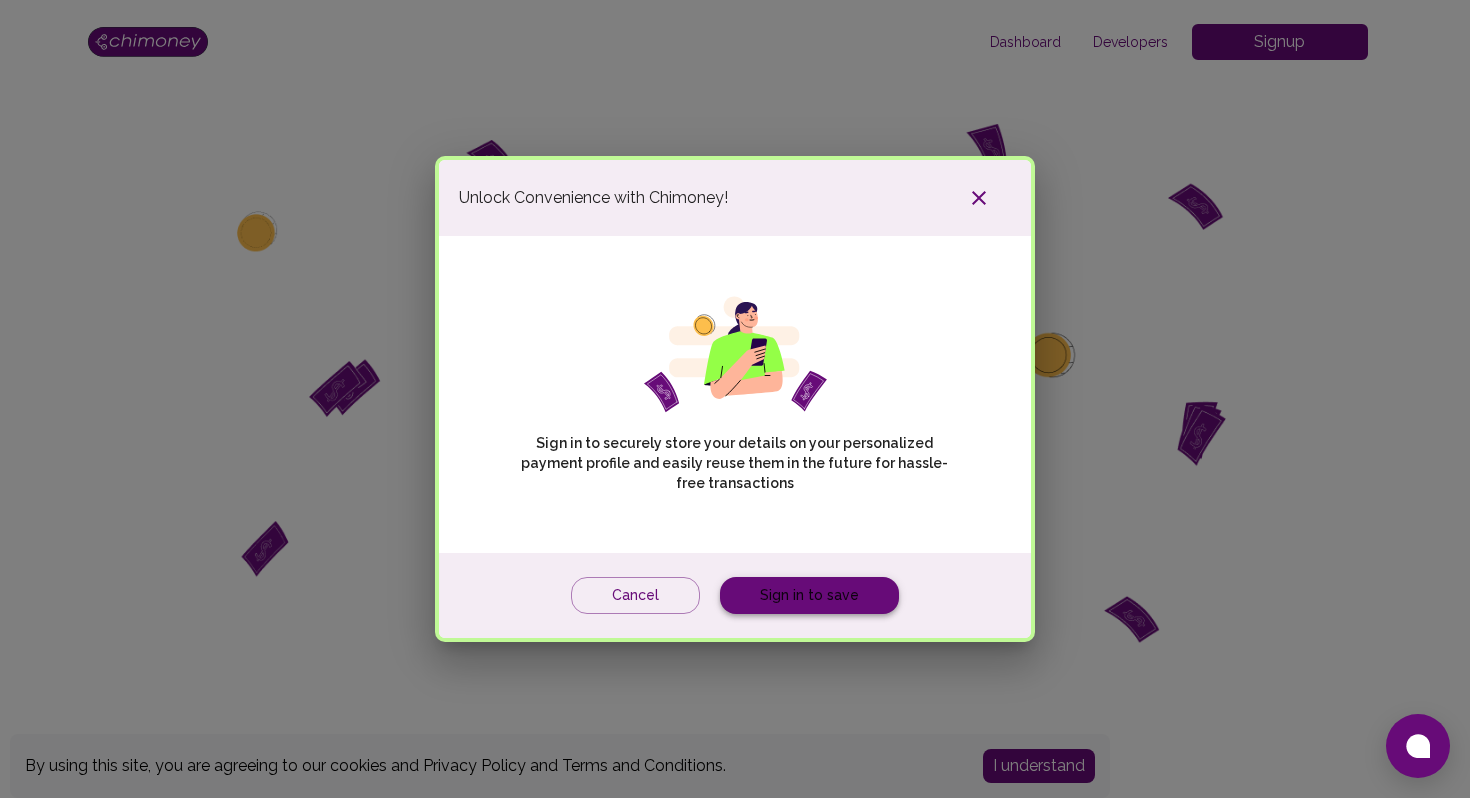 click on "Sign in to save" at bounding box center [809, 595] 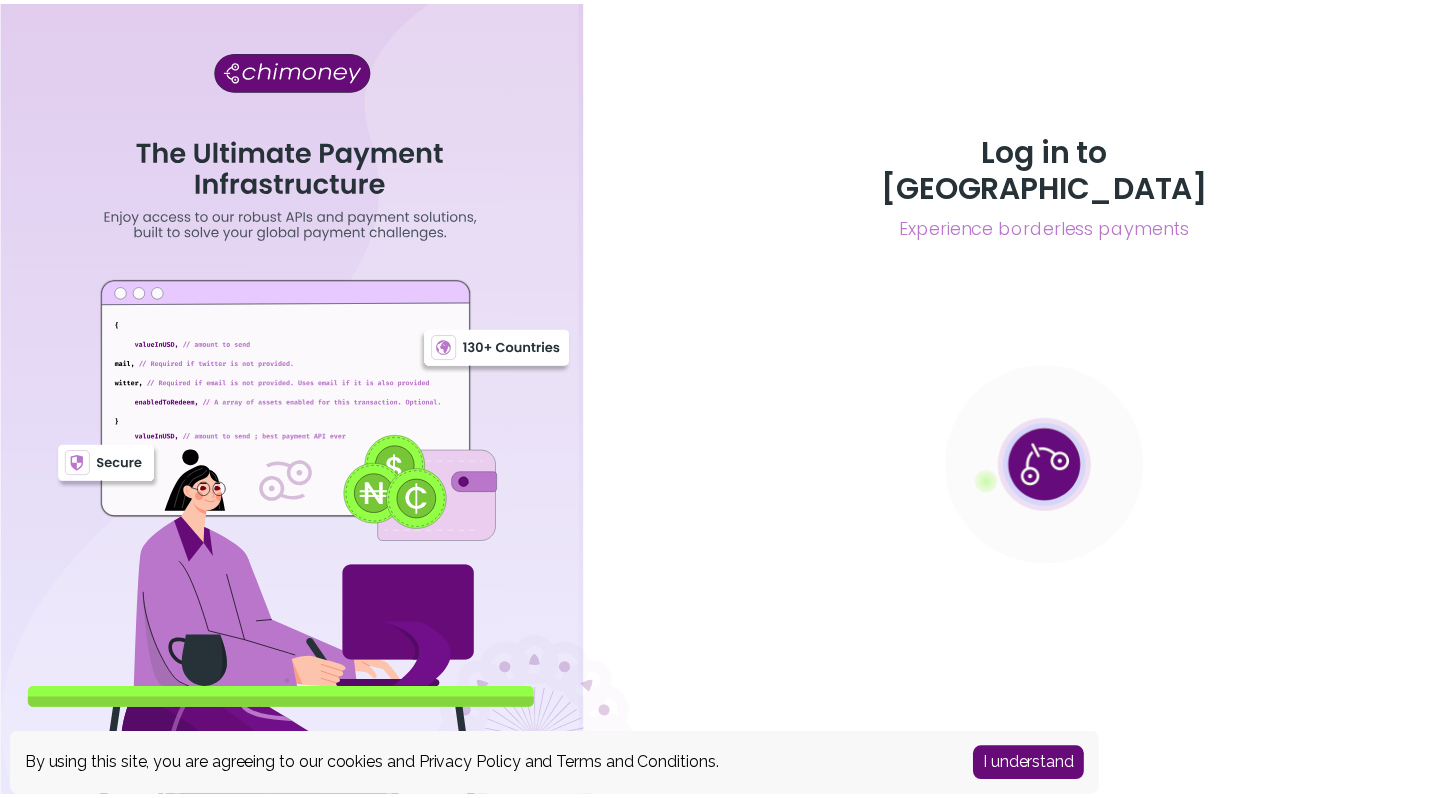 scroll, scrollTop: 0, scrollLeft: 0, axis: both 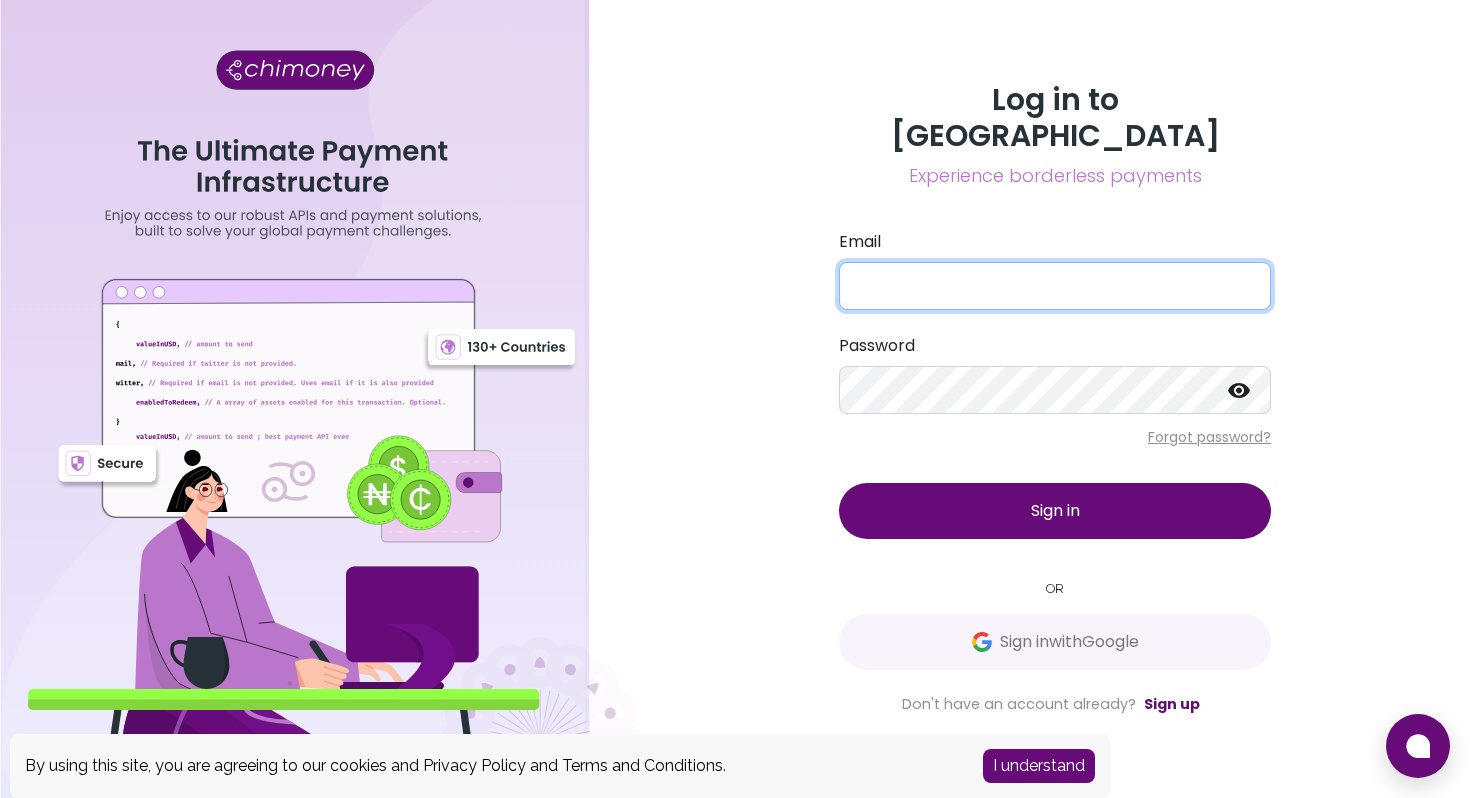 click on "Email" at bounding box center (1055, 286) 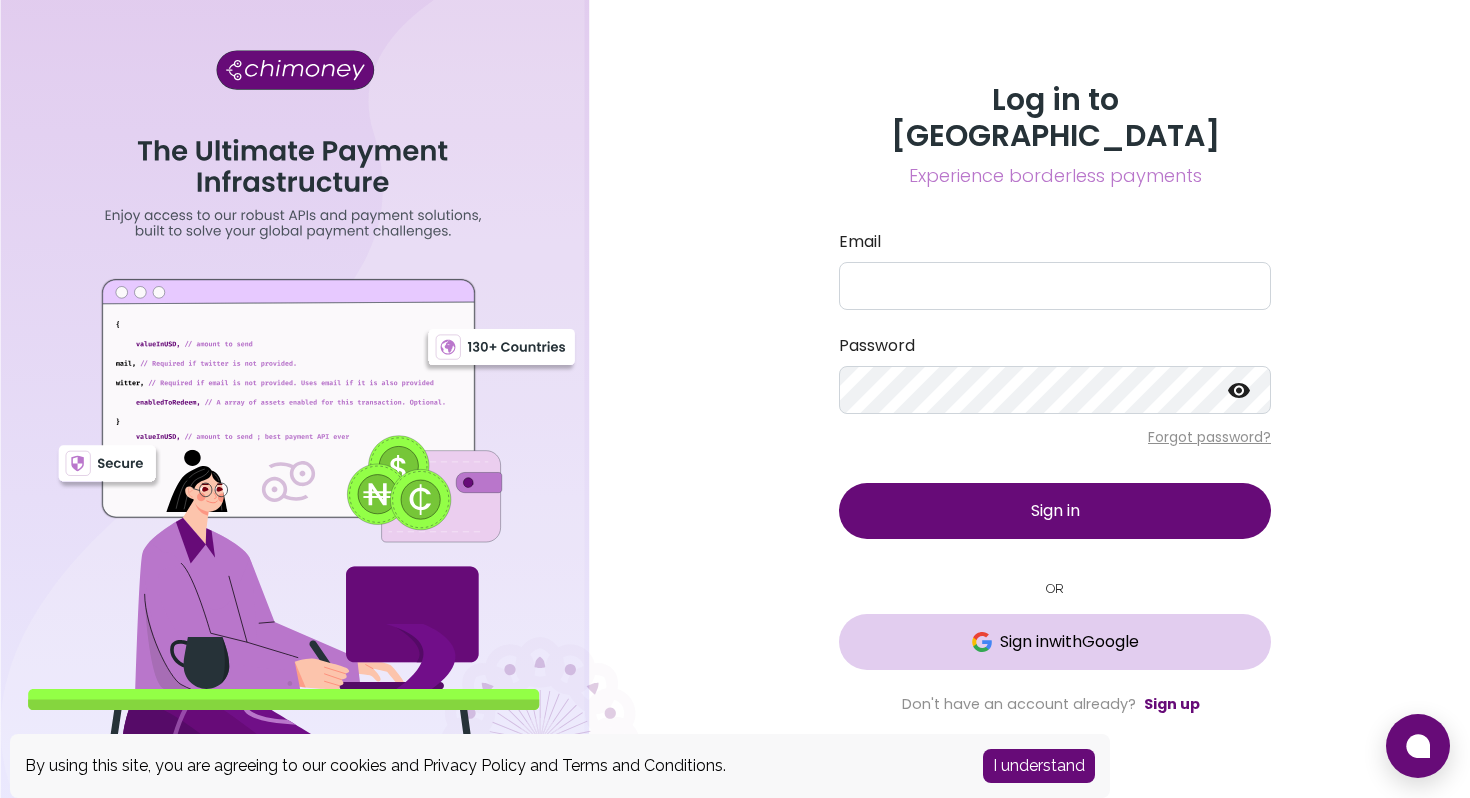 click on "Sign in  with  Google" at bounding box center [1055, 642] 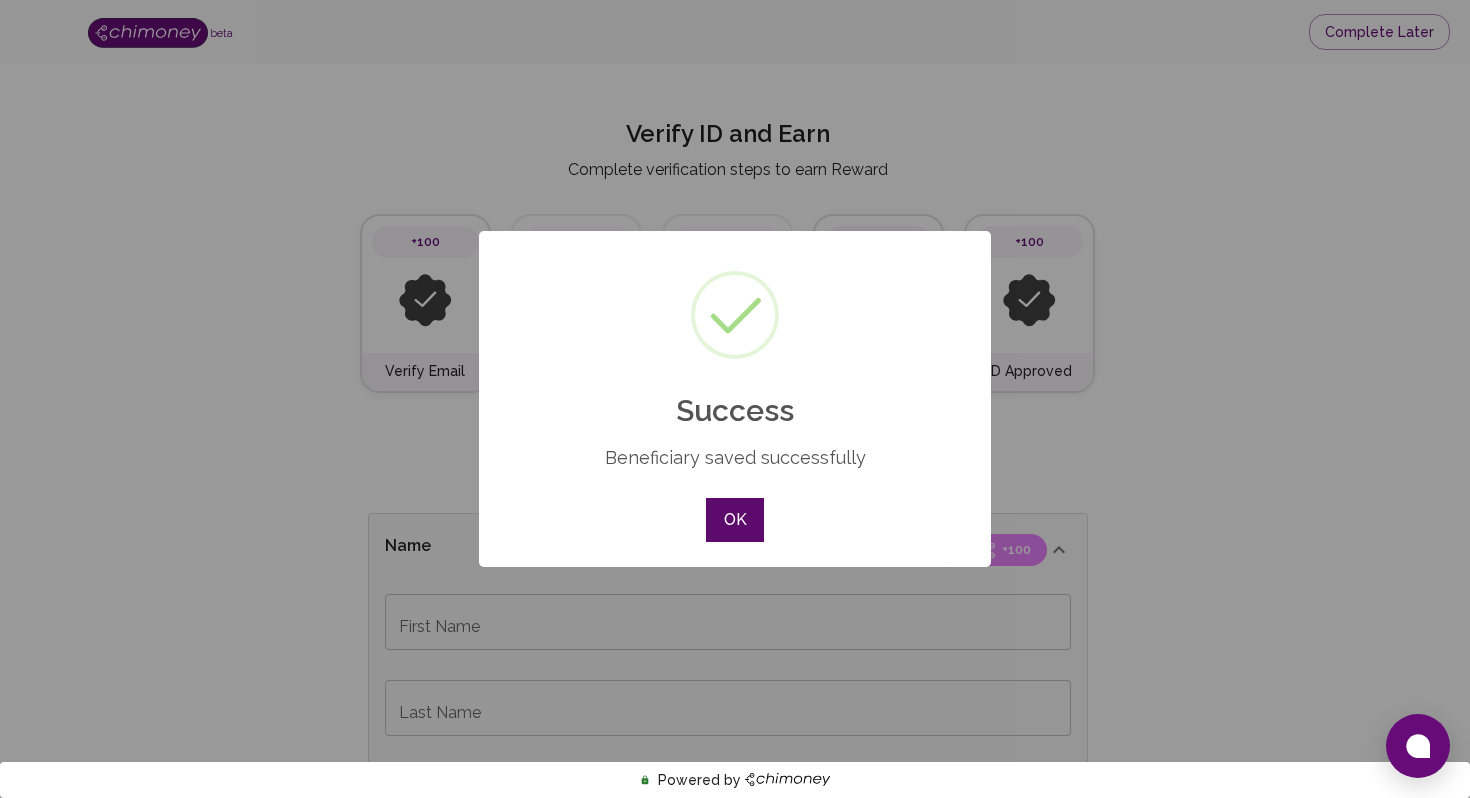 click on "OK" at bounding box center (735, 520) 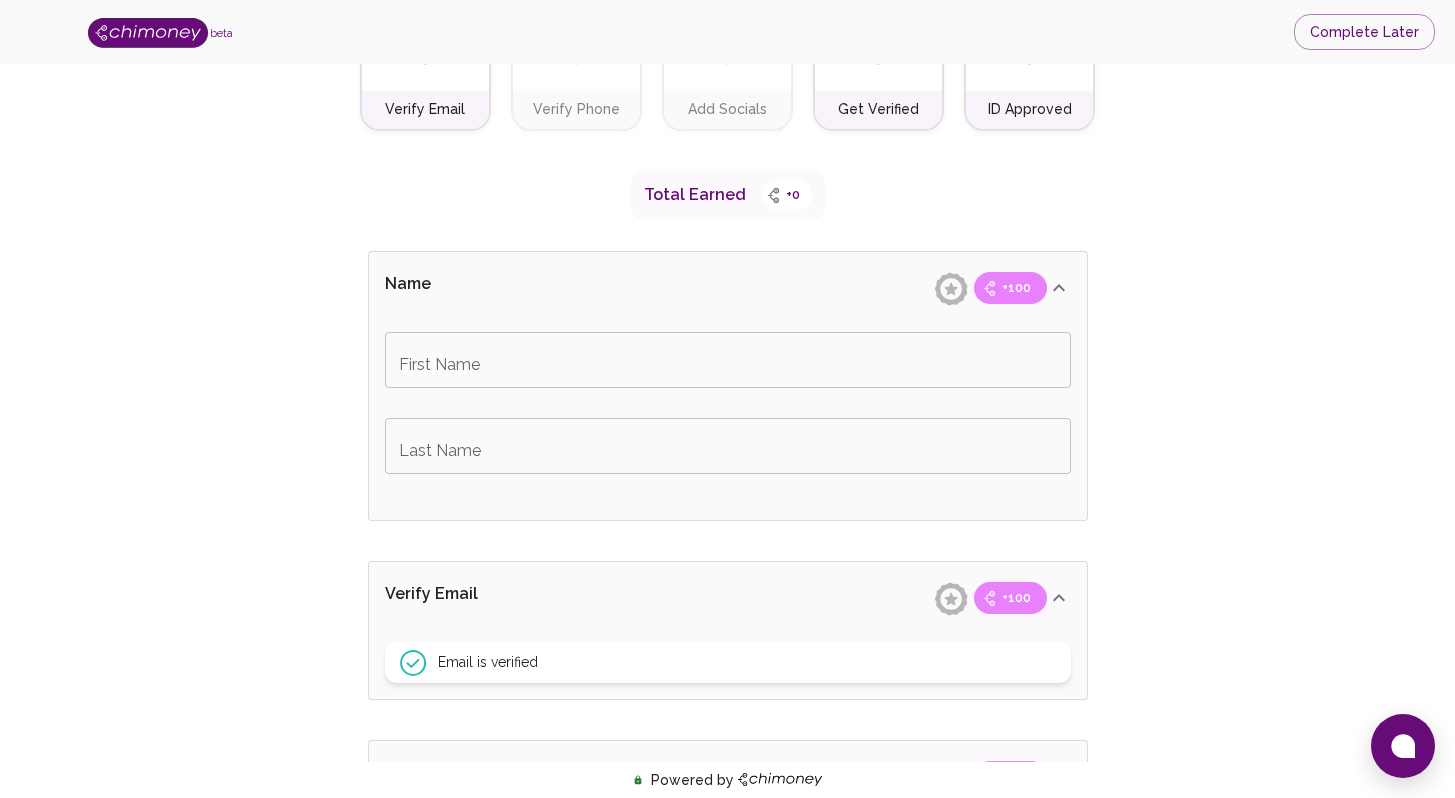 scroll, scrollTop: 312, scrollLeft: 0, axis: vertical 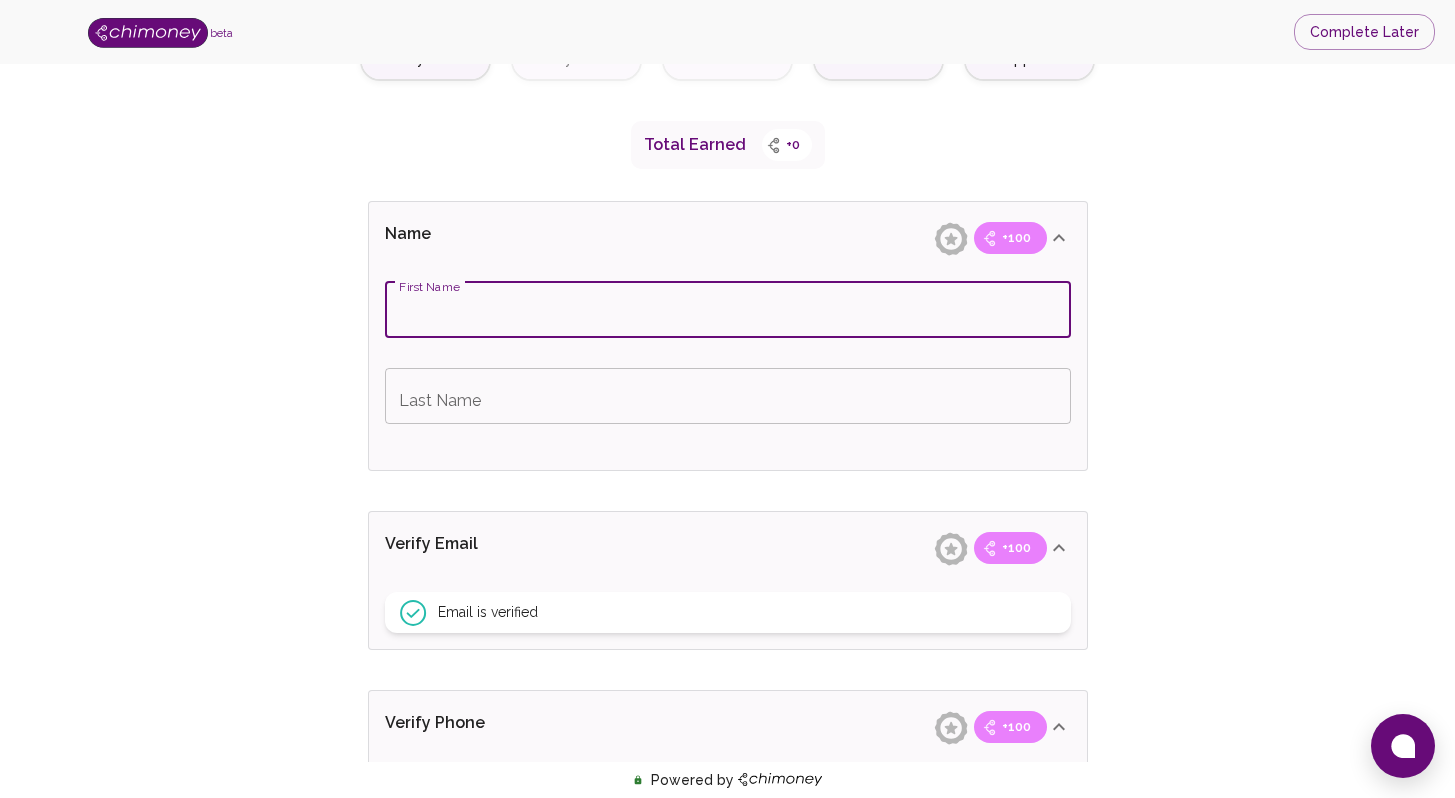 click on "First Name" at bounding box center (728, 310) 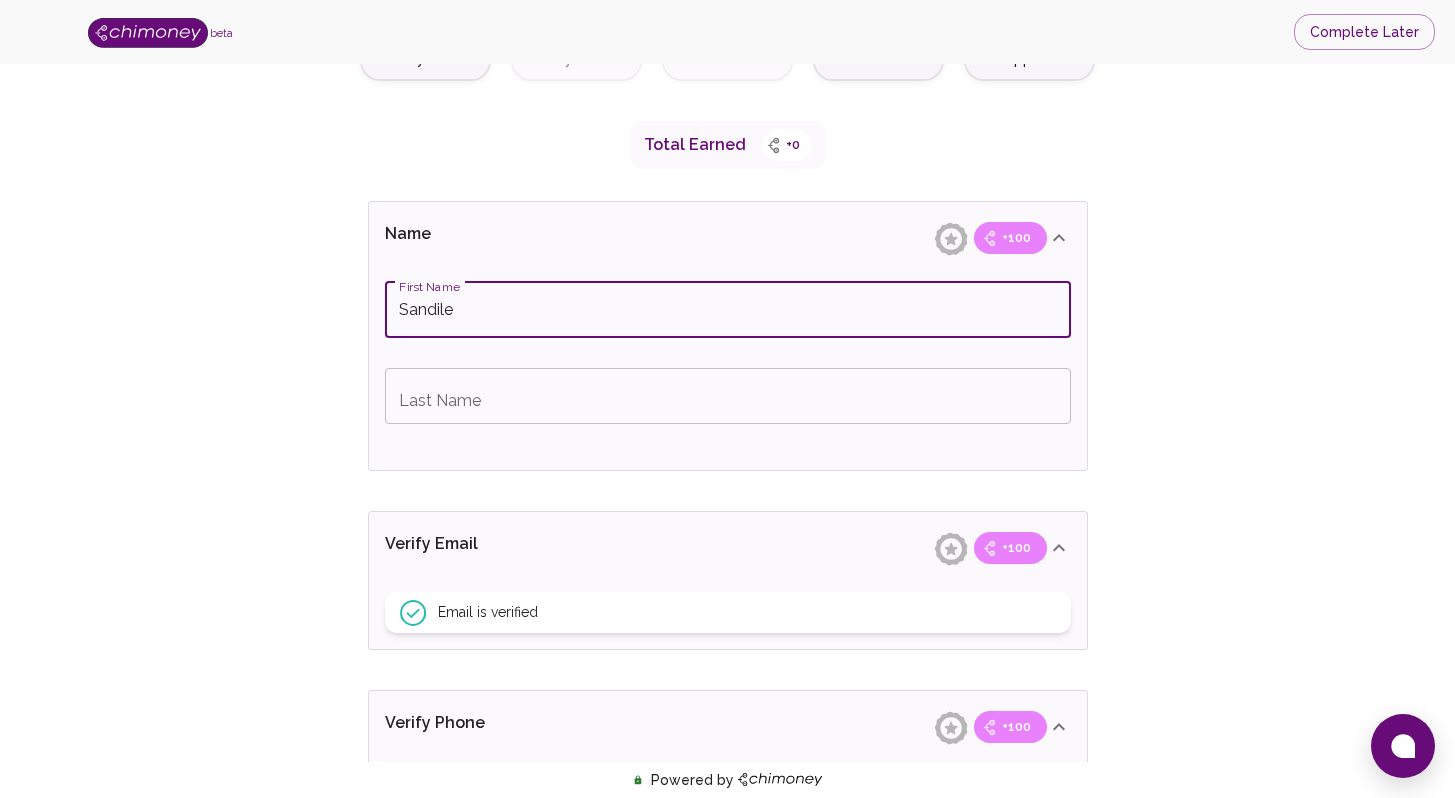 type on "Sandile" 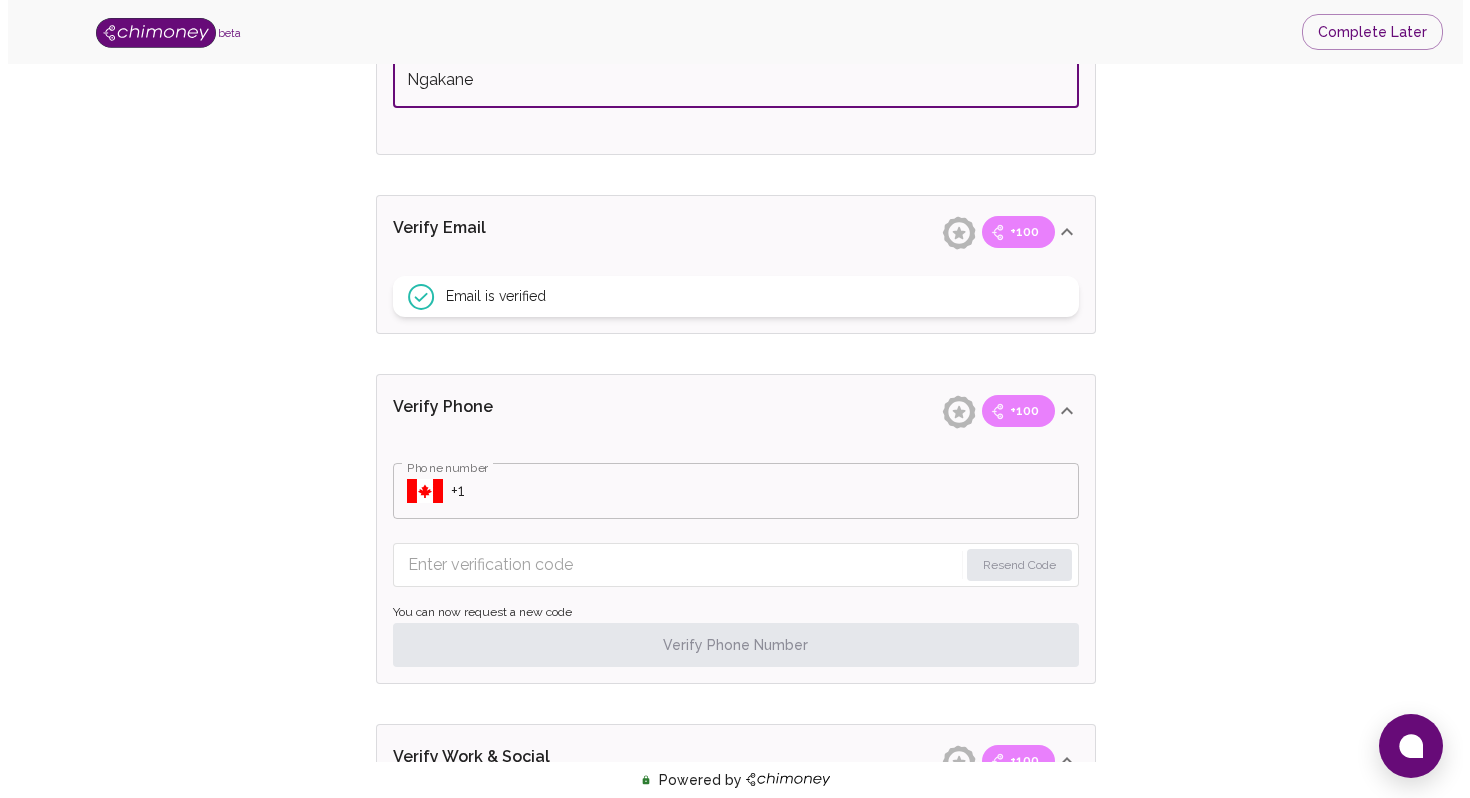 scroll, scrollTop: 664, scrollLeft: 0, axis: vertical 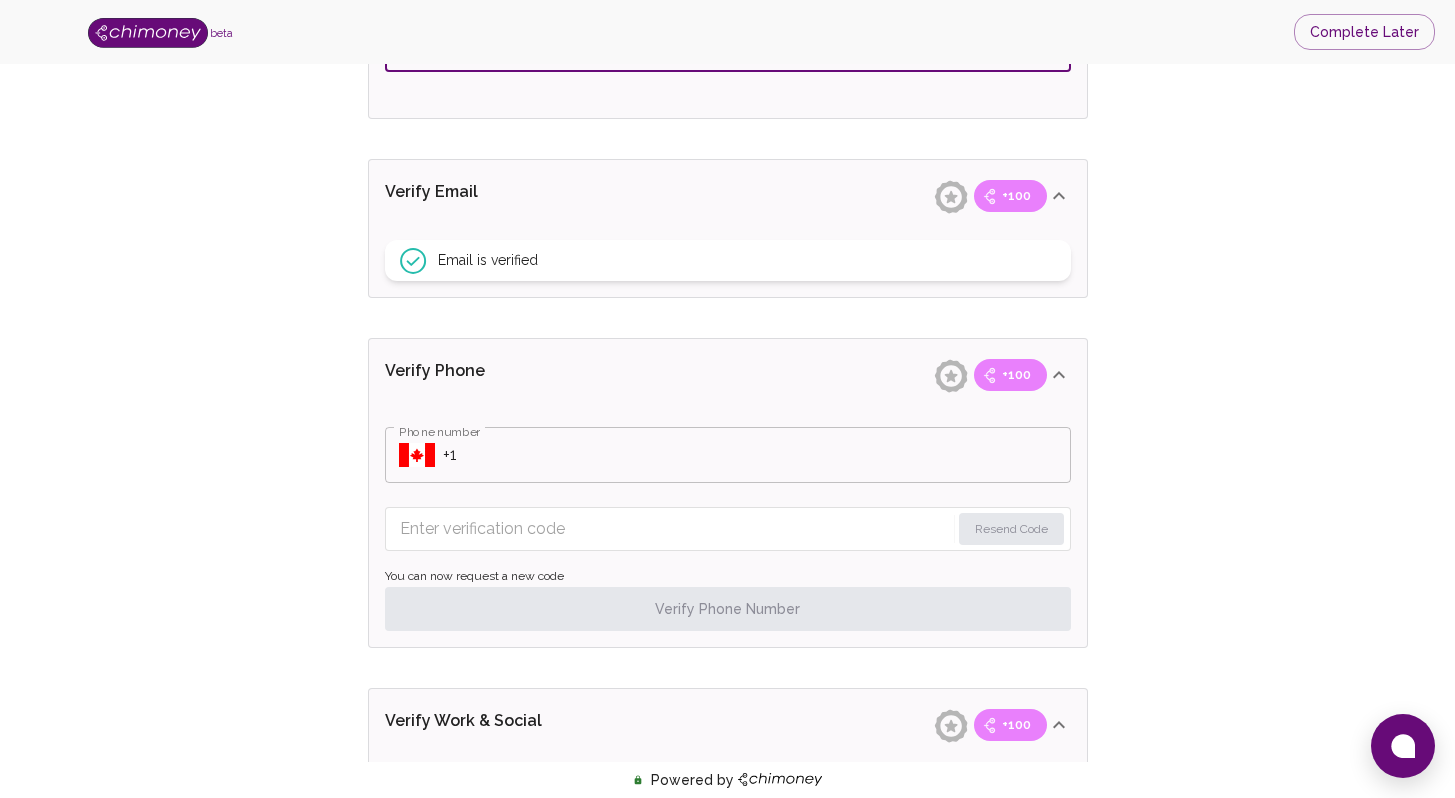type on "Ngakane" 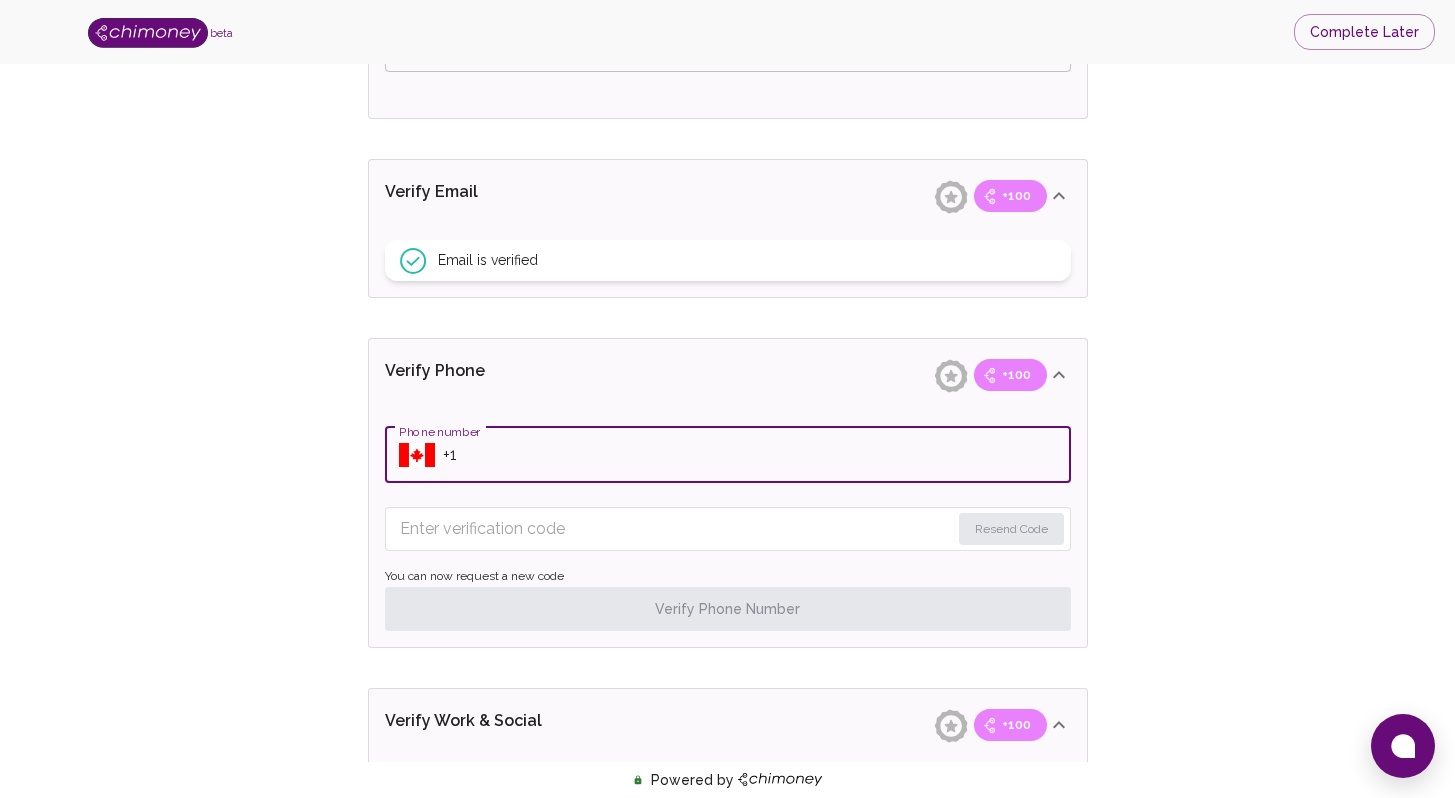 click on "Phone number" at bounding box center (757, 455) 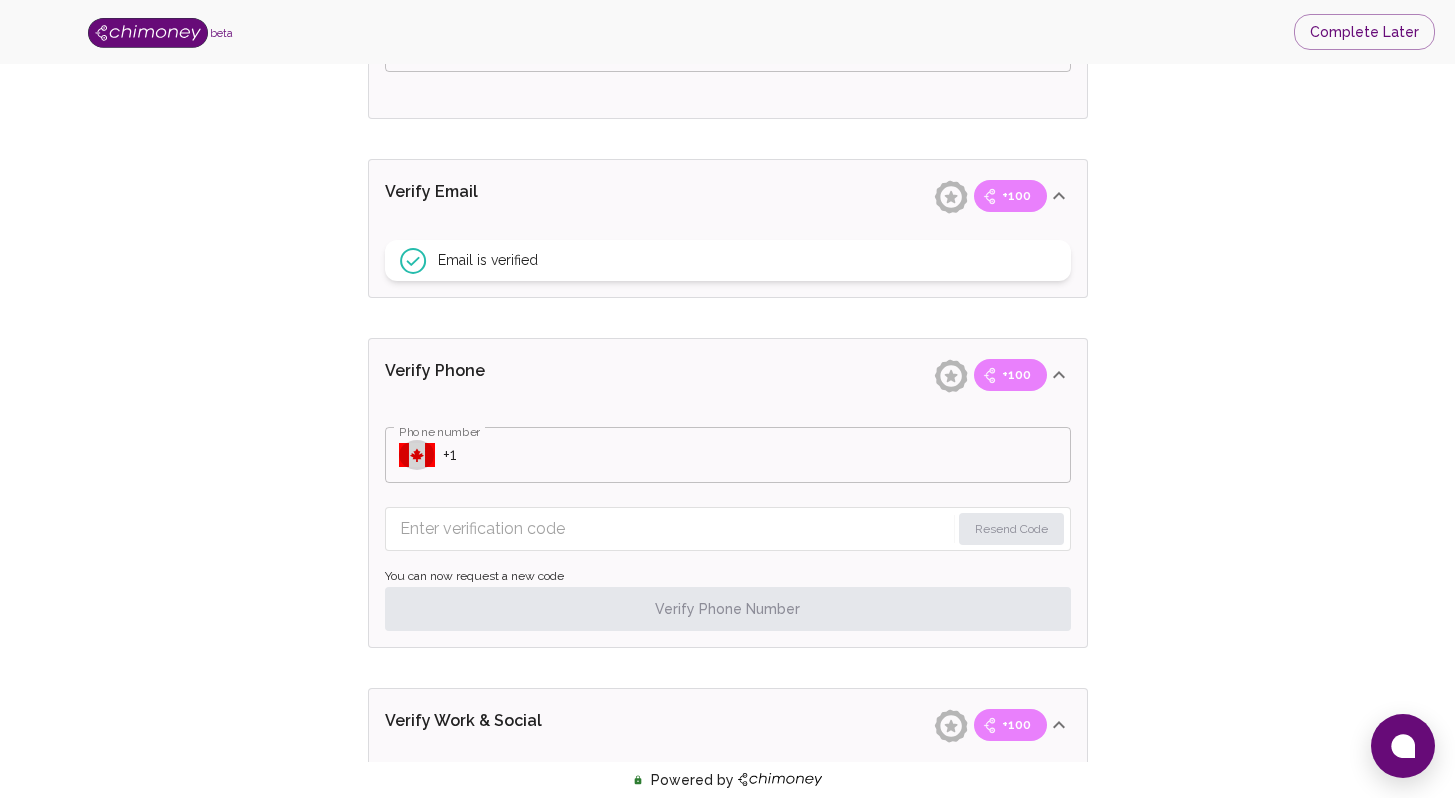 click 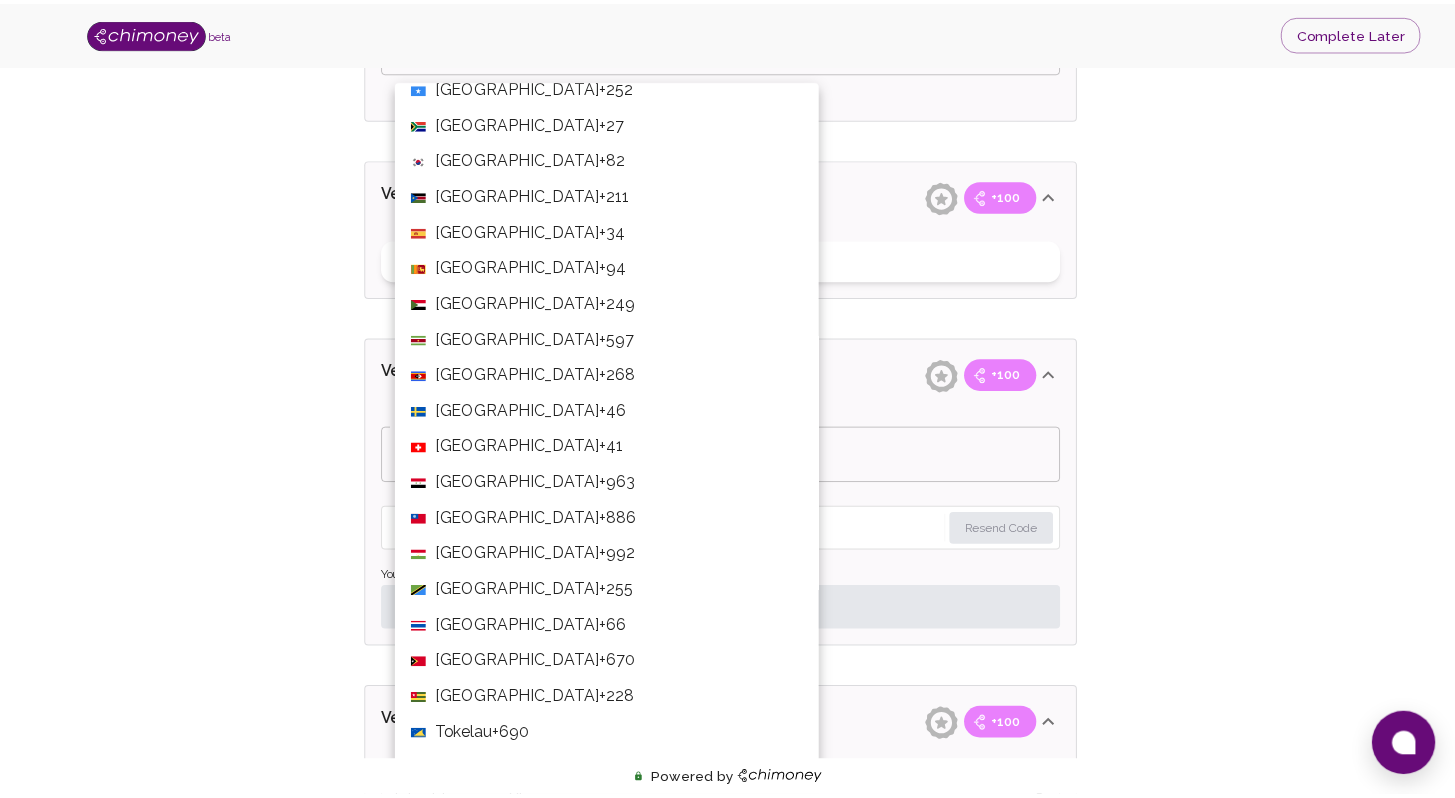 scroll, scrollTop: 6865, scrollLeft: 0, axis: vertical 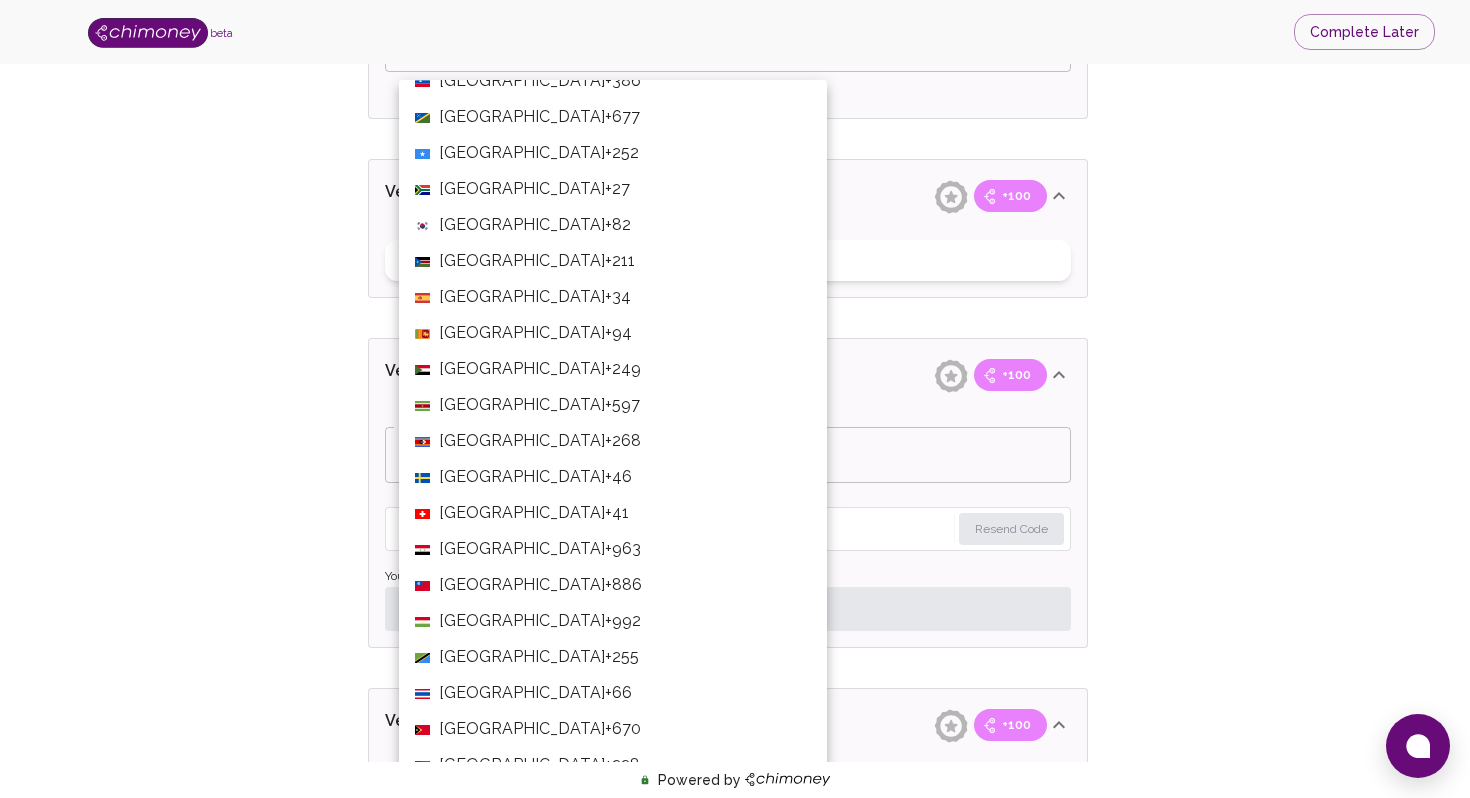 click on "South Africa +27" at bounding box center [613, 189] 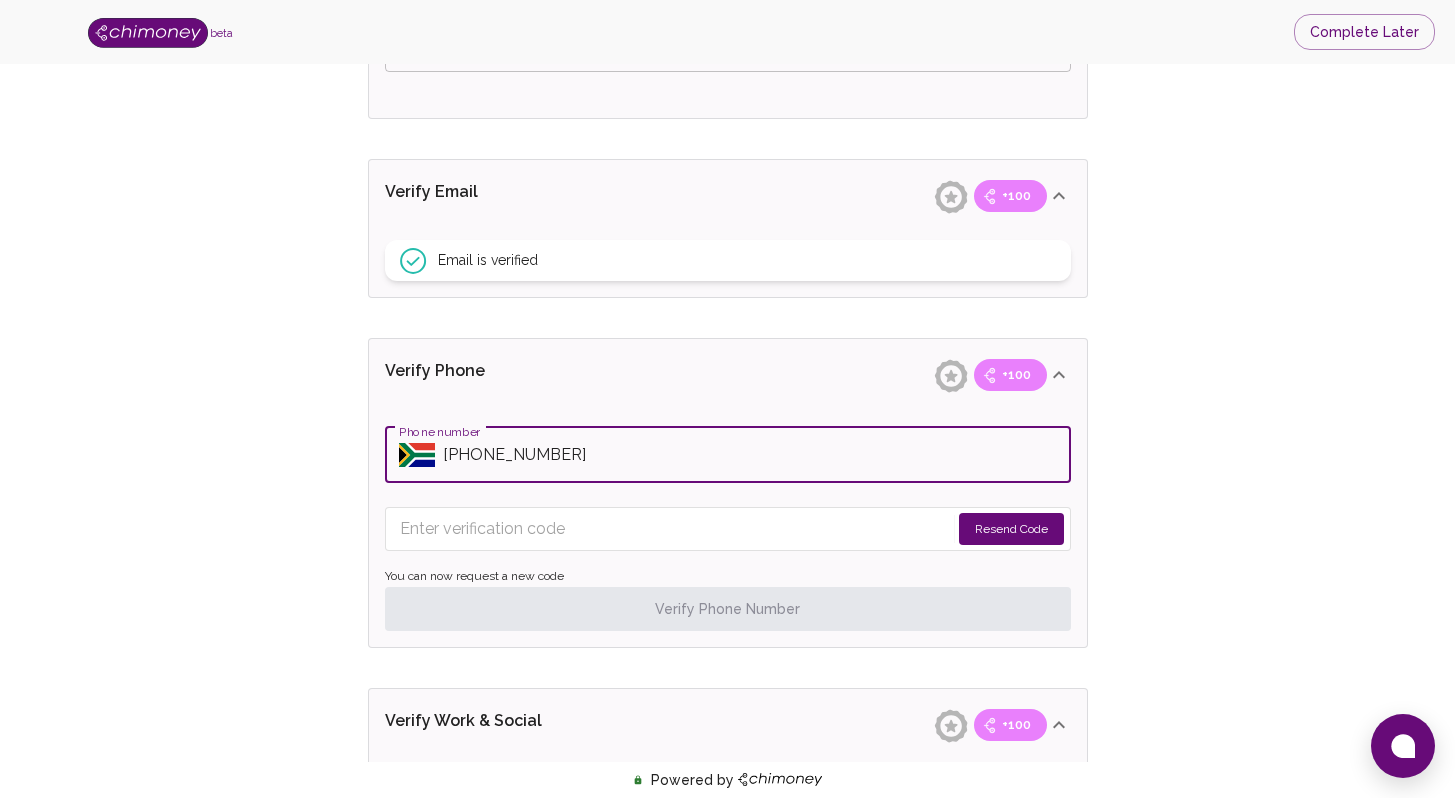 type on "+27 81 551 1245" 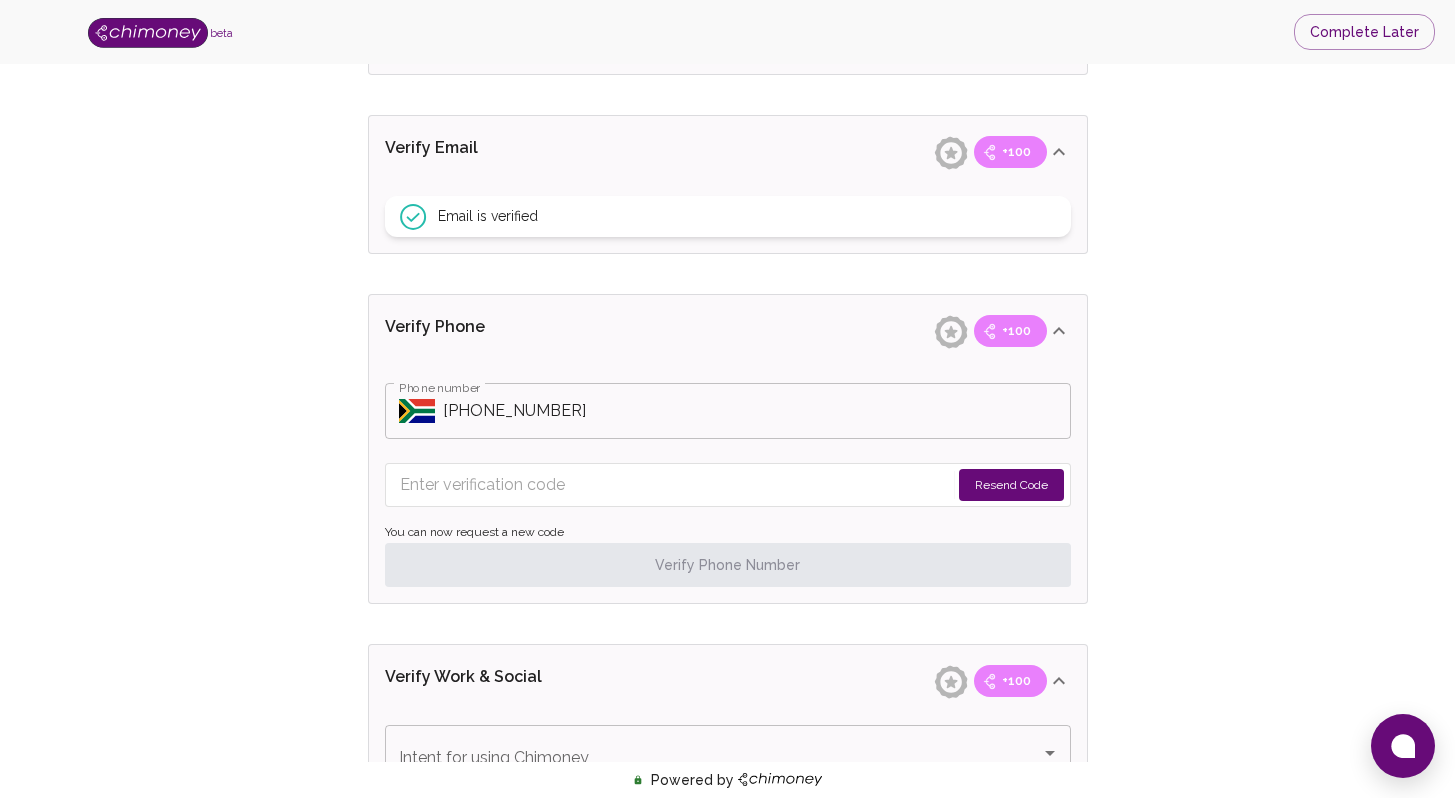 scroll, scrollTop: 711, scrollLeft: 0, axis: vertical 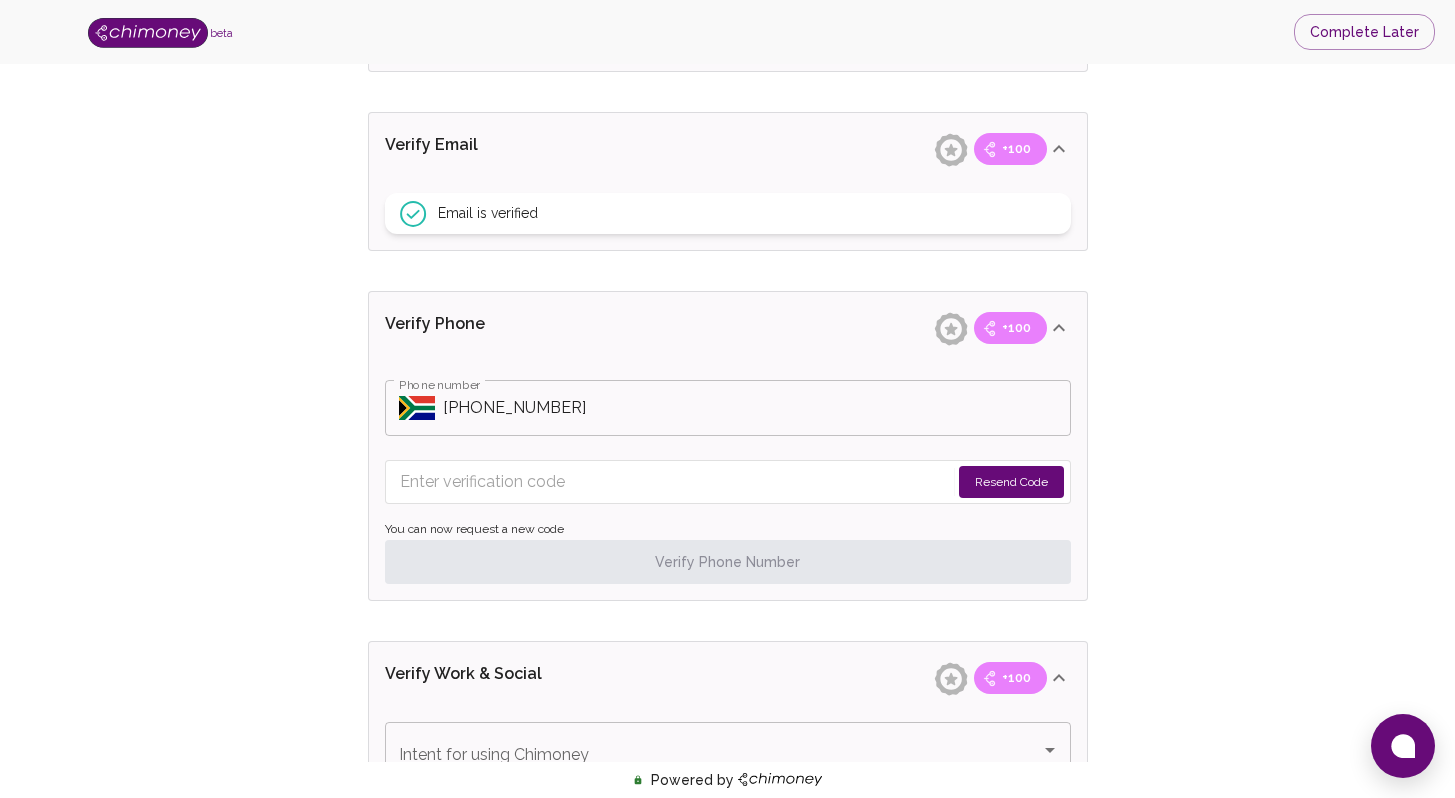 click on "Resend Code" at bounding box center (1011, 482) 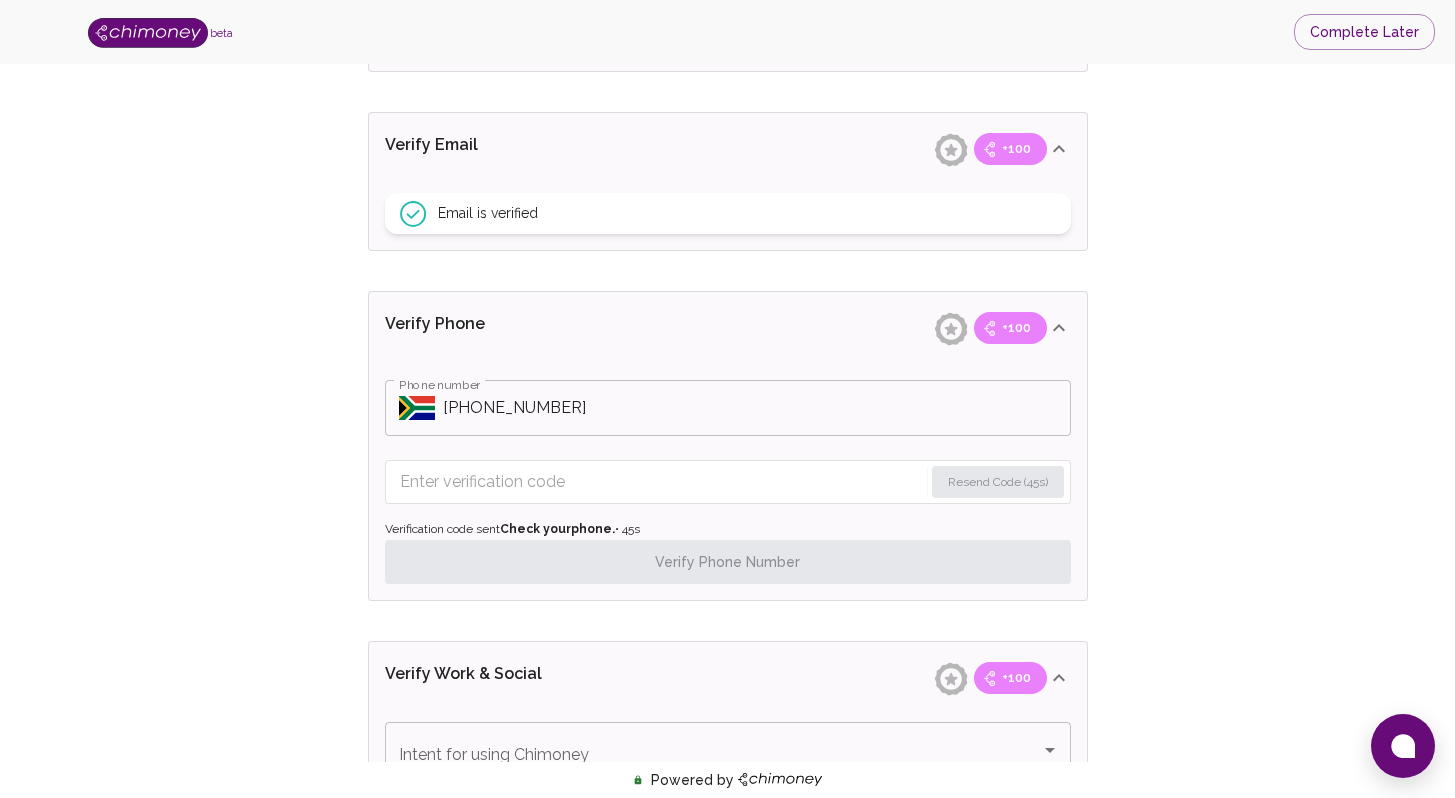 click at bounding box center [661, 482] 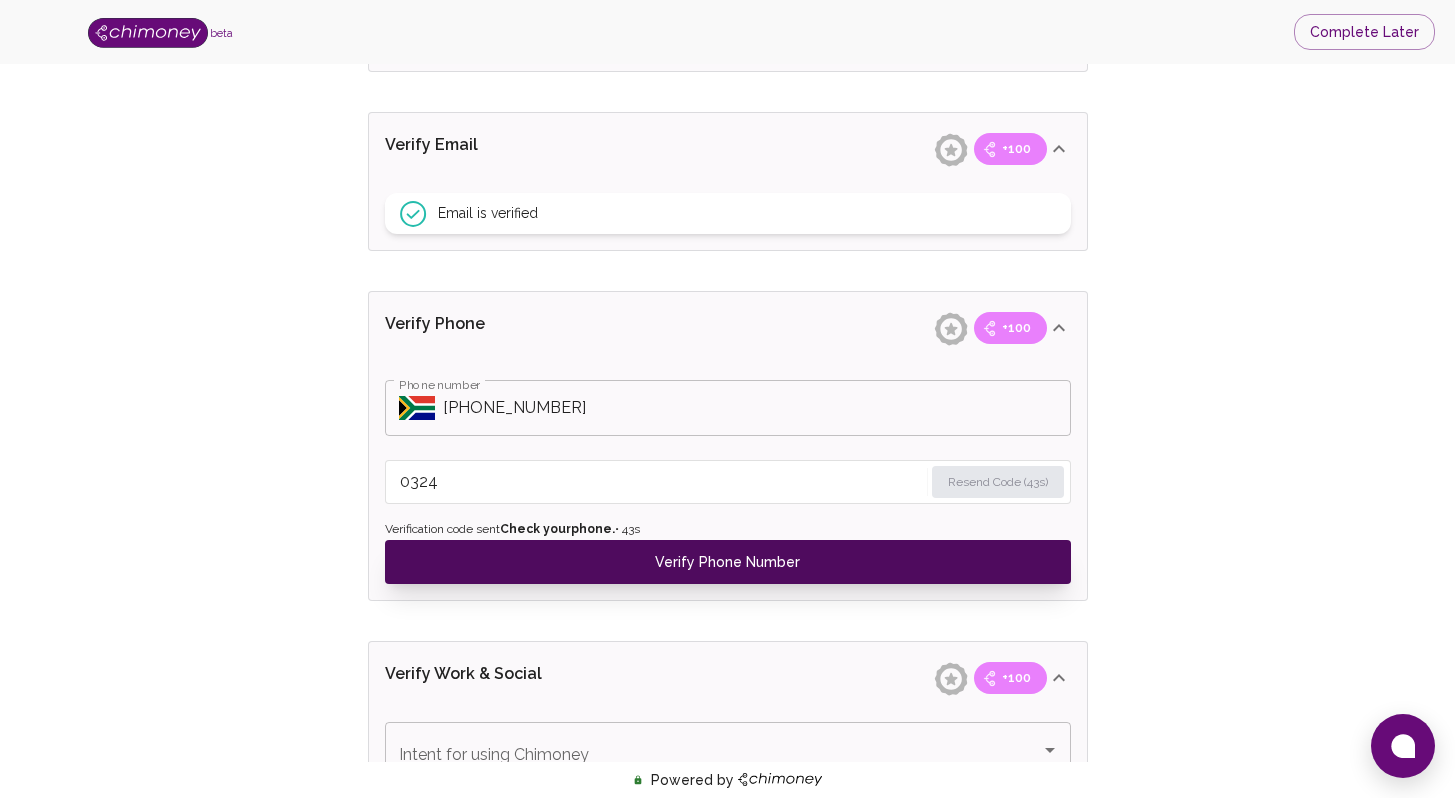 type on "0324" 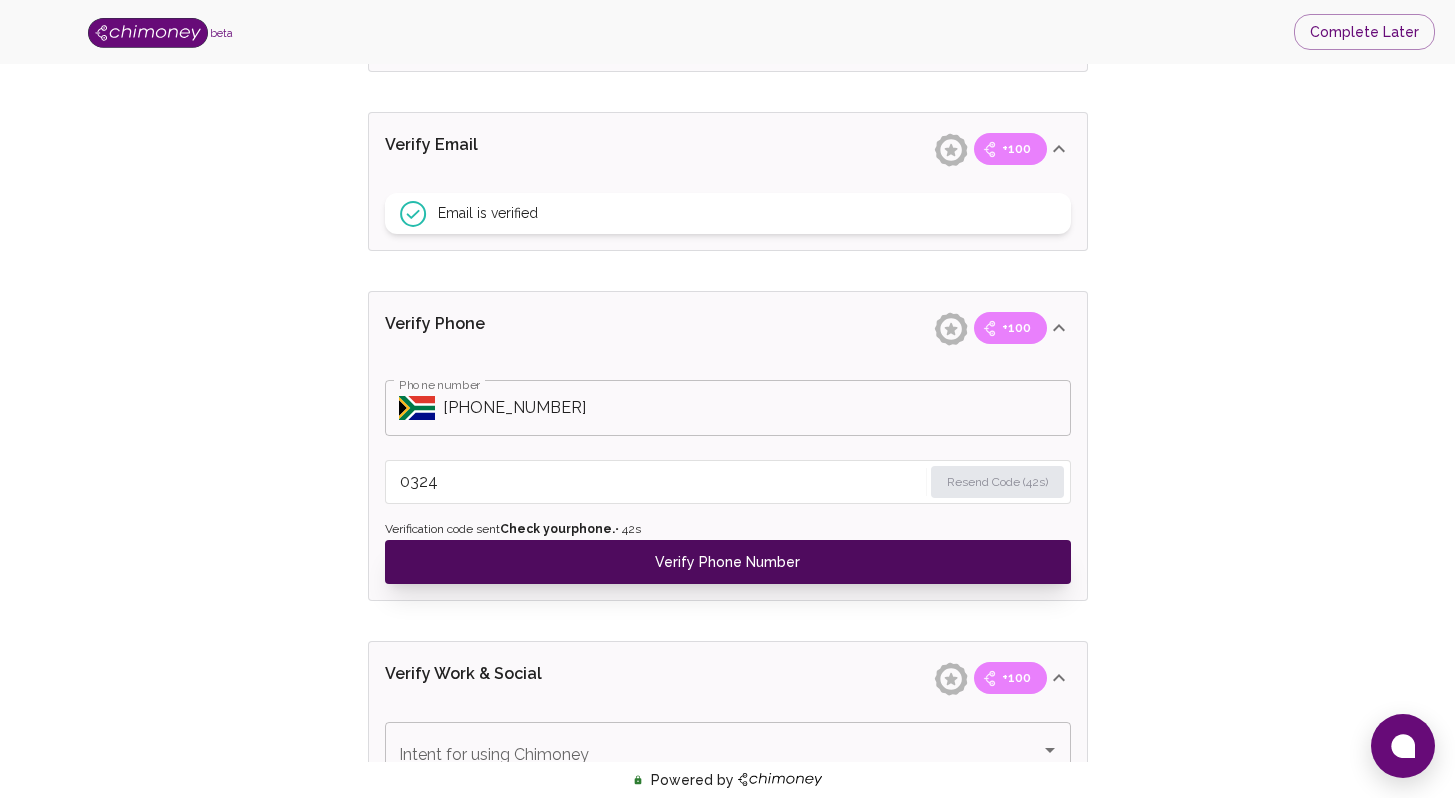 click on "Verify Phone Number" at bounding box center [728, 562] 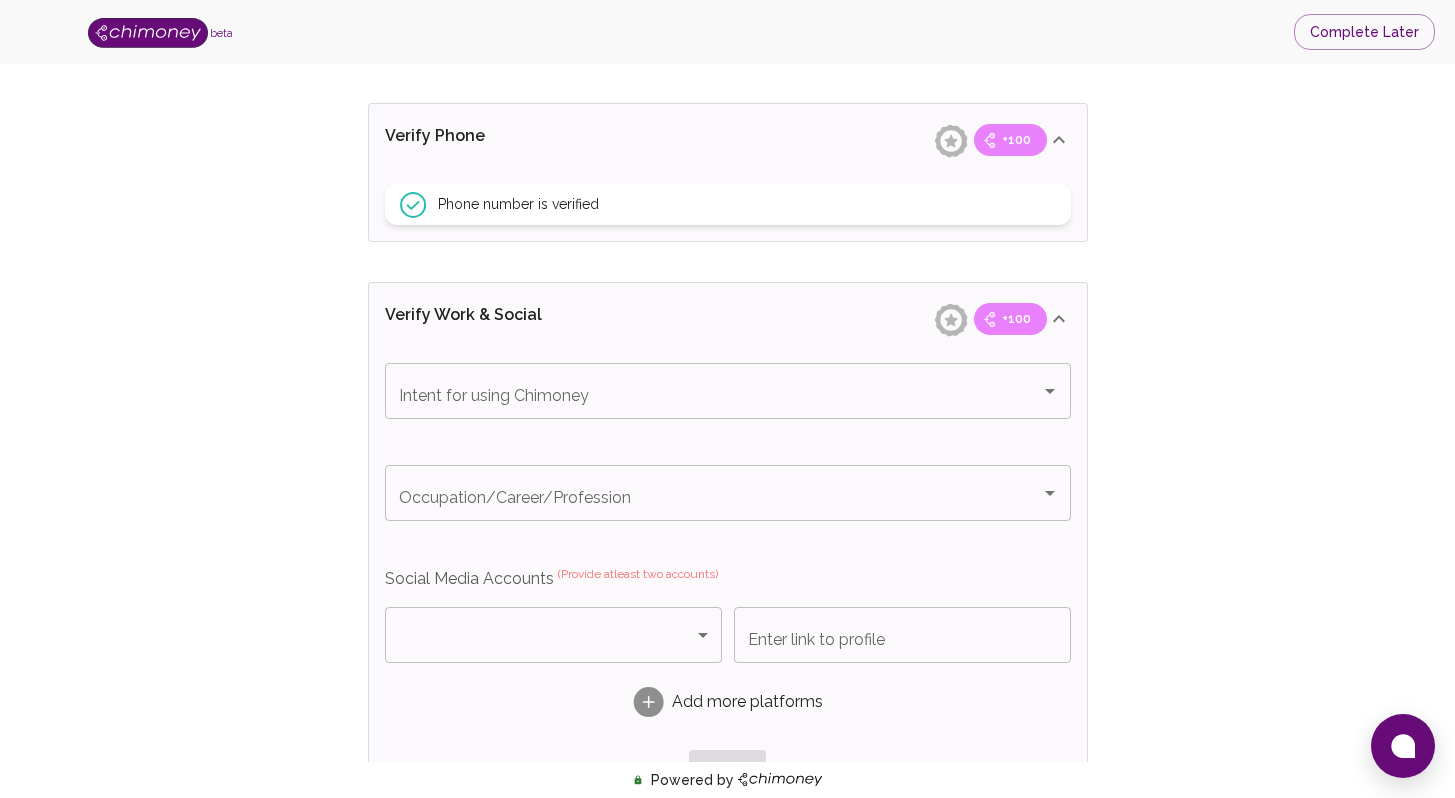 scroll, scrollTop: 987, scrollLeft: 0, axis: vertical 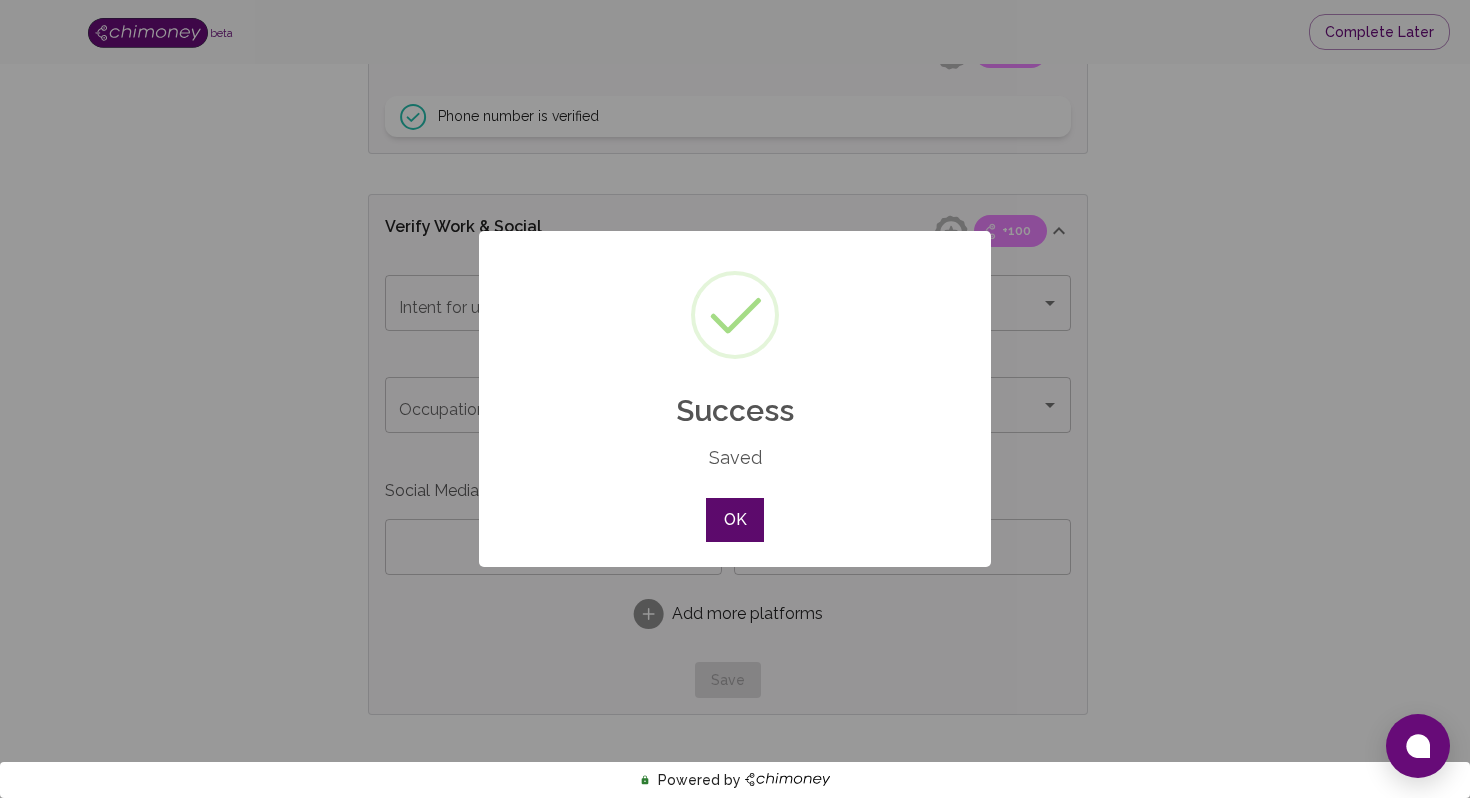 click on "OK" at bounding box center (735, 520) 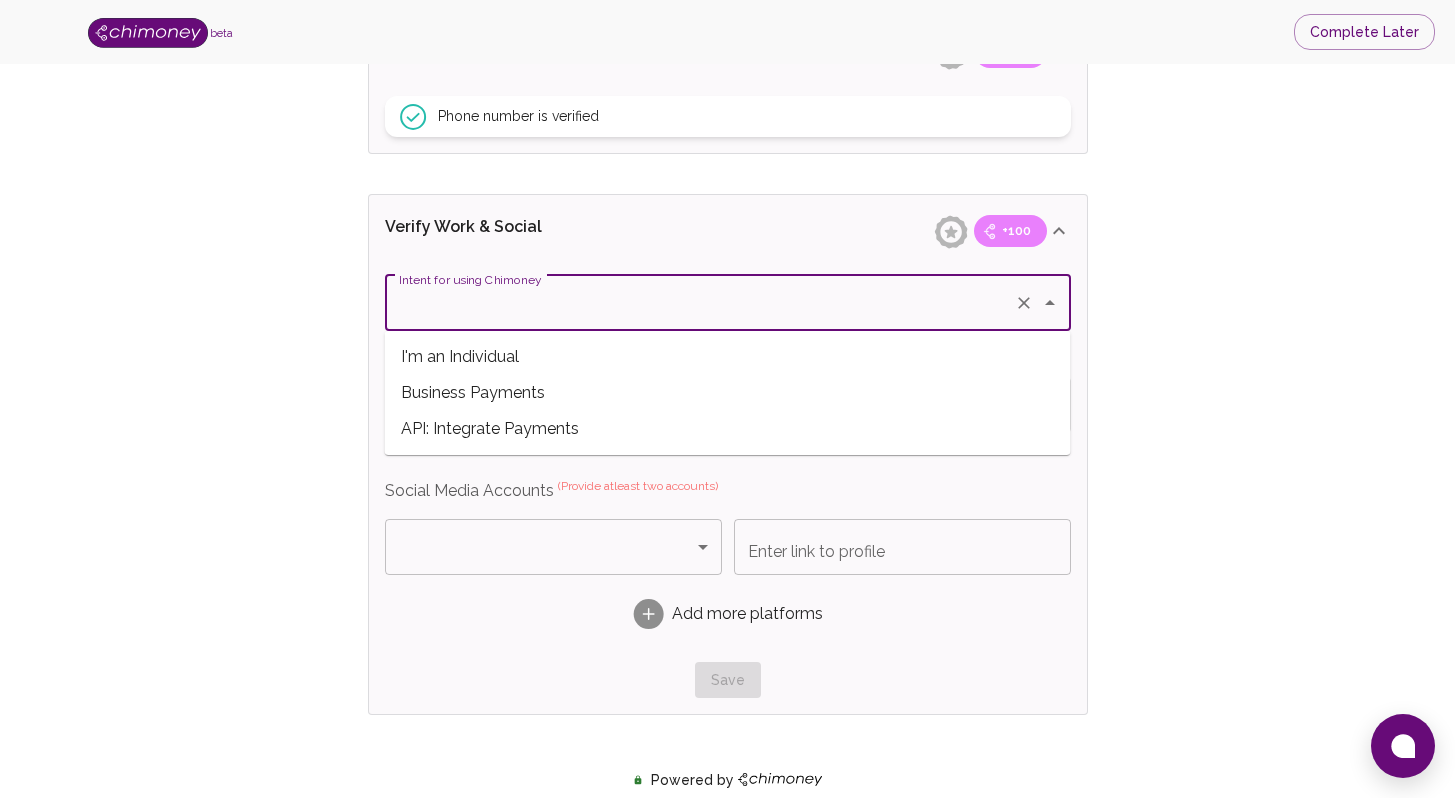 click on "Intent for using Chimoney" at bounding box center [700, 303] 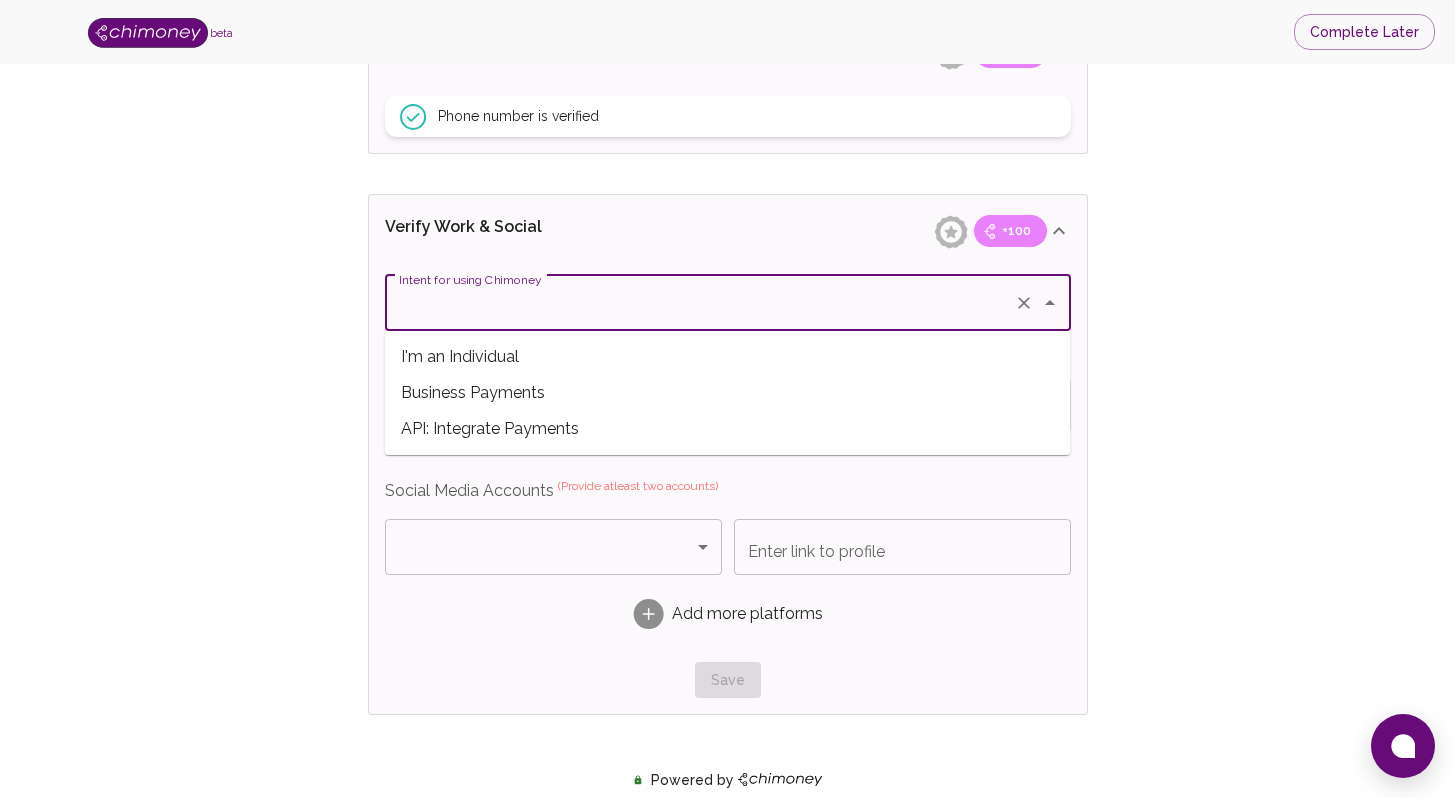 click on "Business Payments" at bounding box center (728, 393) 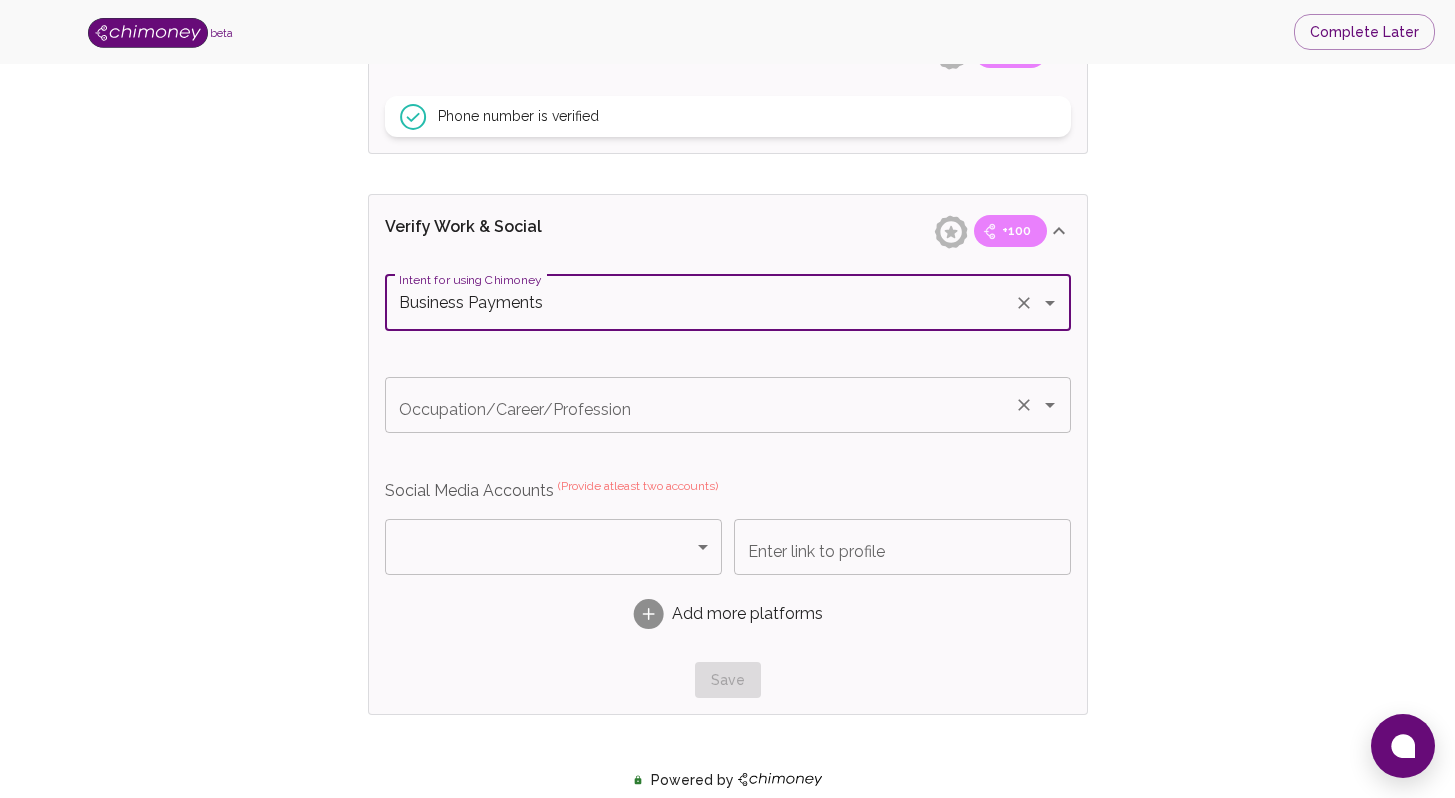 click on "Occupation/Career/Profession" at bounding box center (728, 405) 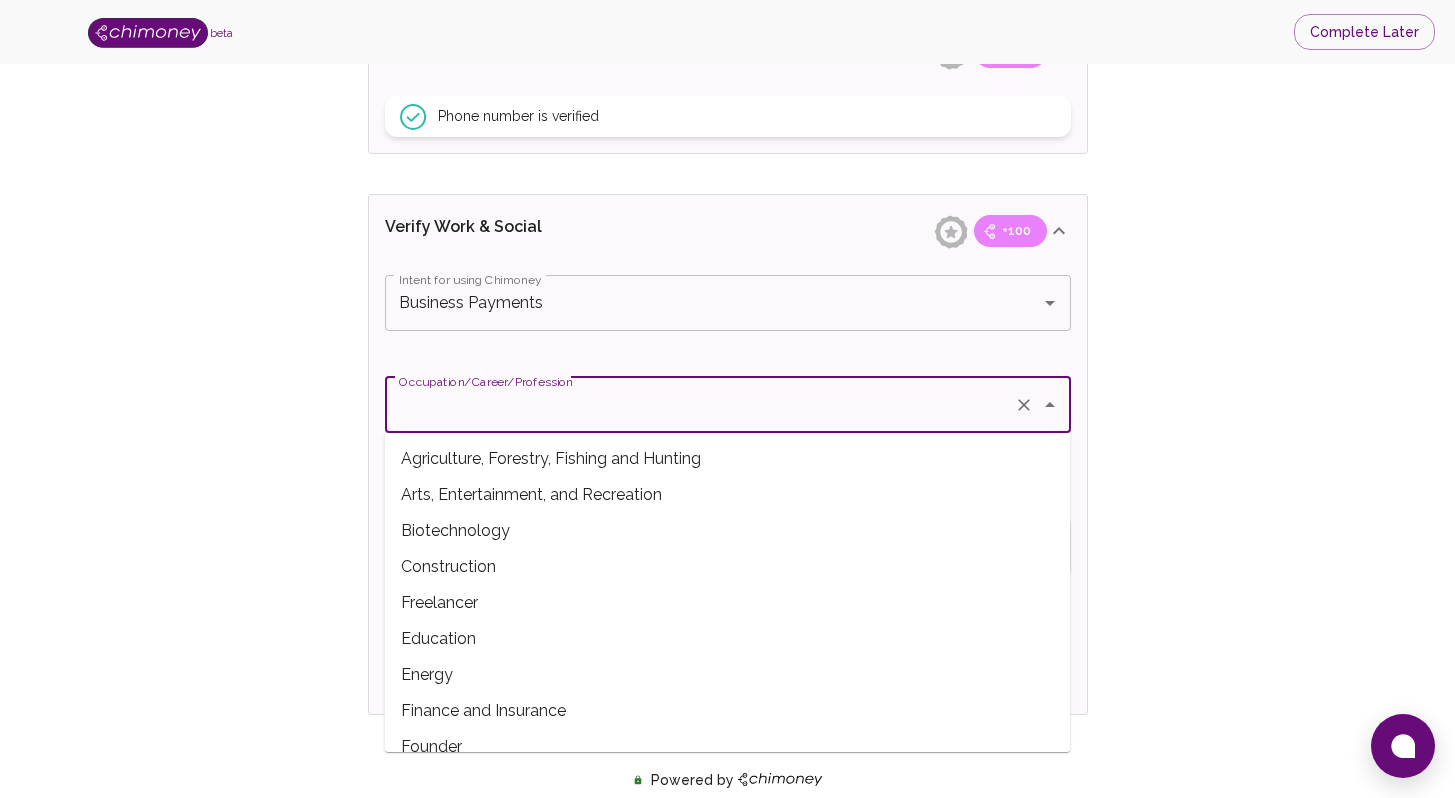 click on "Arts, Entertainment, and Recreation" at bounding box center [728, 495] 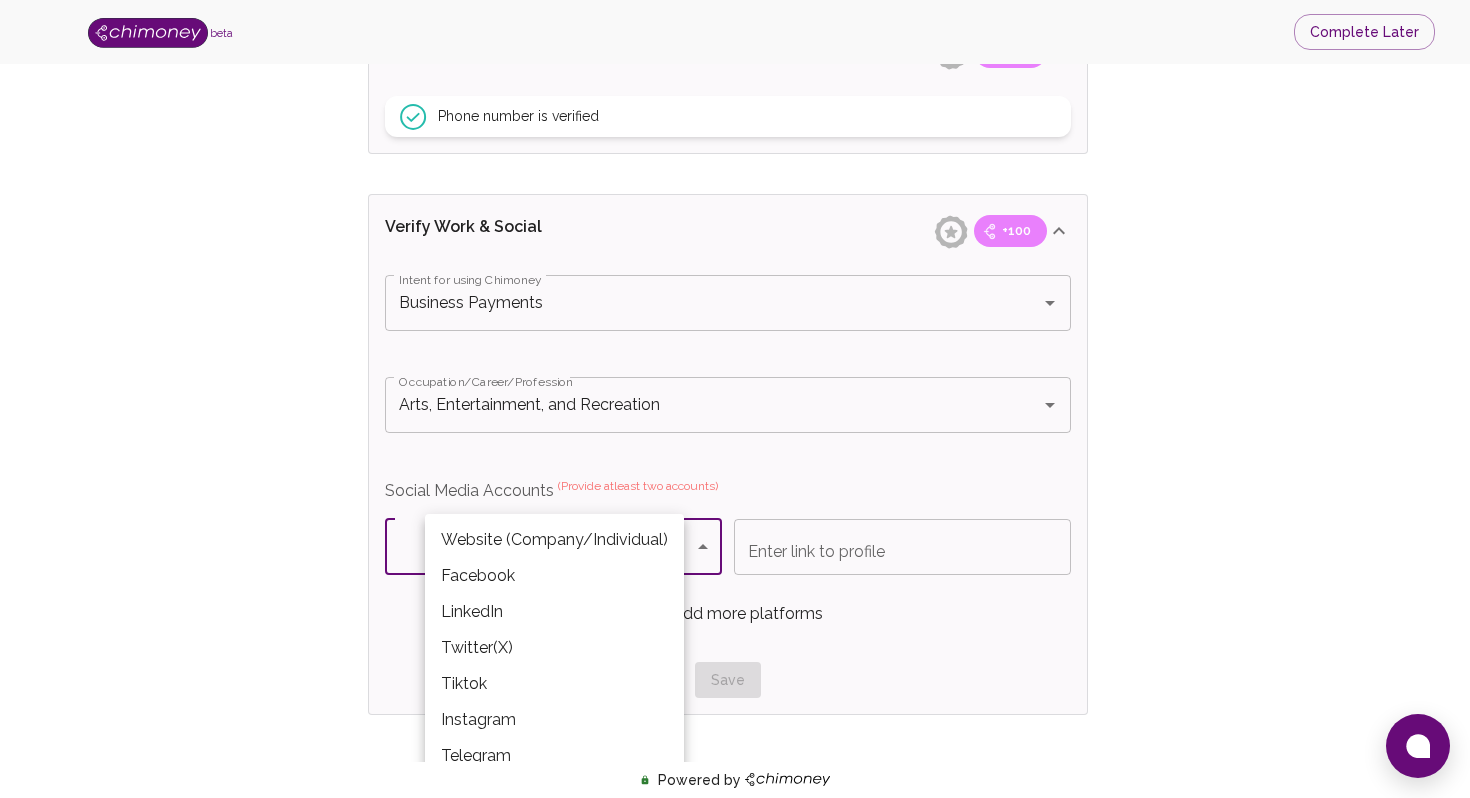 click on "beta Complete Later Verify ID and Earn Complete verification steps to earn Reward +100 Verify Email +100 Verify Phone +100 Add Socials +100 Get Verified +100 ID Approved Total Earned +100 Name +100 First Name Sandile First Name Last Name Ngakane Last Name Verify Email +100 Email is verified Verify Phone +100 Phone number is verified Verify Work & Social +100 Intent for using Chimoney Business Payments Intent for using Chimoney Occupation/Career/Profession Arts, Entertainment, and Recreation Occupation/Career/Profession Social Media Accounts   (Provide atleast two accounts) ​ Platform Enter link to profile Enter link to profile Add more platforms Save Verify ID +100 Complete ID Verification ID Approval +100 Verify ID Submit KYC Powered by   /onboarding/personal-details Website (Company/Individual) Facebook LinkedIn Twitter(X) Tiktok Instagram Telegram" at bounding box center [735, 183] 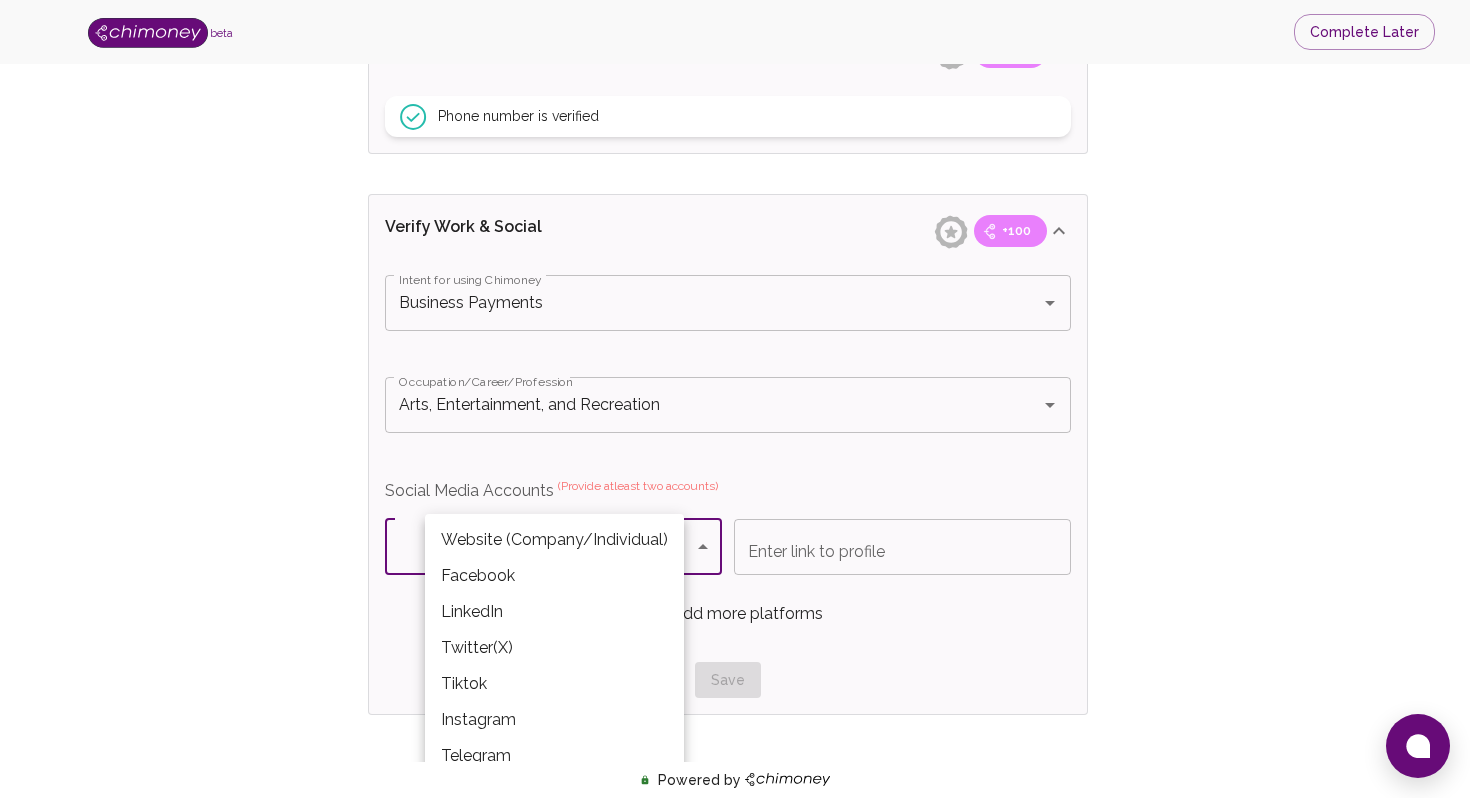 click at bounding box center (735, 399) 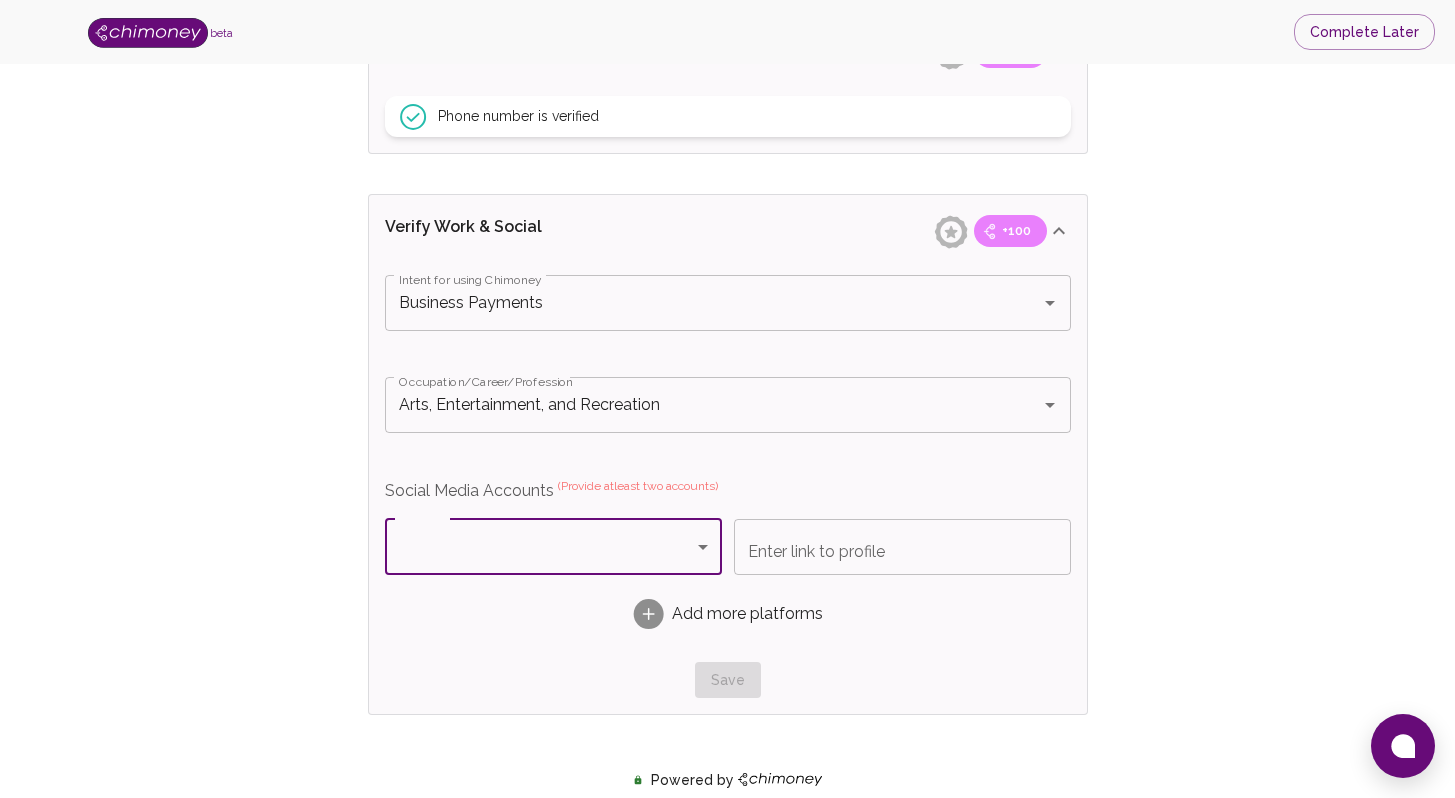 click on "beta Complete Later Verify ID and Earn Complete verification steps to earn Reward +100 Verify Email +100 Verify Phone +100 Add Socials +100 Get Verified +100 ID Approved Total Earned +100 Name +100 First Name Sandile First Name Last Name Ngakane Last Name Verify Email +100 Email is verified Verify Phone +100 Phone number is verified Verify Work & Social +100 Intent for using Chimoney Business Payments Intent for using Chimoney Occupation/Career/Profession Arts, Entertainment, and Recreation Occupation/Career/Profession Social Media Accounts   (Provide atleast two accounts) ​ Platform Enter link to profile Enter link to profile Add more platforms Save Verify ID +100 Complete ID Verification ID Approval +100 Verify ID Submit KYC Powered by   /onboarding/personal-details" at bounding box center [727, 183] 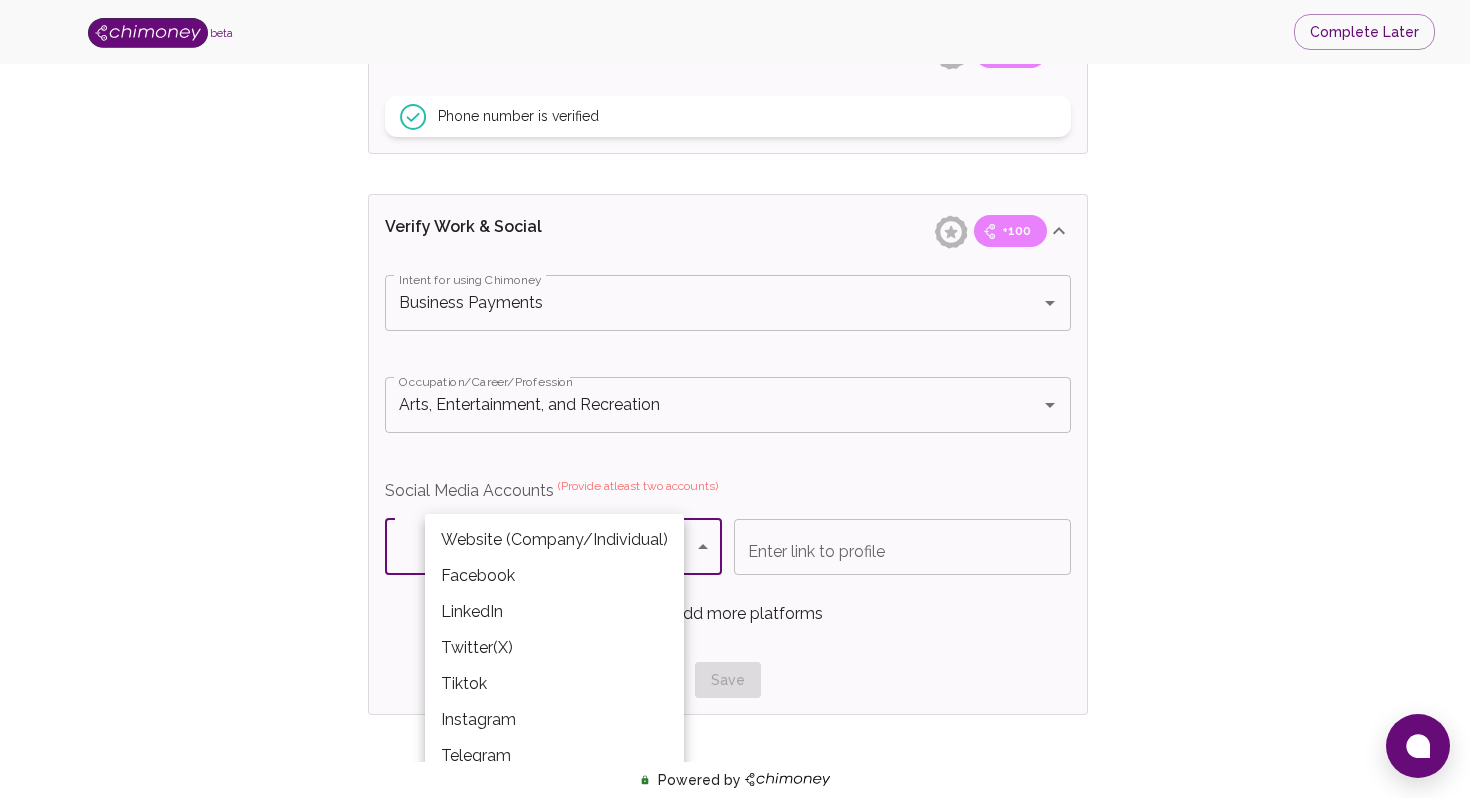 click on "Instagram" at bounding box center (554, 720) 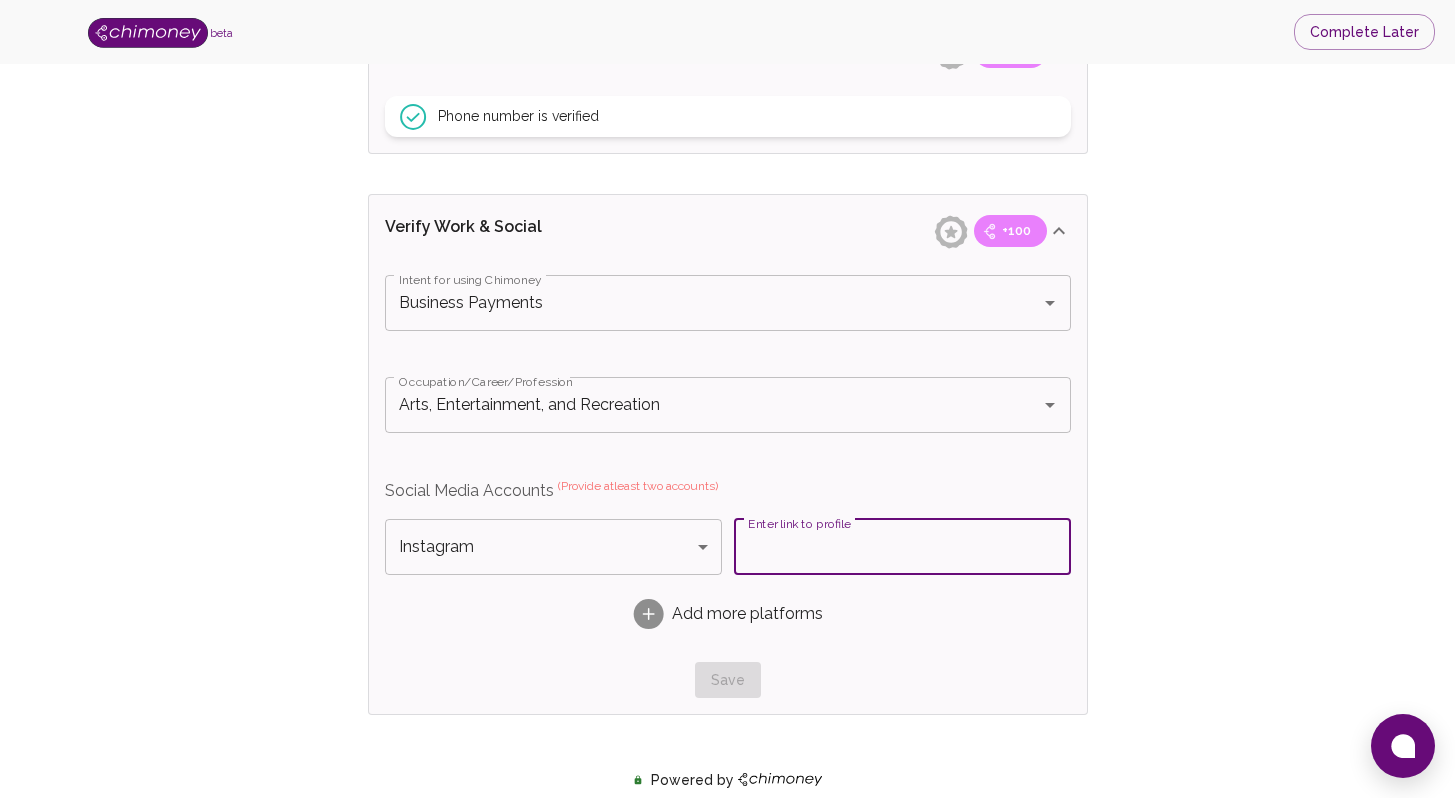 click on "Enter link to profile" at bounding box center (902, 547) 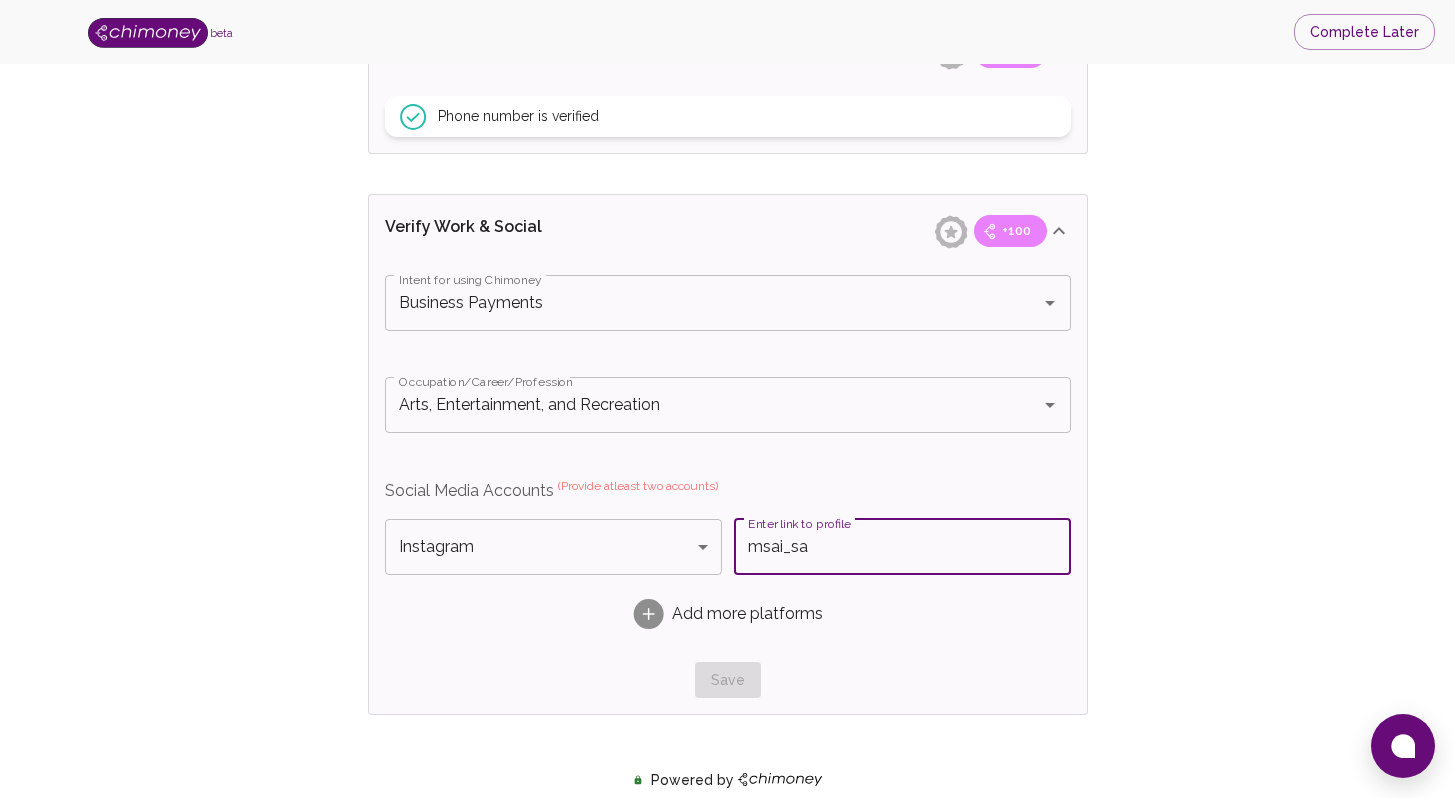 type on "msai_sa" 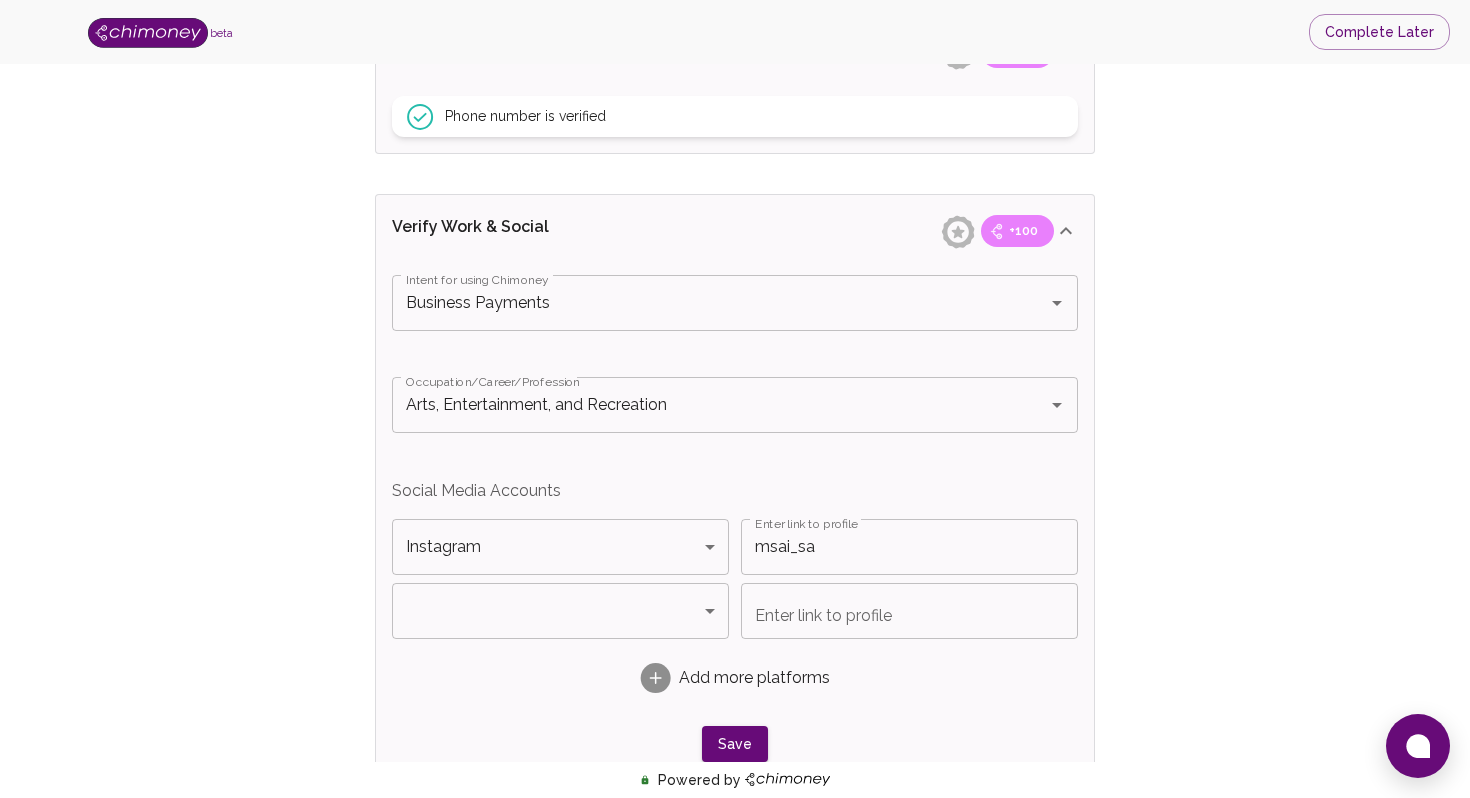 click on "beta Complete Later Verify ID and Earn Complete verification steps to earn Reward +100 Verify Email +100 Verify Phone +100 Add Socials +100 Get Verified +100 ID Approved Total Earned +100 Name +100 First Name Sandile First Name Last Name Ngakane Last Name Verify Email +100 Email is verified Verify Phone +100 Phone number is verified Verify Work & Social +100 Intent for using Chimoney Business Payments Intent for using Chimoney Occupation/Career/Profession Arts, Entertainment, and Recreation Occupation/Career/Profession Social Media Accounts   Instagram Instagram Platform Enter link to profile msai_sa Enter link to profile ​ Platform Enter link to profile Enter link to profile Add more platforms Save Verify ID +100 Complete ID Verification ID Approval +100 Verify ID Submit KYC Powered by   /onboarding/personal-details" at bounding box center (735, 215) 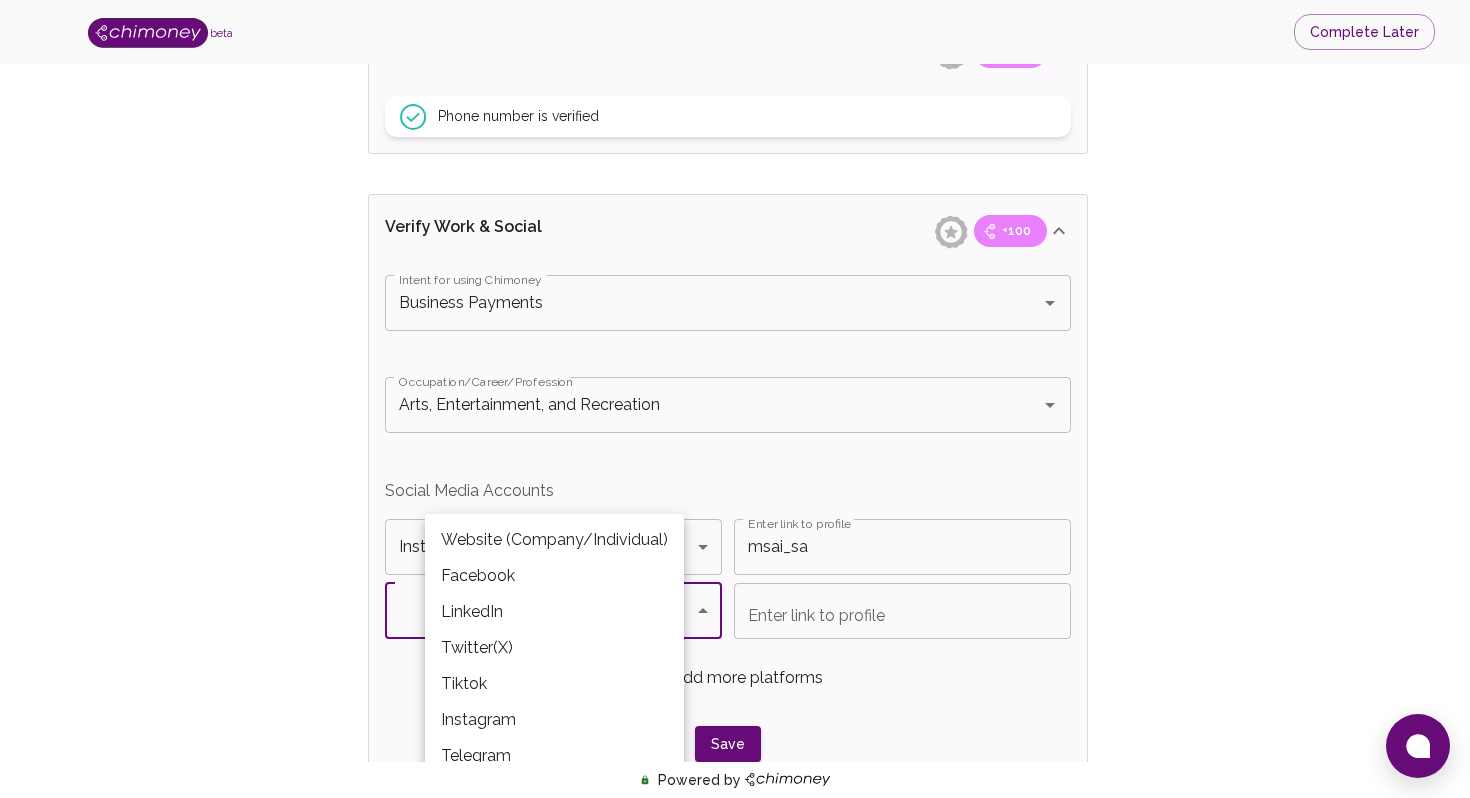click on "LinkedIn" at bounding box center (554, 612) 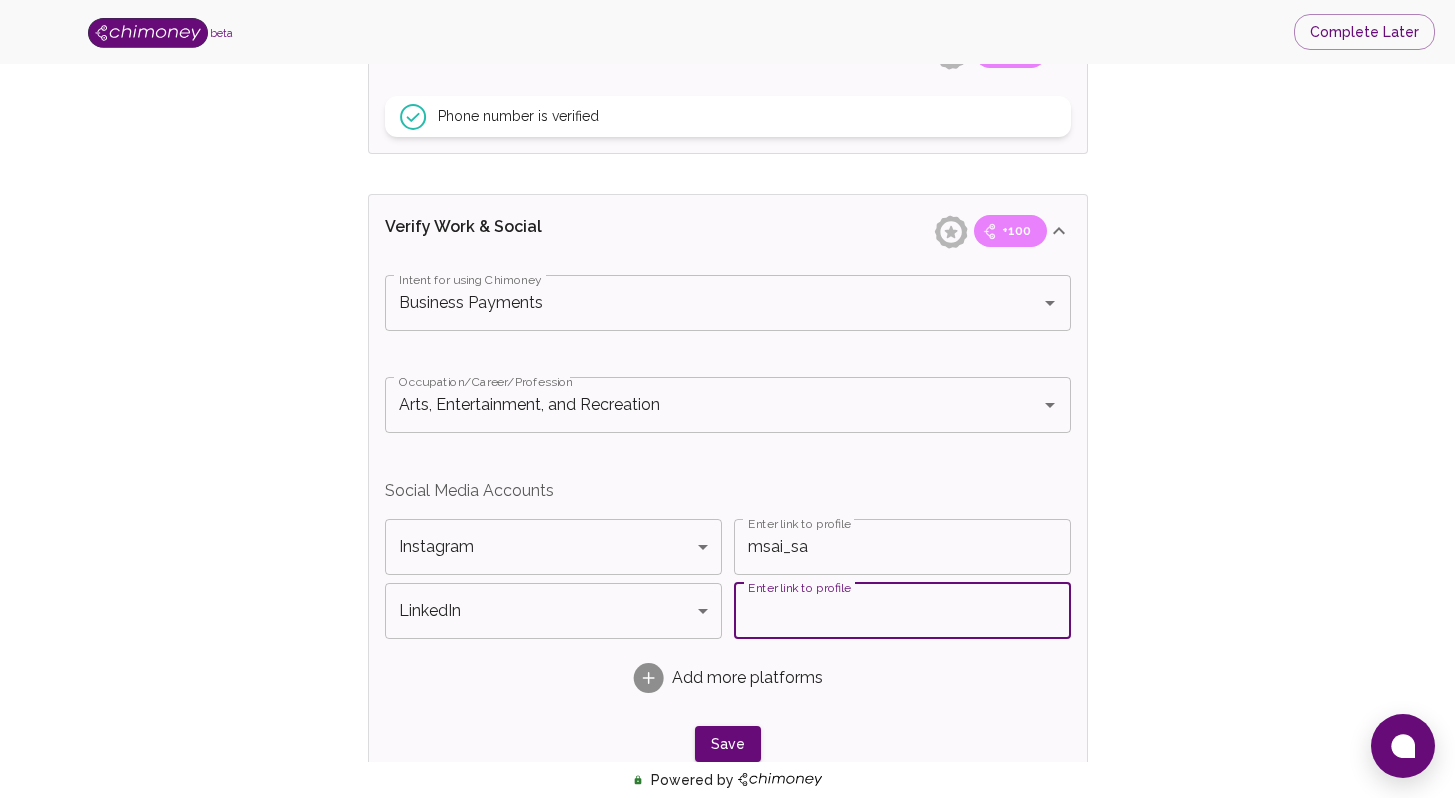 click on "Enter link to profile" at bounding box center (902, 611) 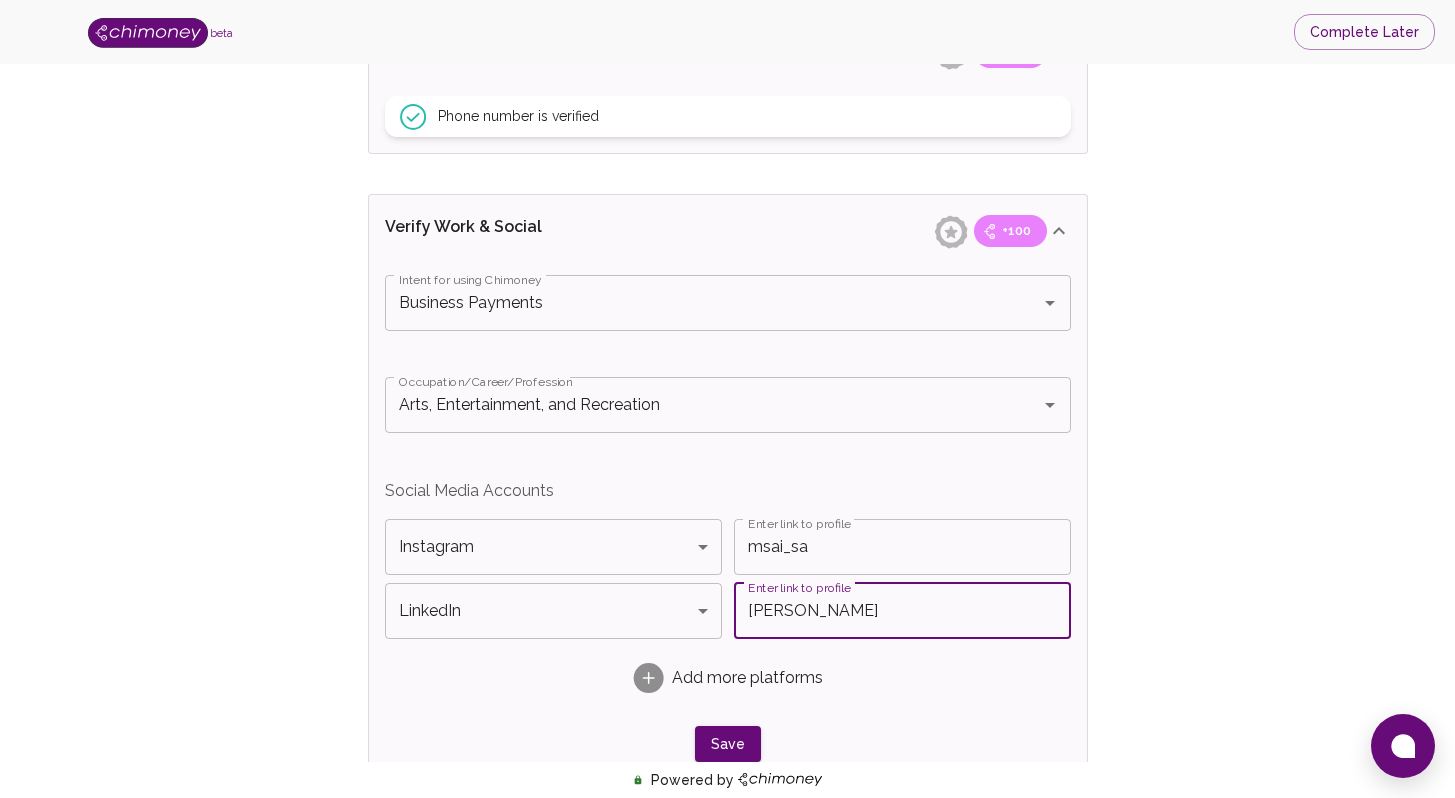 type on "[PERSON_NAME]" 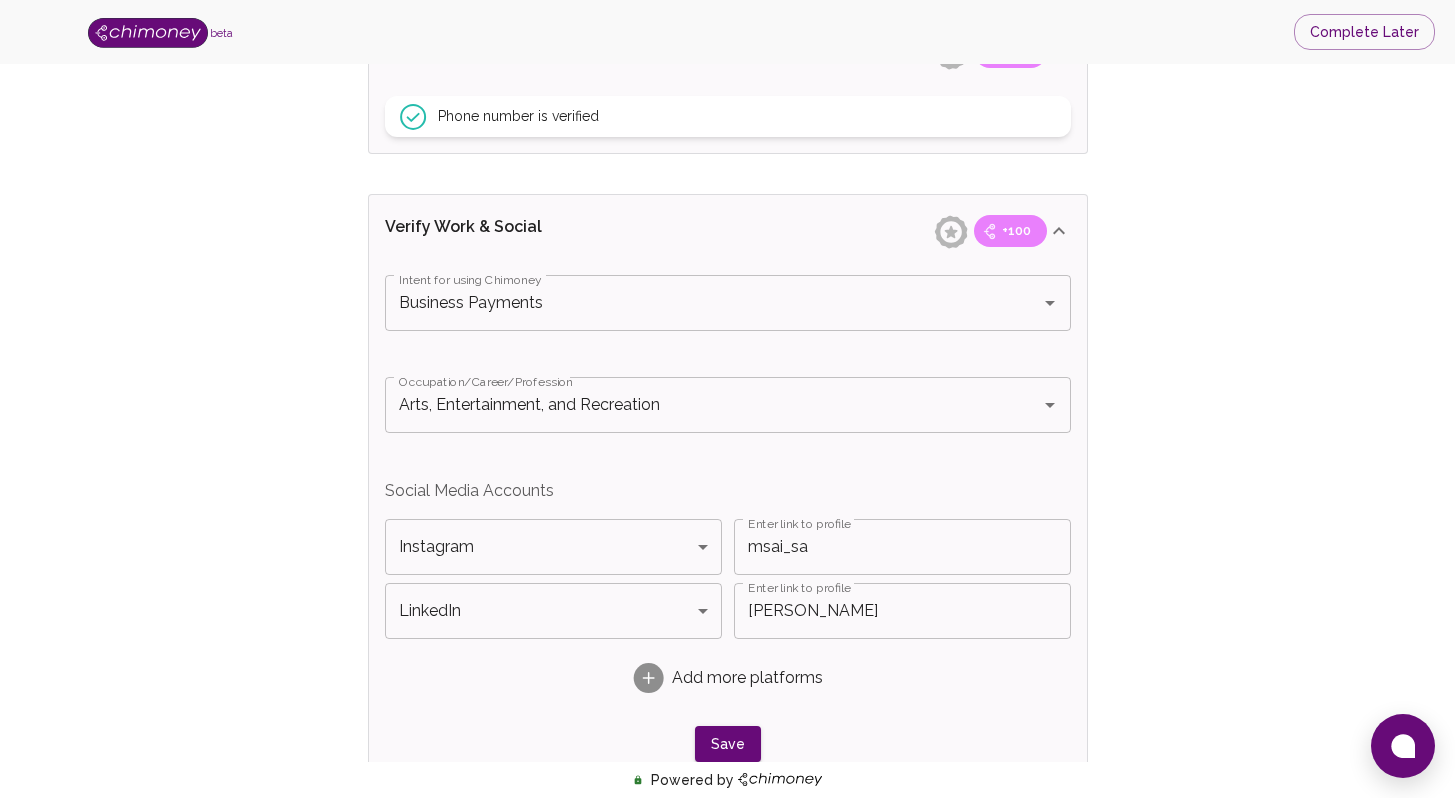 type 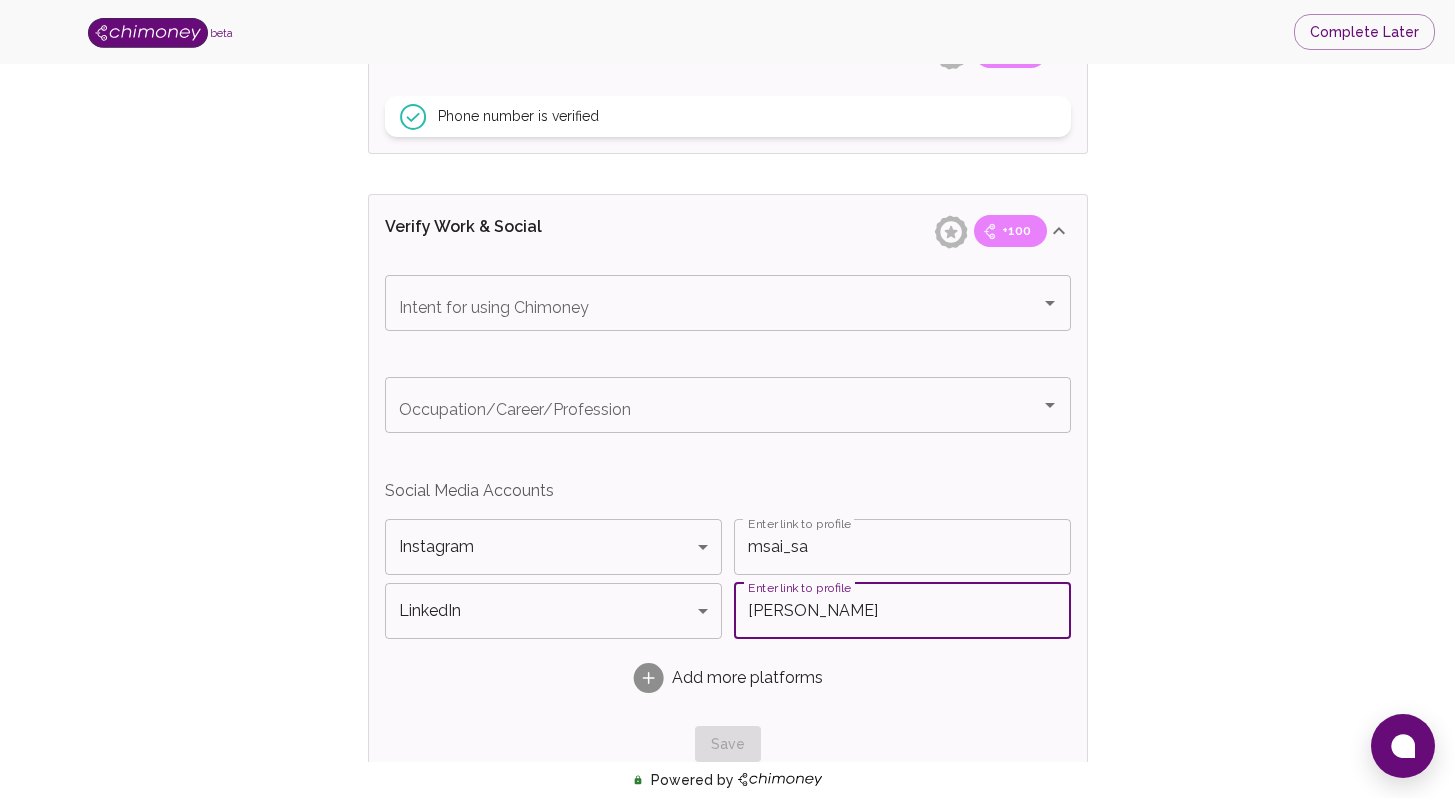 click on "[PERSON_NAME]" at bounding box center [902, 611] 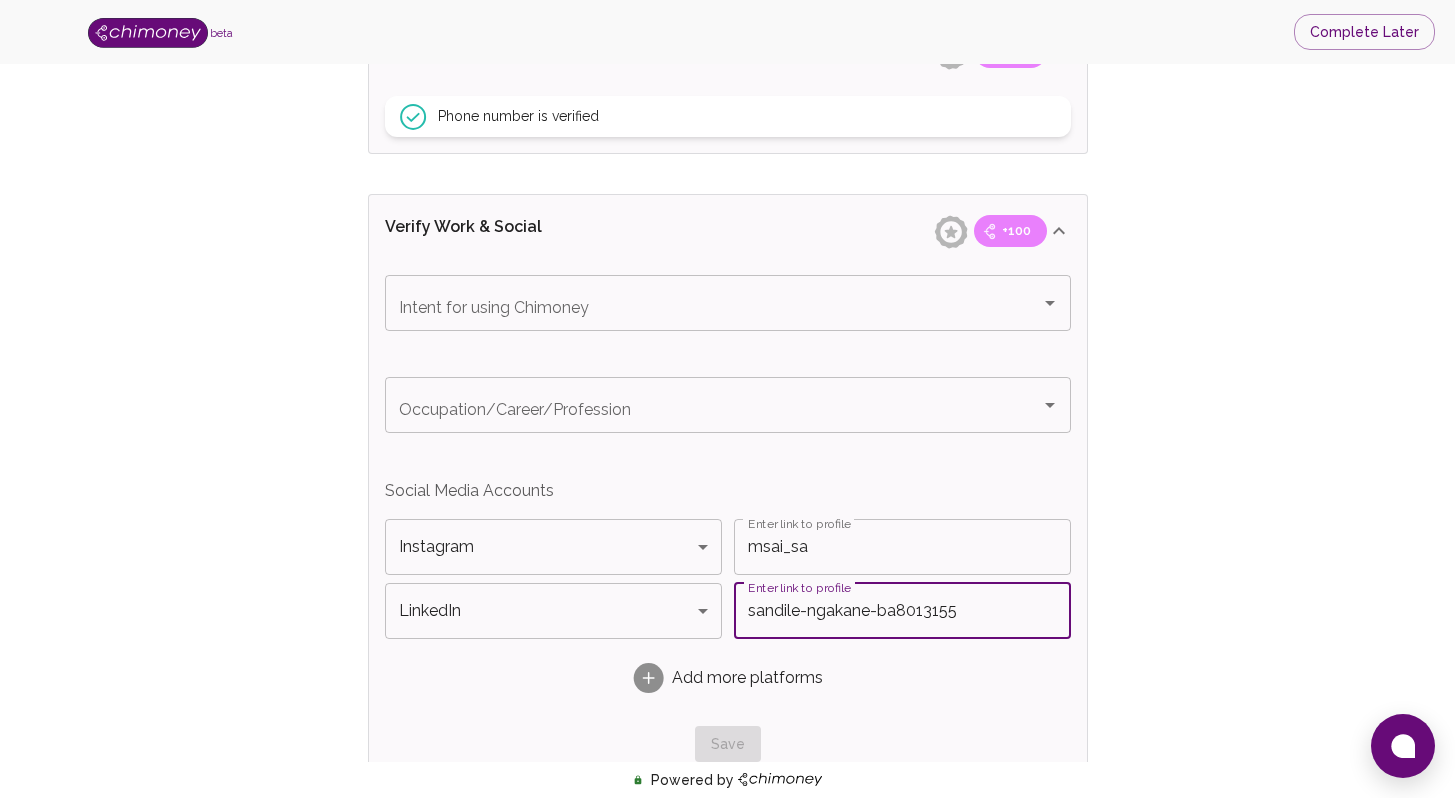 type on "sandile-ngakane-ba8013155" 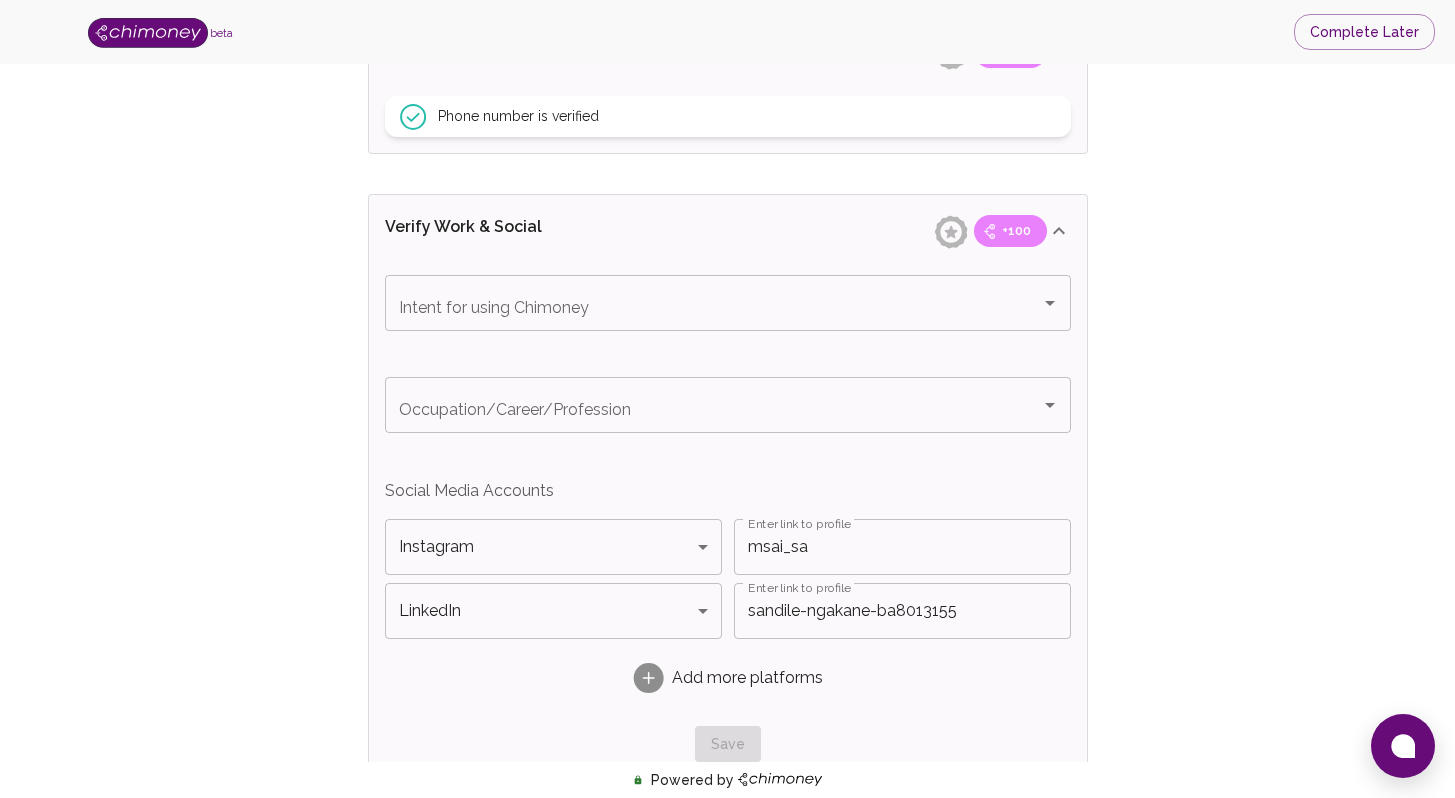 click on "Save" at bounding box center [728, 744] 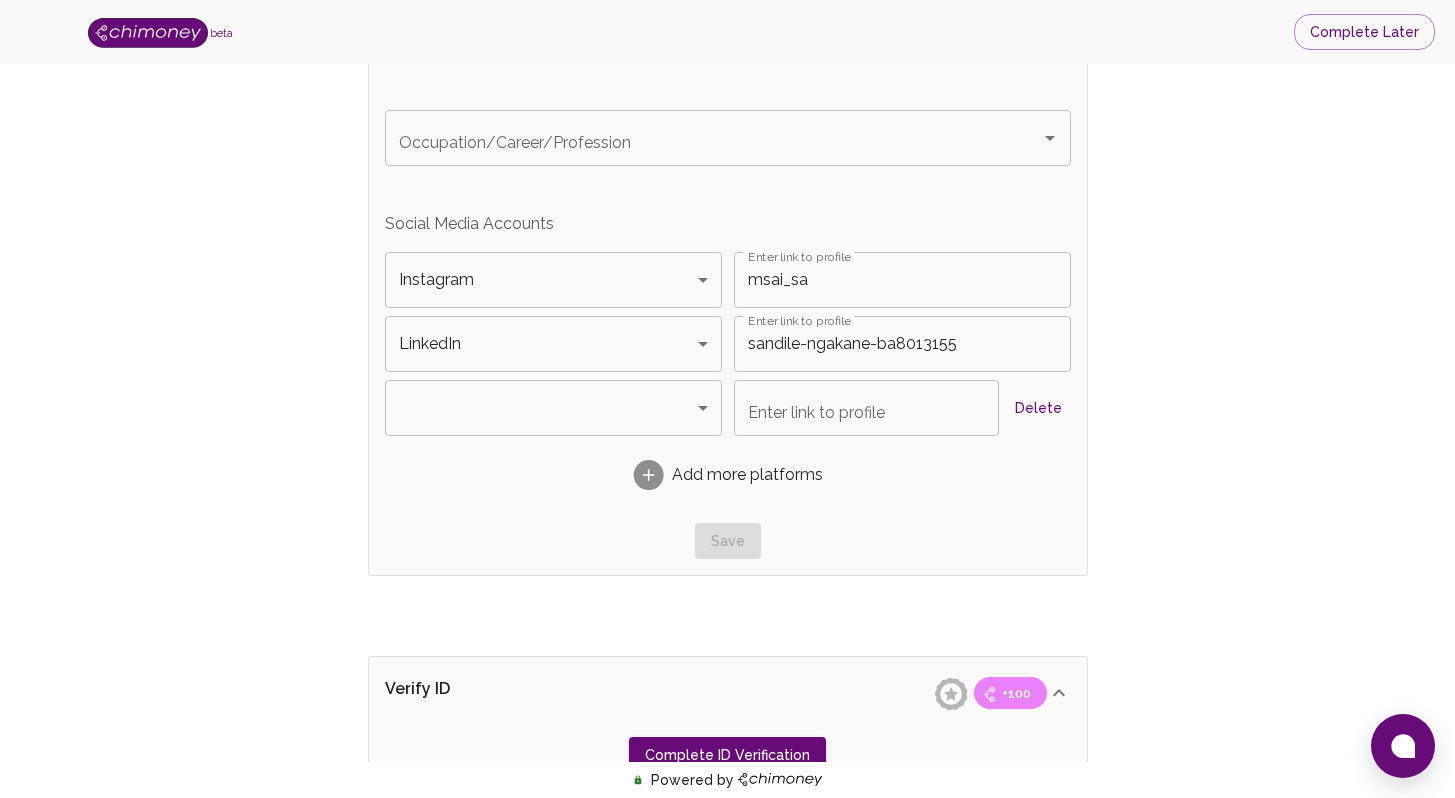 scroll, scrollTop: 1278, scrollLeft: 0, axis: vertical 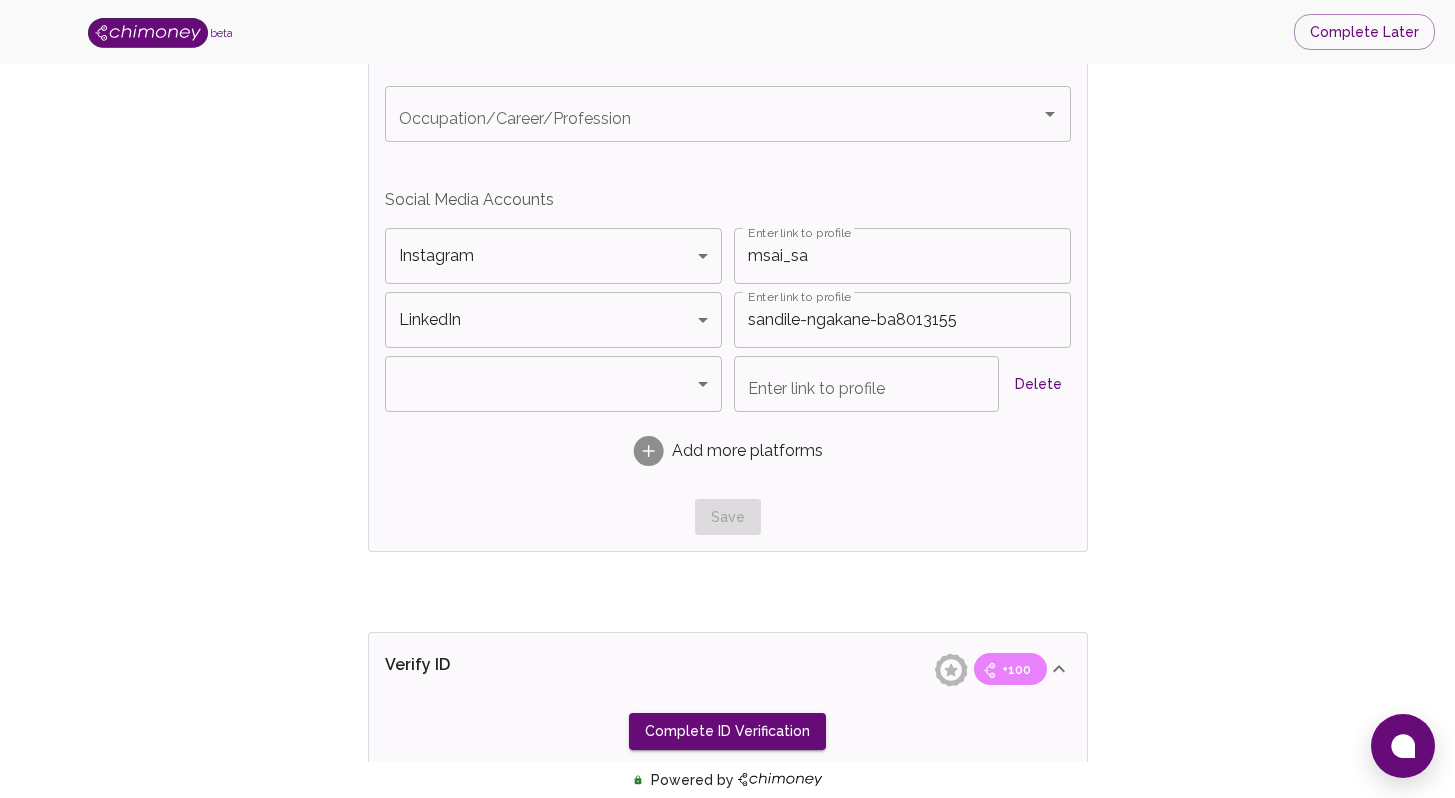 click on "Delete" at bounding box center [1039, 384] 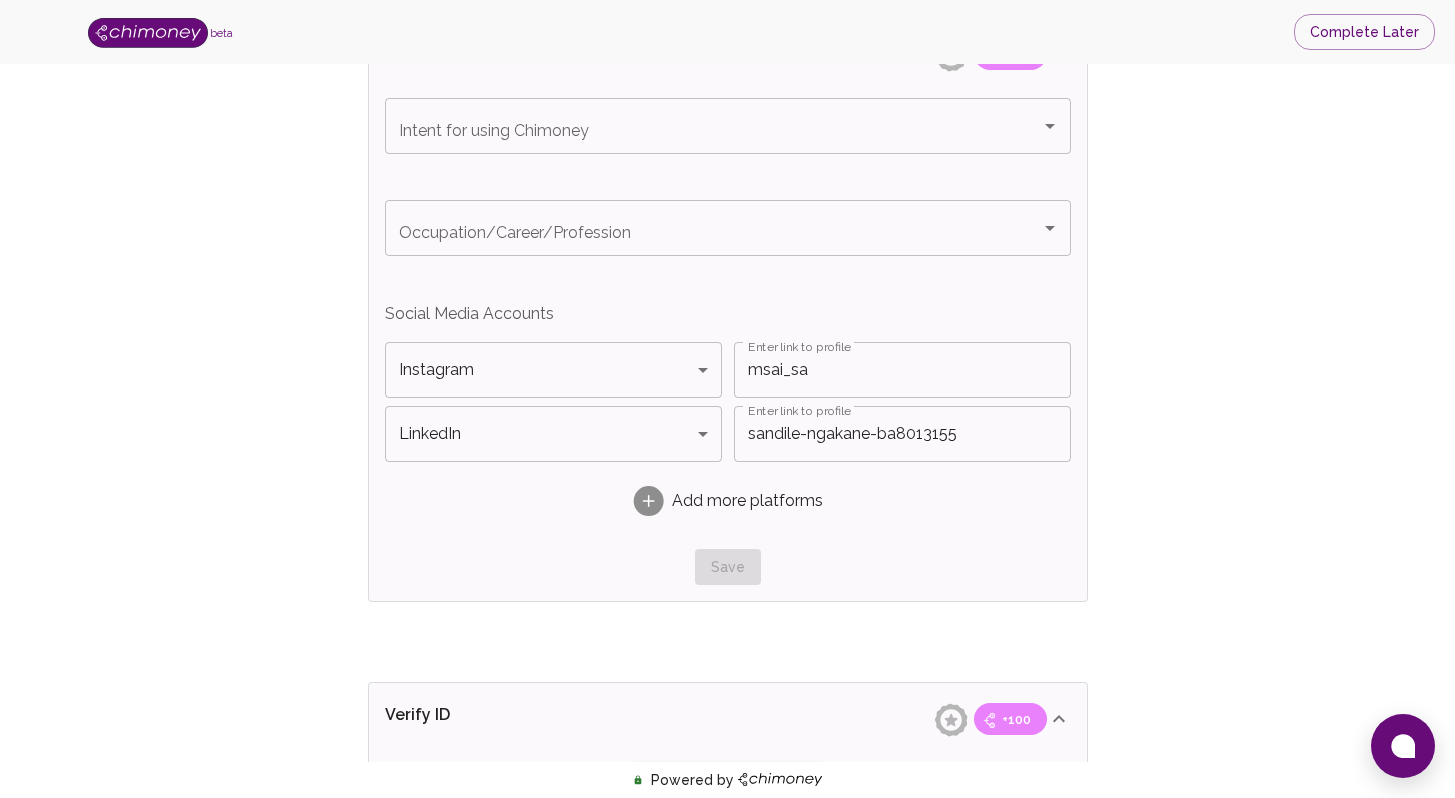 scroll, scrollTop: 1154, scrollLeft: 0, axis: vertical 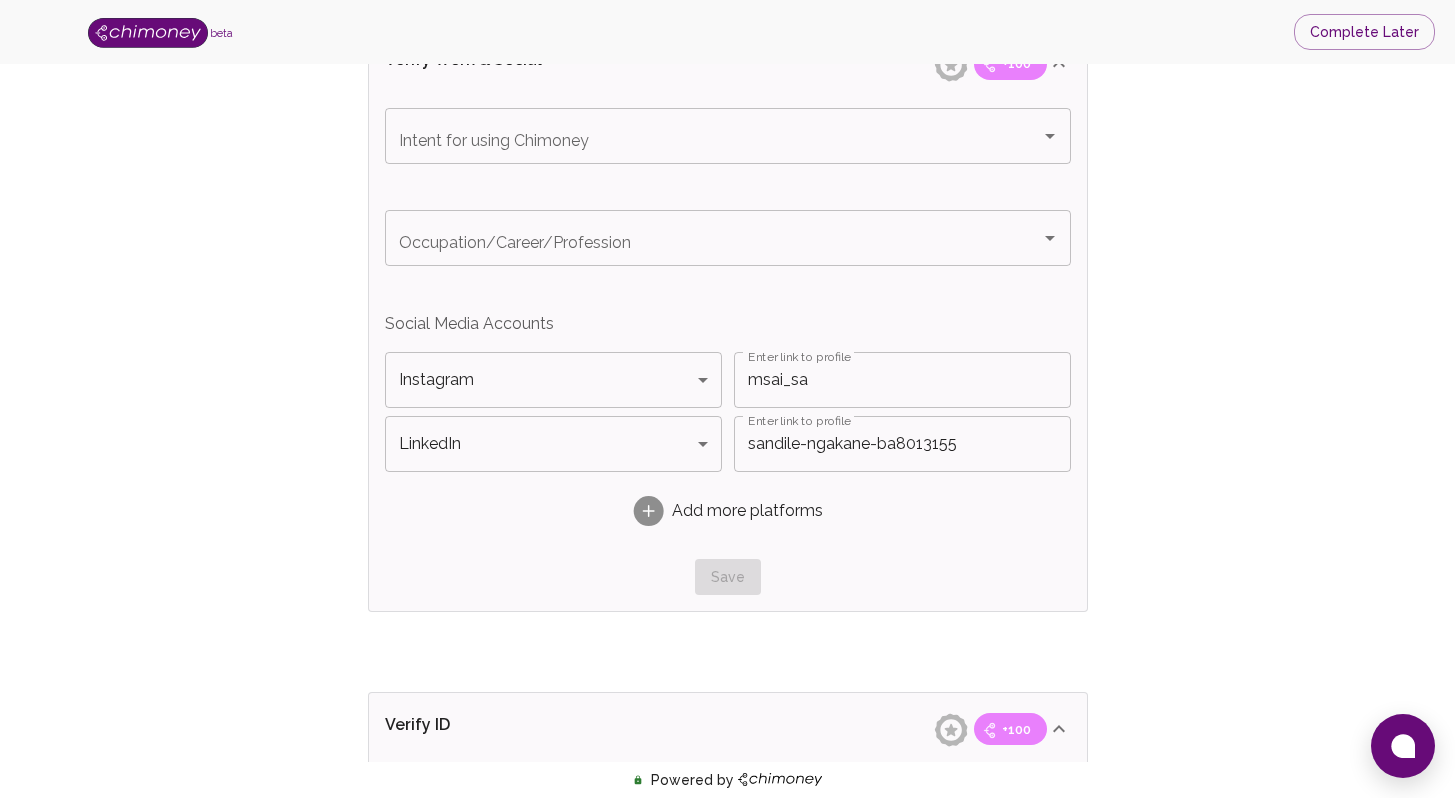 click on "sandile-ngakane-ba8013155" at bounding box center (902, 444) 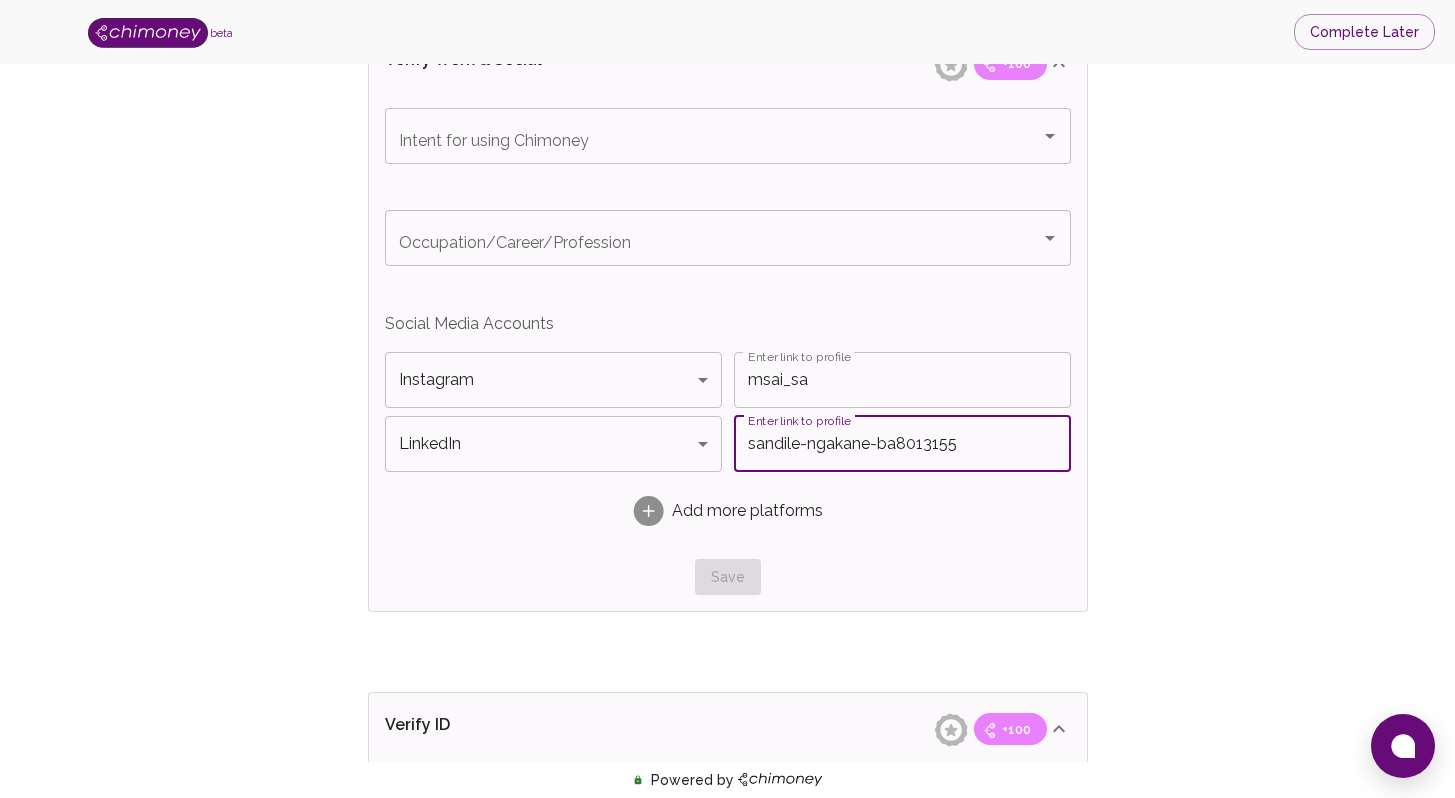 click on "sandile-ngakane-ba8013155" at bounding box center [902, 444] 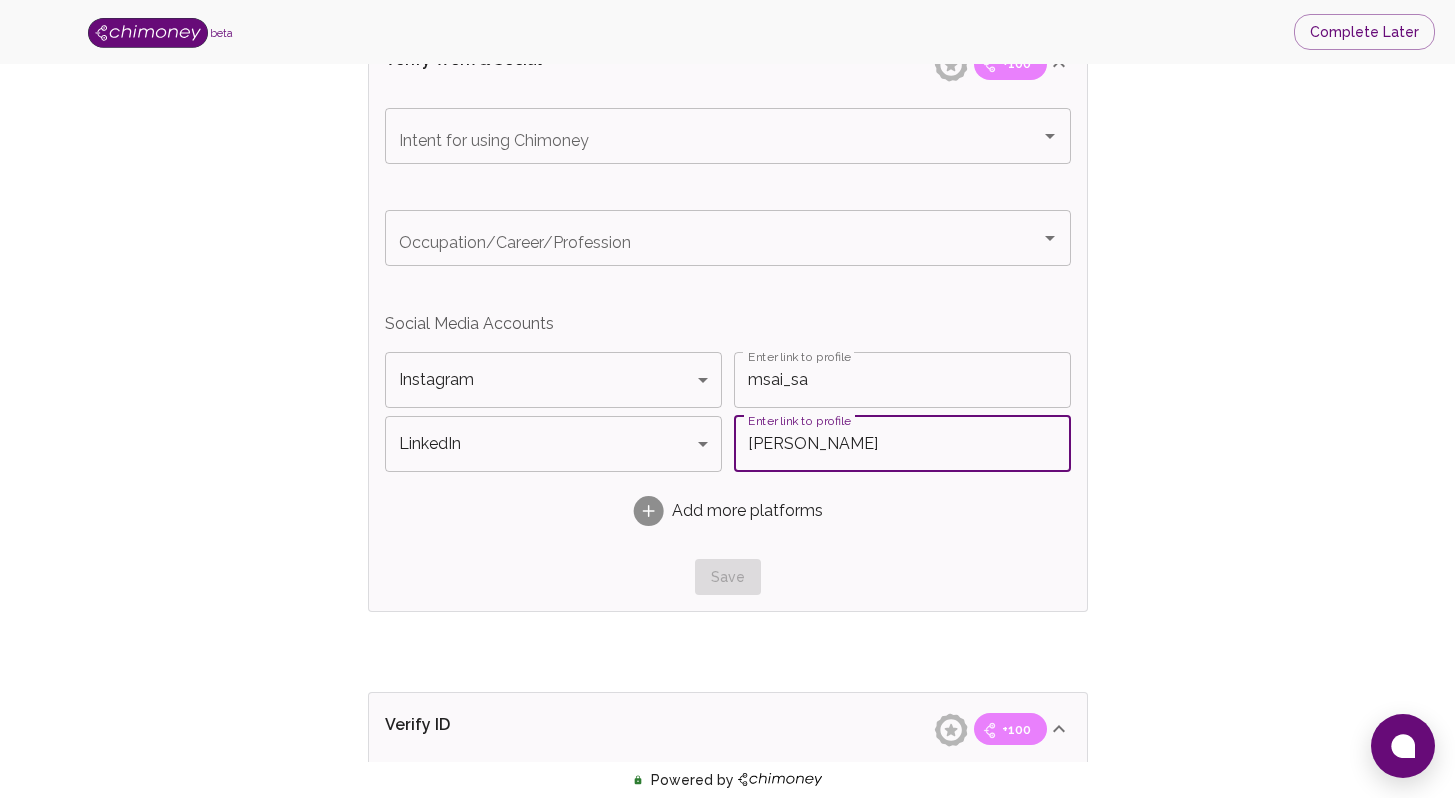 type on "[PERSON_NAME]" 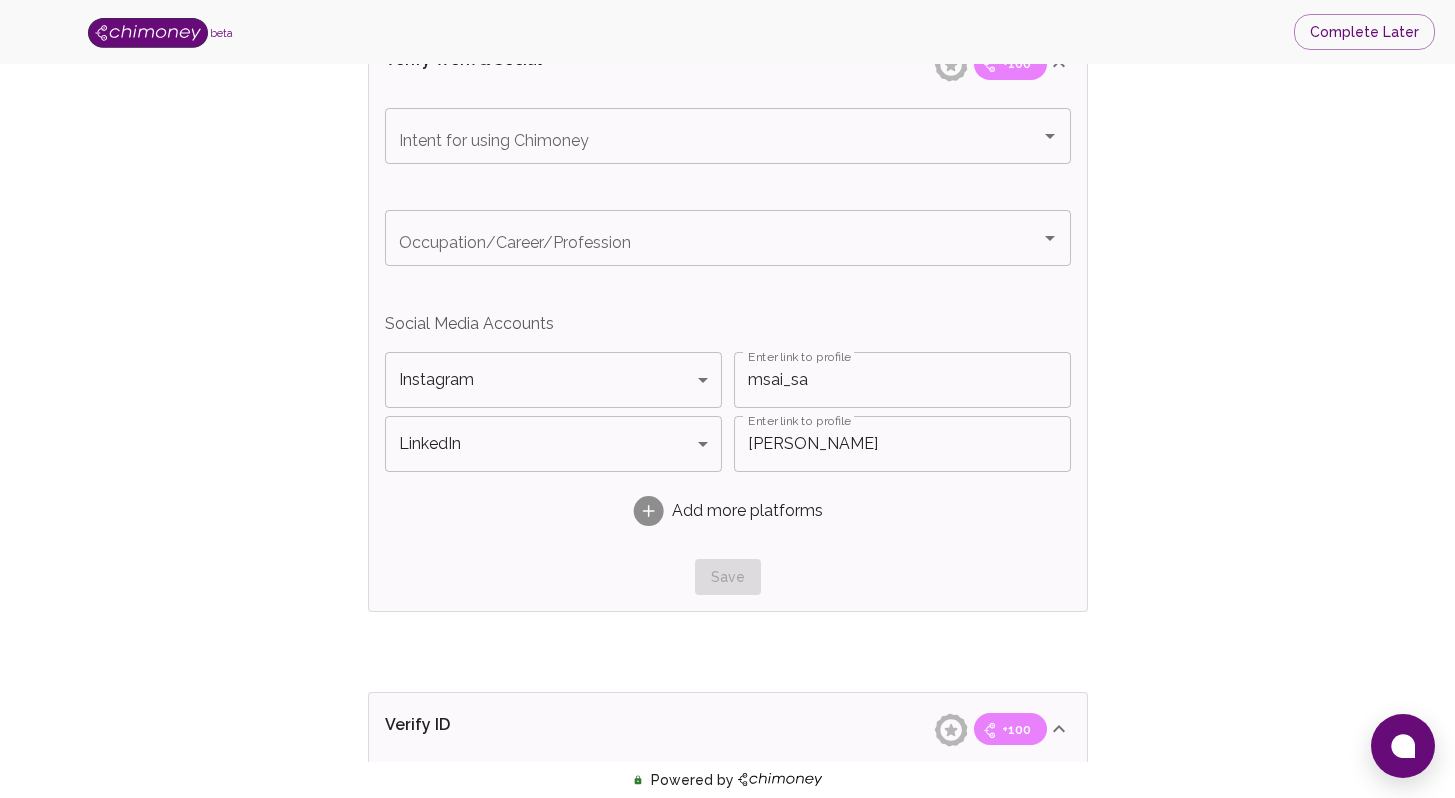 click on "Intent for using Chimoney Intent for using Chimoney Occupation/Career/Profession Occupation/Career/Profession Social Media Accounts   Instagram Instagram Platform Enter link to profile msai_sa Enter link to profile LinkedIn LinkedIn Platform Enter link to profile Sandile Ngakane Enter link to profile Add more platforms Save" at bounding box center (728, -470) 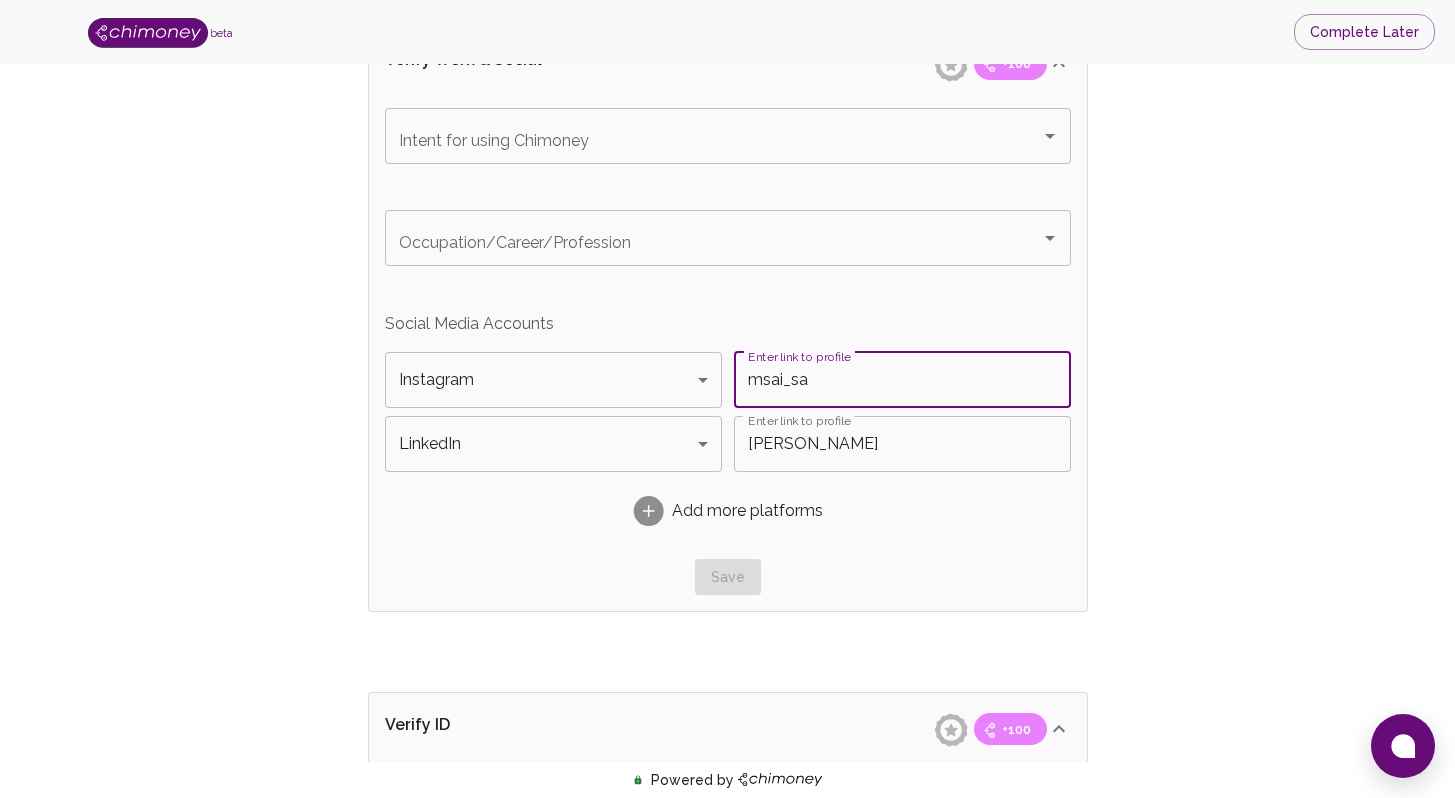 click on "msai_sa" at bounding box center [902, 380] 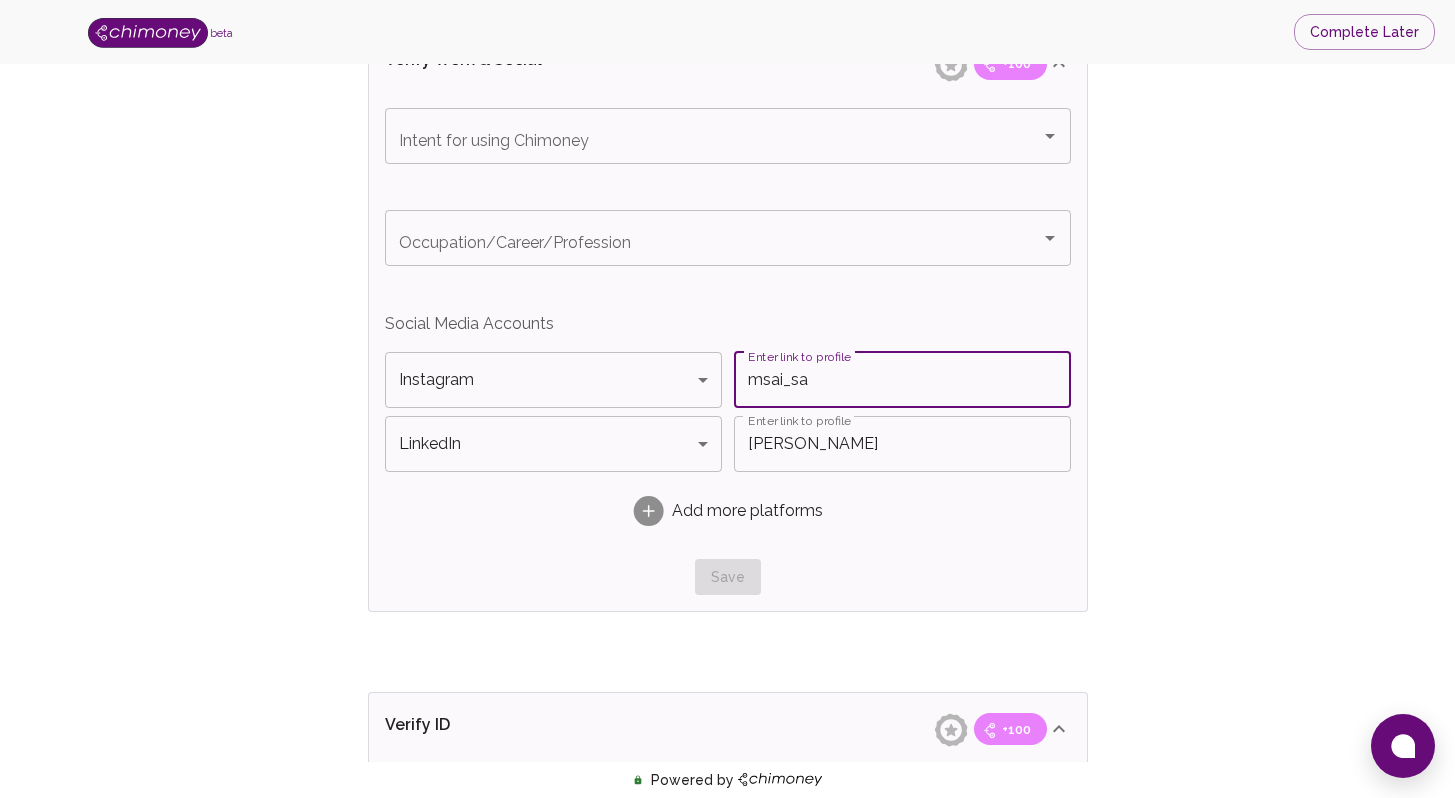click on "Social Media Accounts   Instagram Instagram Platform Enter link to profile msai_sa Enter link to profile LinkedIn LinkedIn Platform Enter link to profile Sandile Ngakane Enter link to profile Add more platforms" at bounding box center [728, 427] 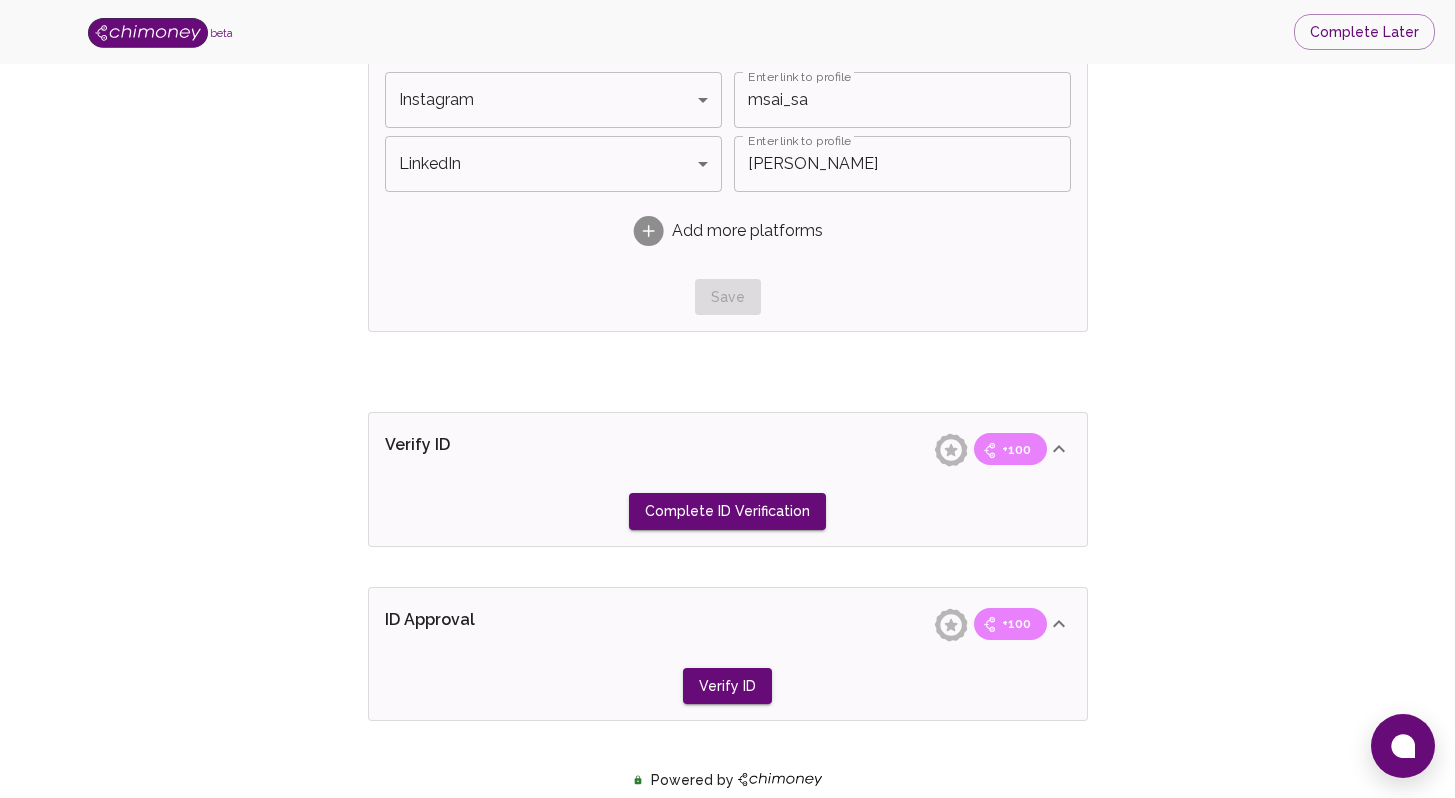 scroll, scrollTop: 1548, scrollLeft: 0, axis: vertical 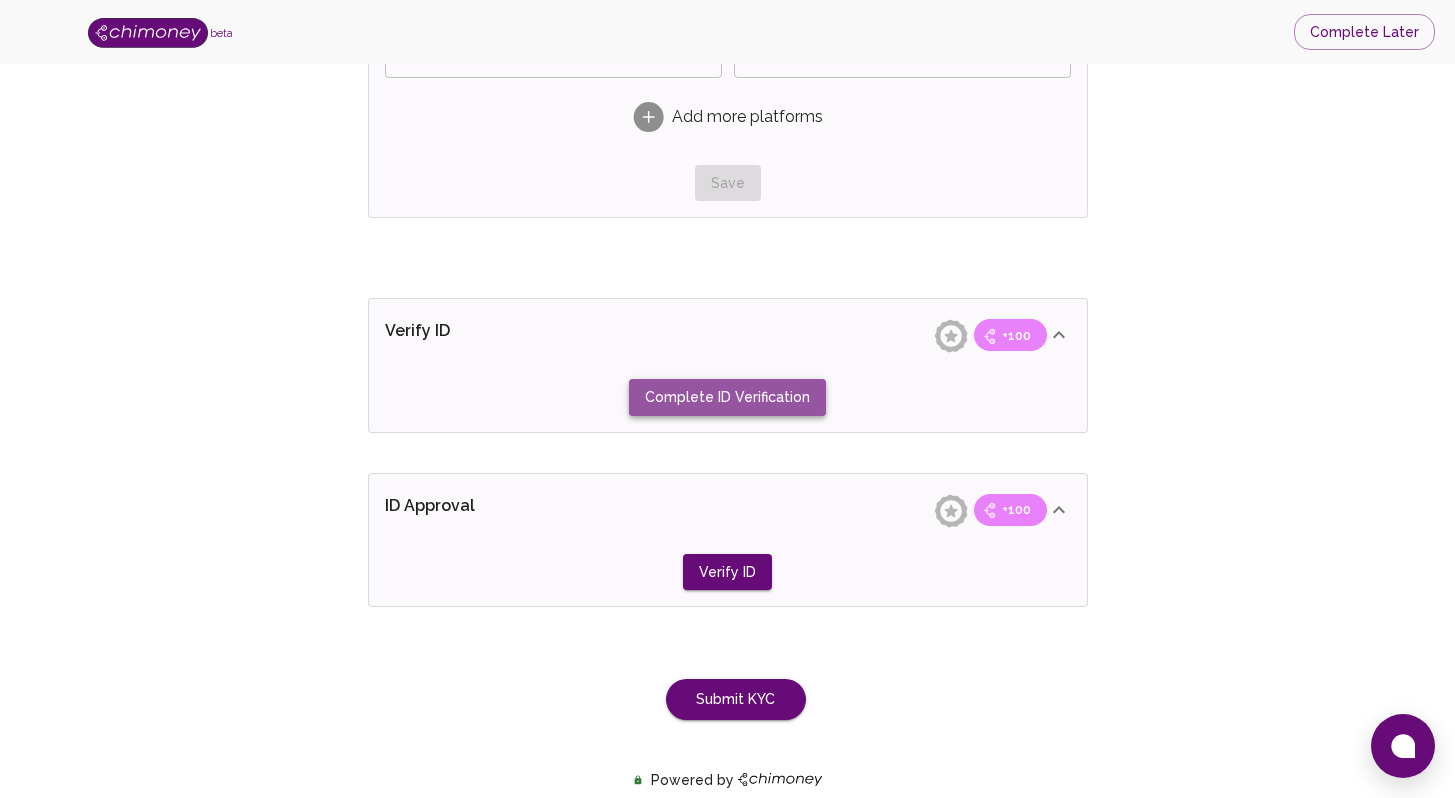 click on "Complete ID Verification" at bounding box center (727, 397) 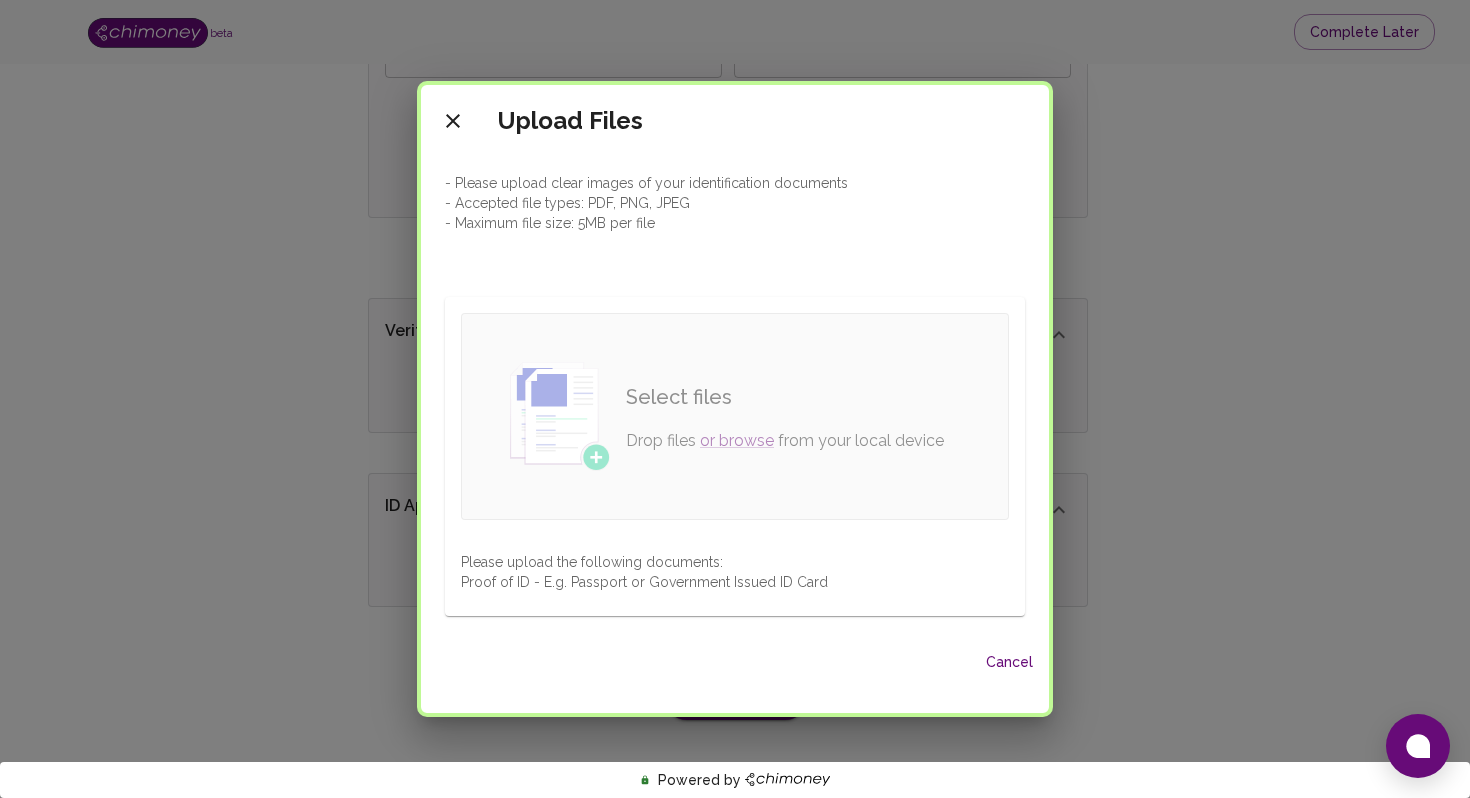 click on "Select files" at bounding box center (785, 397) 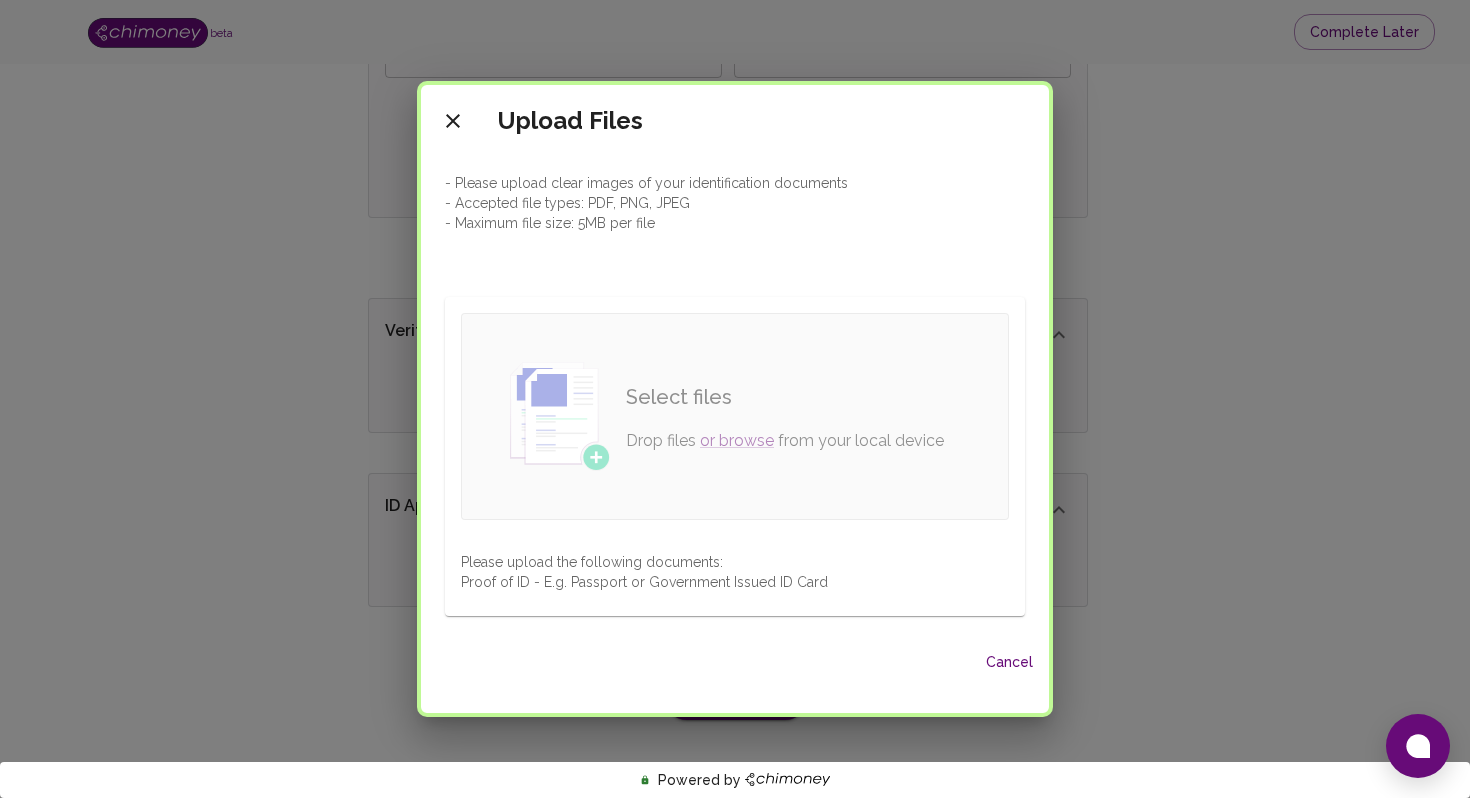 click on "Select files Drop files   or browse   from your local device" at bounding box center [785, 417] 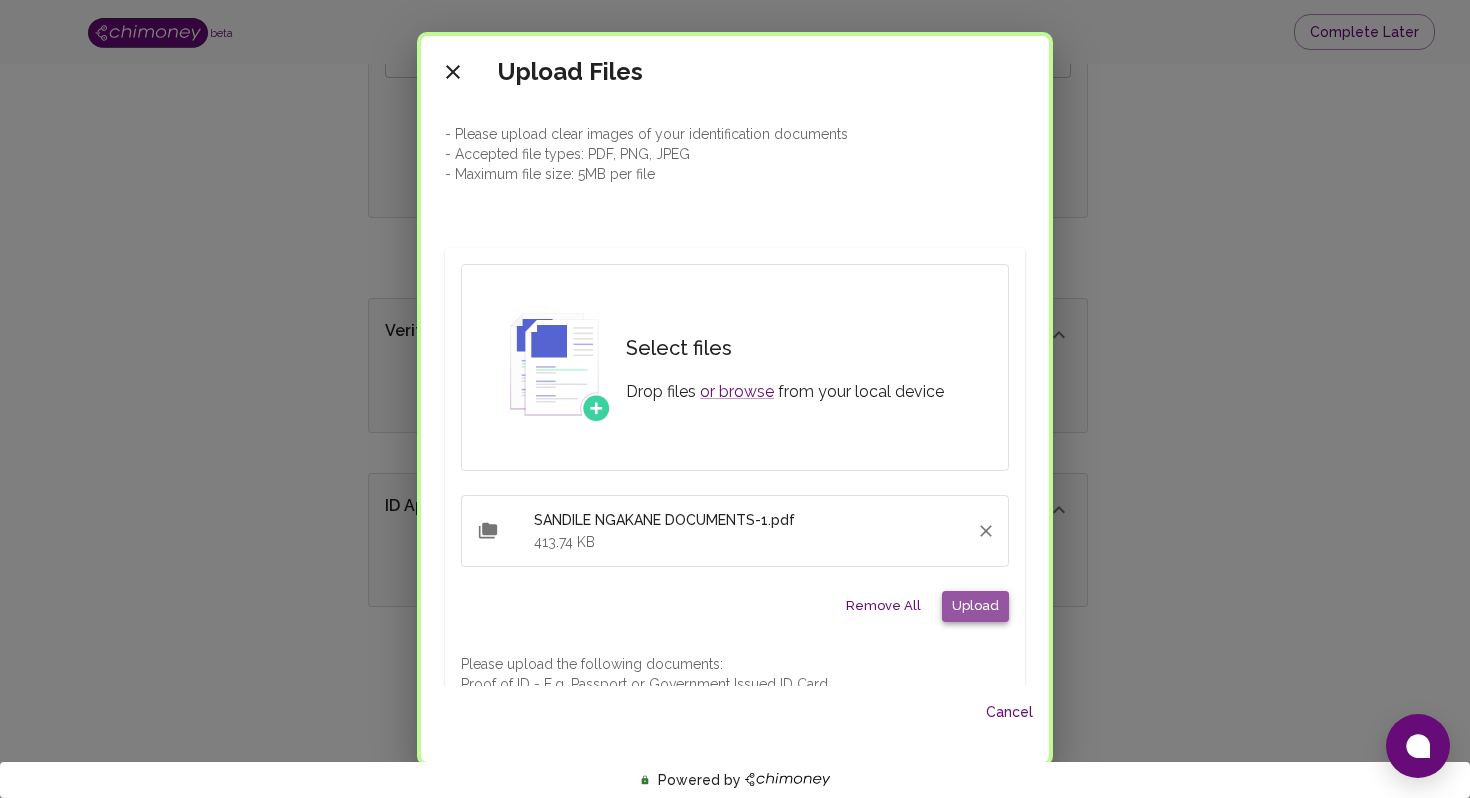 click on "Upload" at bounding box center (975, 606) 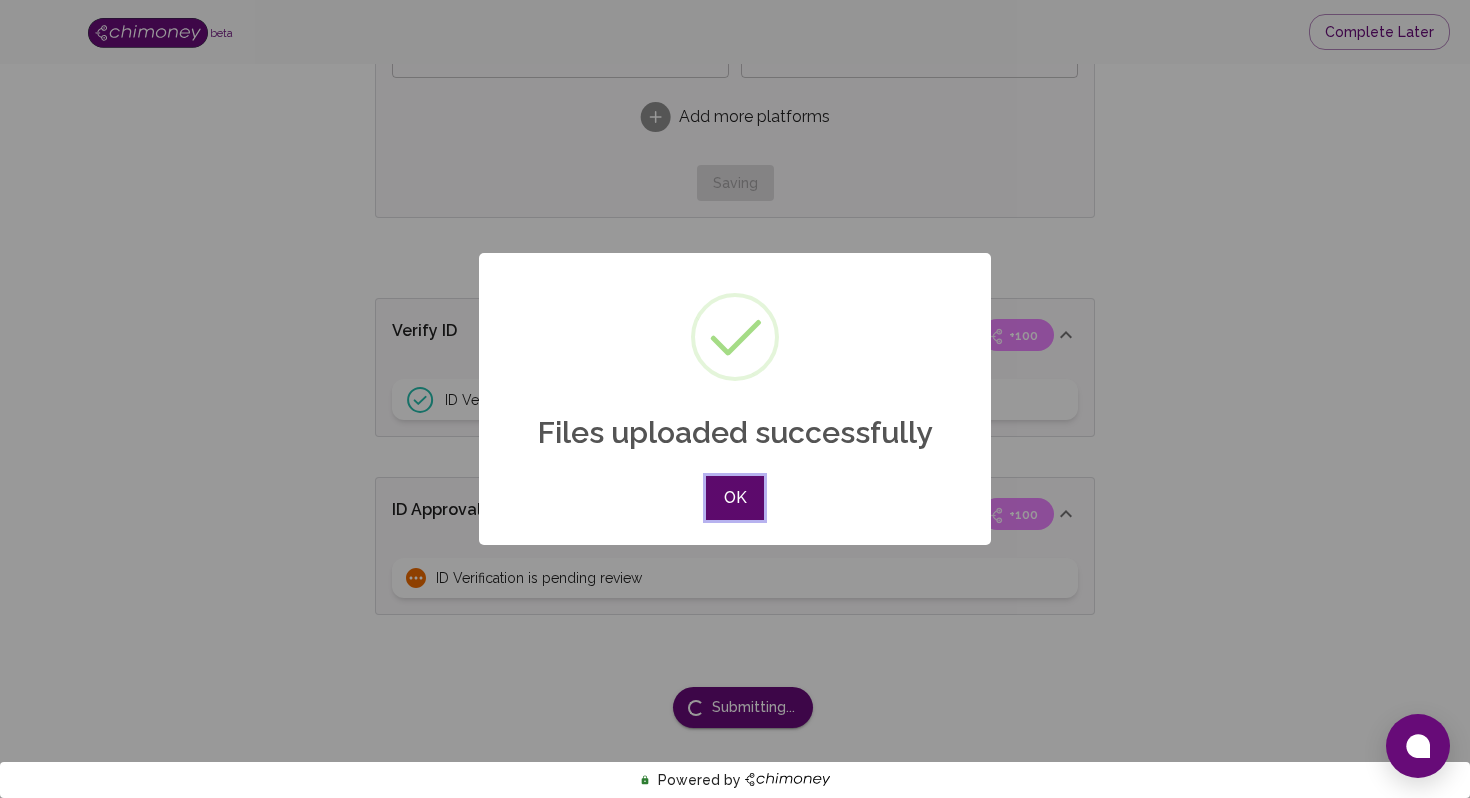 click on "OK" at bounding box center (735, 498) 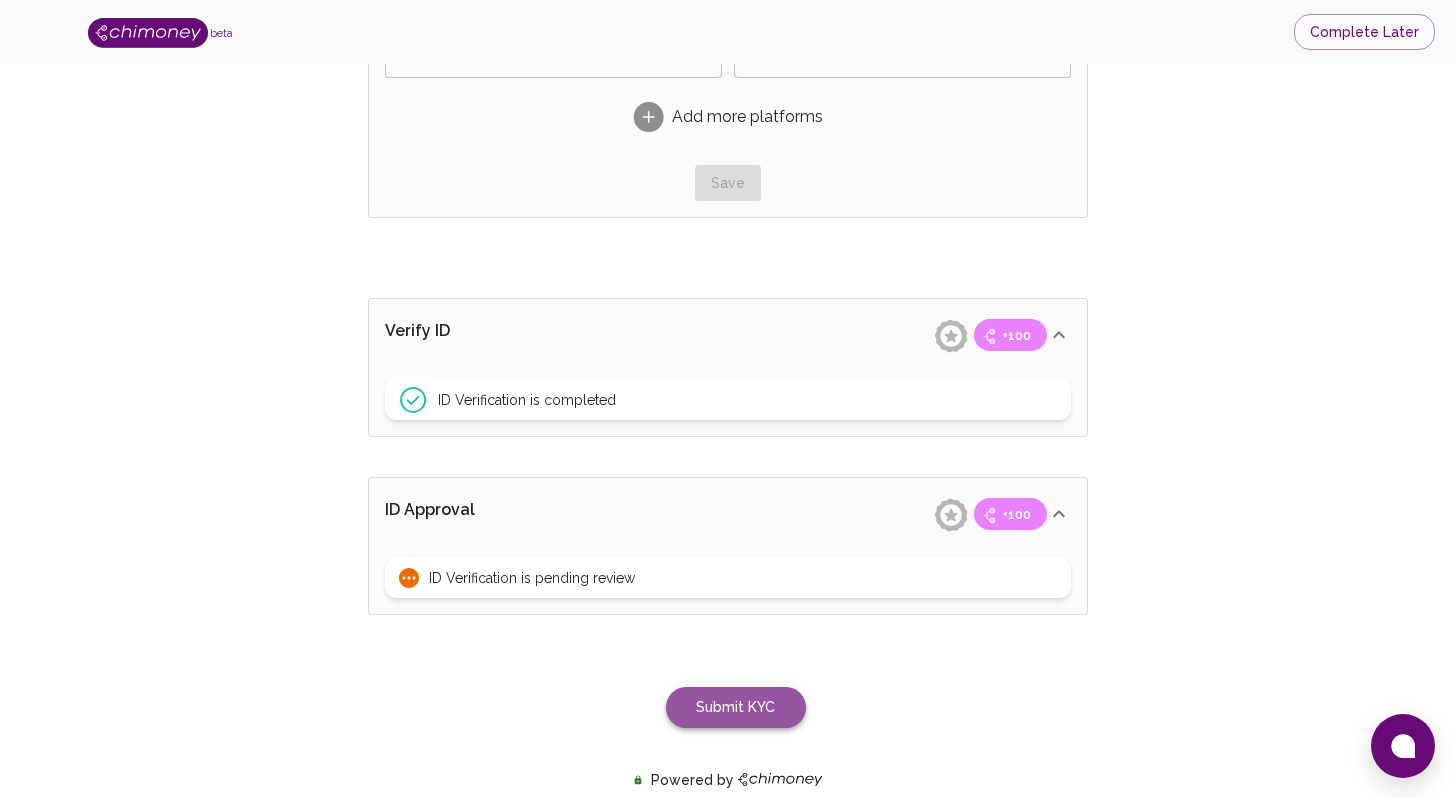 click on "Submit KYC" at bounding box center (736, 707) 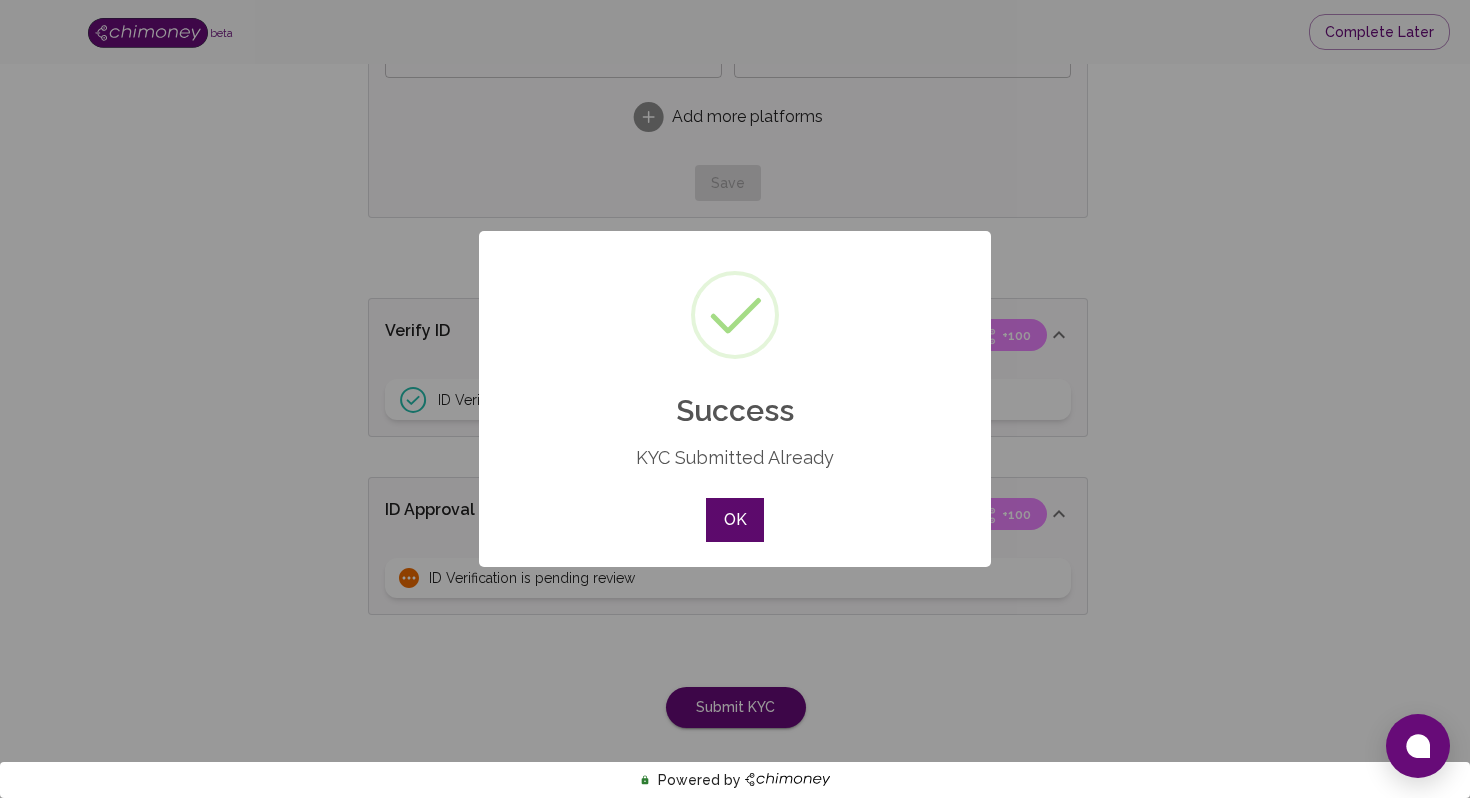 click on "OK" at bounding box center (735, 520) 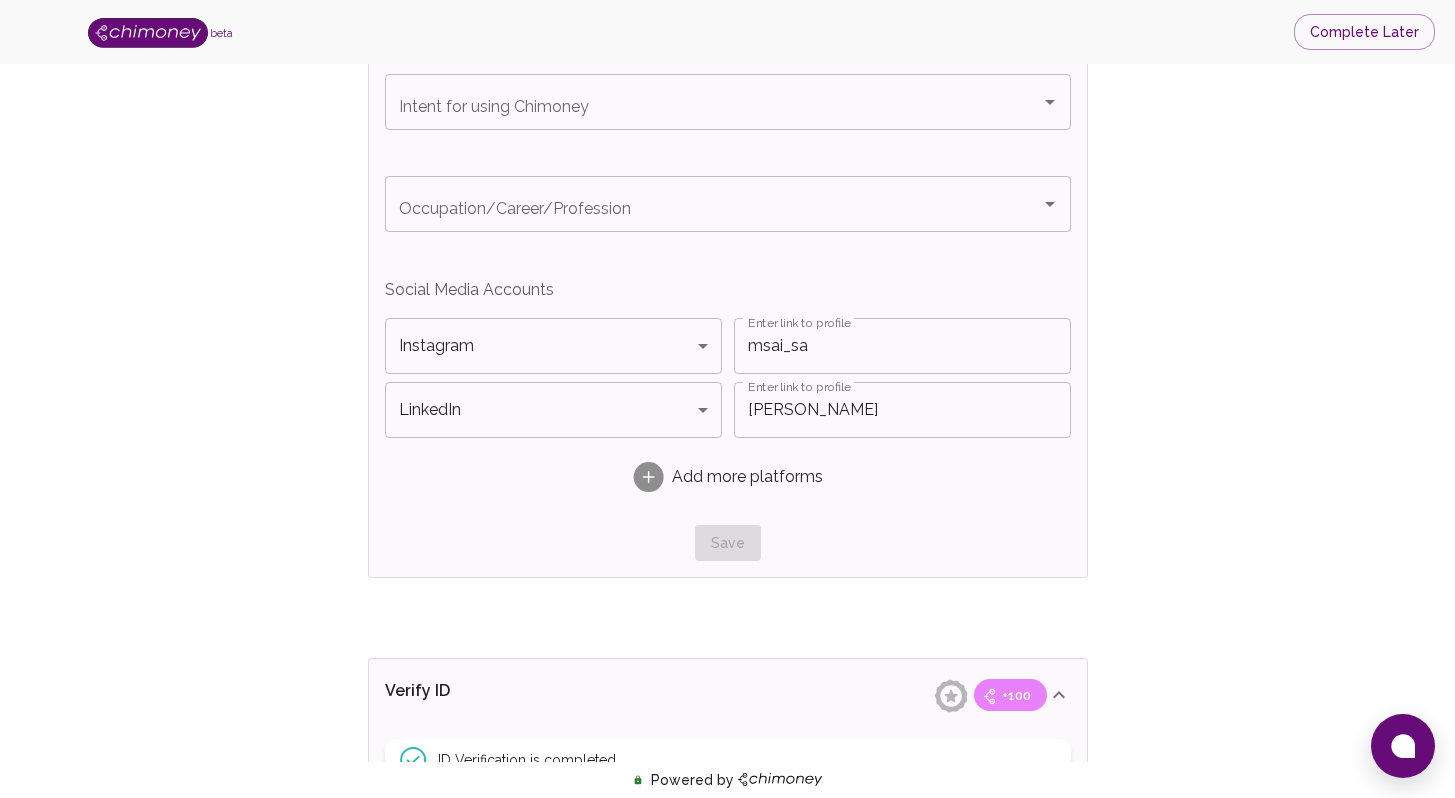 click on "Name +100 First Name Sandile First Name Last Name Ngakane Last Name Verify Email +100 Email is verified Verify Phone +100 Phone number is verified Verify Work & Social +100 Intent for using Chimoney Intent for using Chimoney Occupation/Career/Profession Occupation/Career/Profession Social Media Accounts   Instagram Instagram Platform Enter link to profile msai_sa Enter link to profile LinkedIn LinkedIn Platform Enter link to profile Sandile Ngakane Enter link to profile Add more platforms Save Verify ID +100 ID Verification is completed ID Approval +100 ID Verification is pending review" at bounding box center [728, 150] 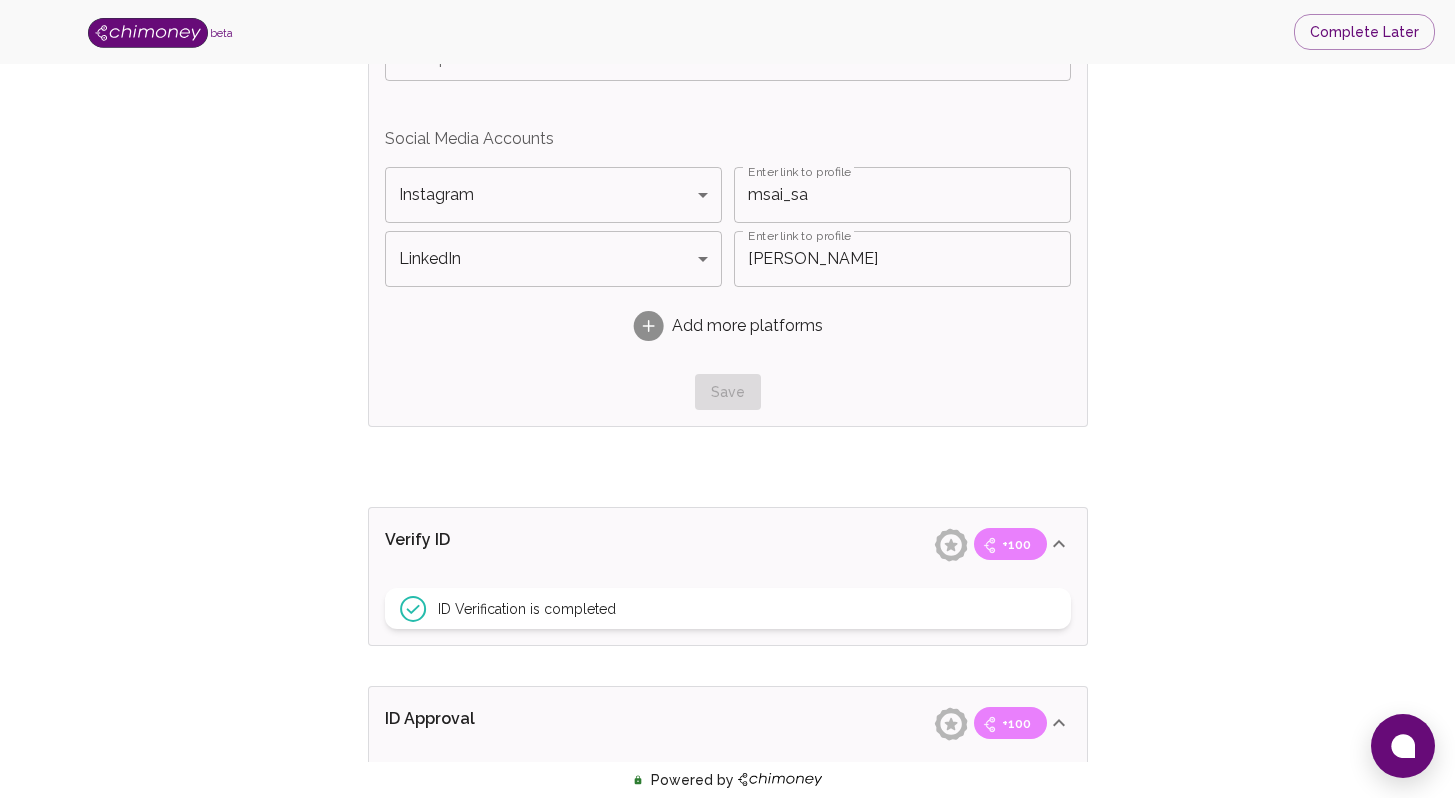 scroll, scrollTop: 1344, scrollLeft: 0, axis: vertical 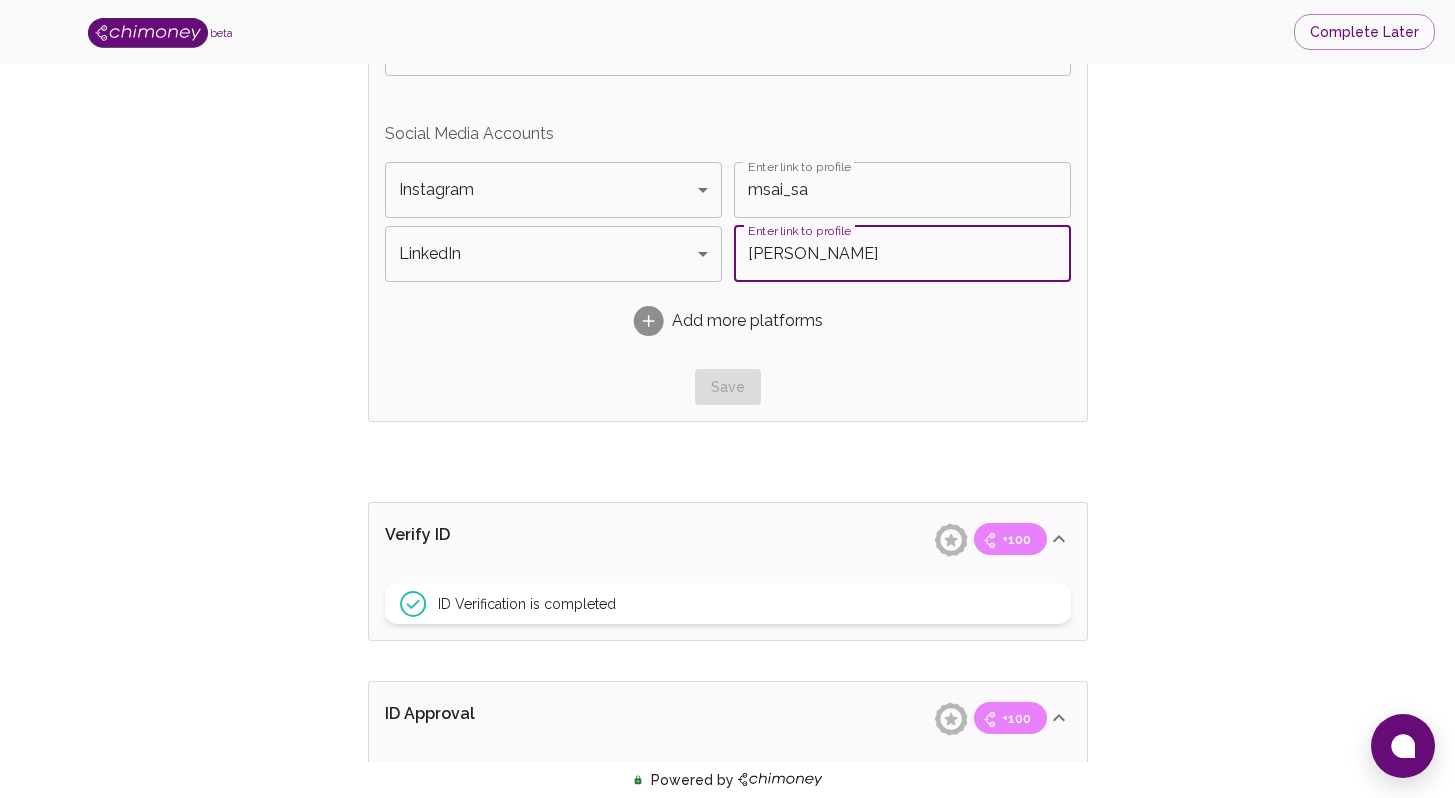 click on "[PERSON_NAME]" at bounding box center (902, 254) 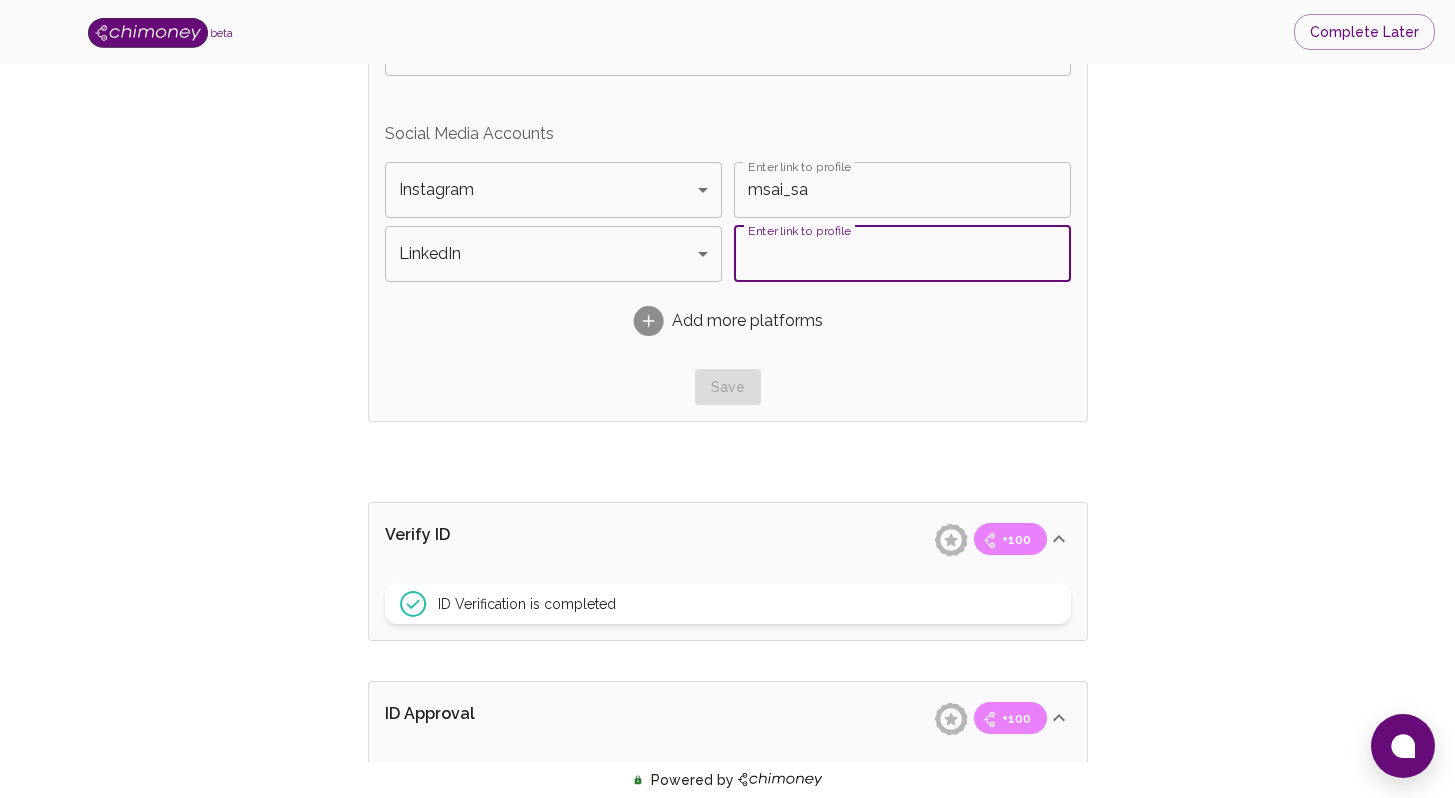 click on "Enter link to profile" at bounding box center (902, 254) 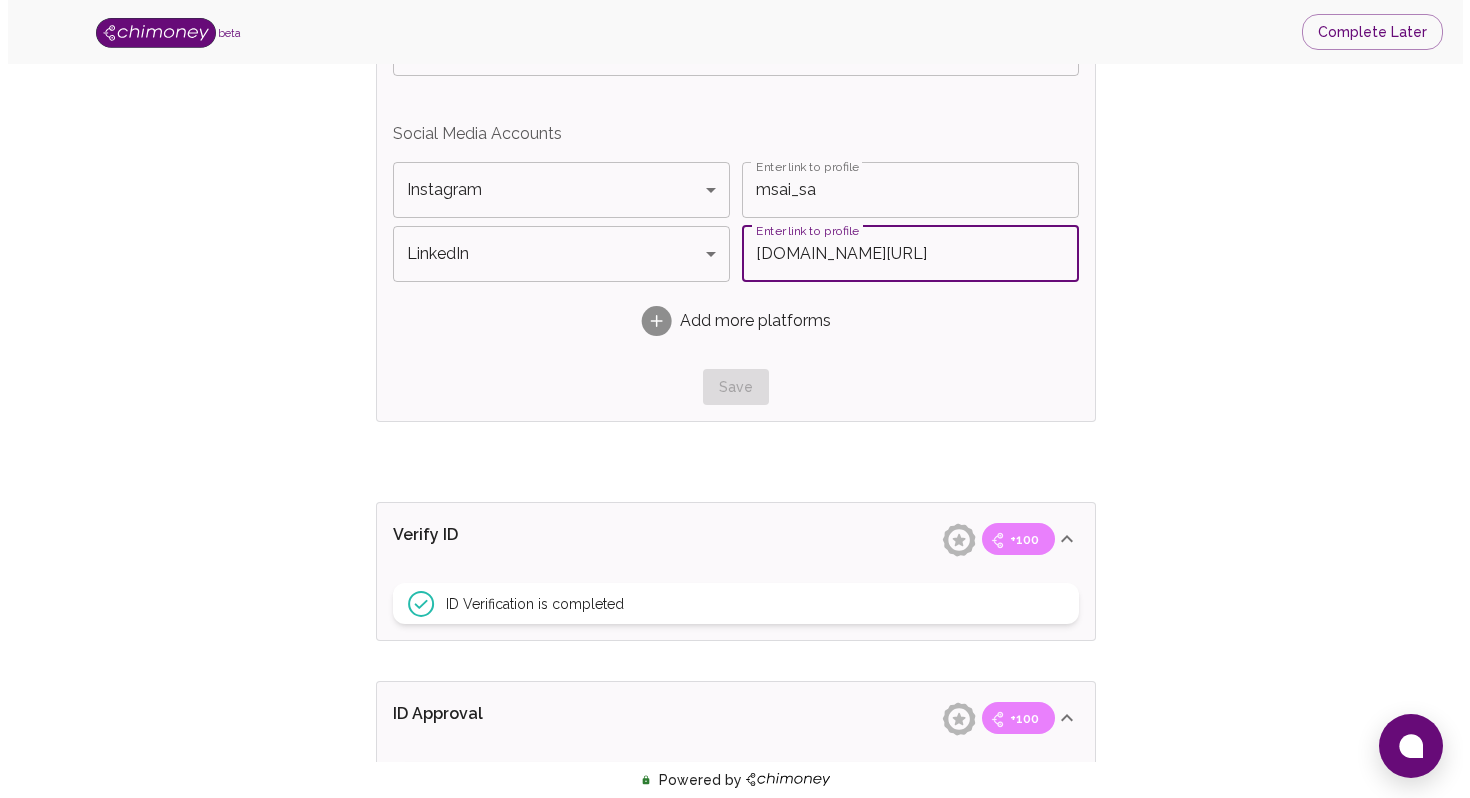 scroll, scrollTop: 0, scrollLeft: 64, axis: horizontal 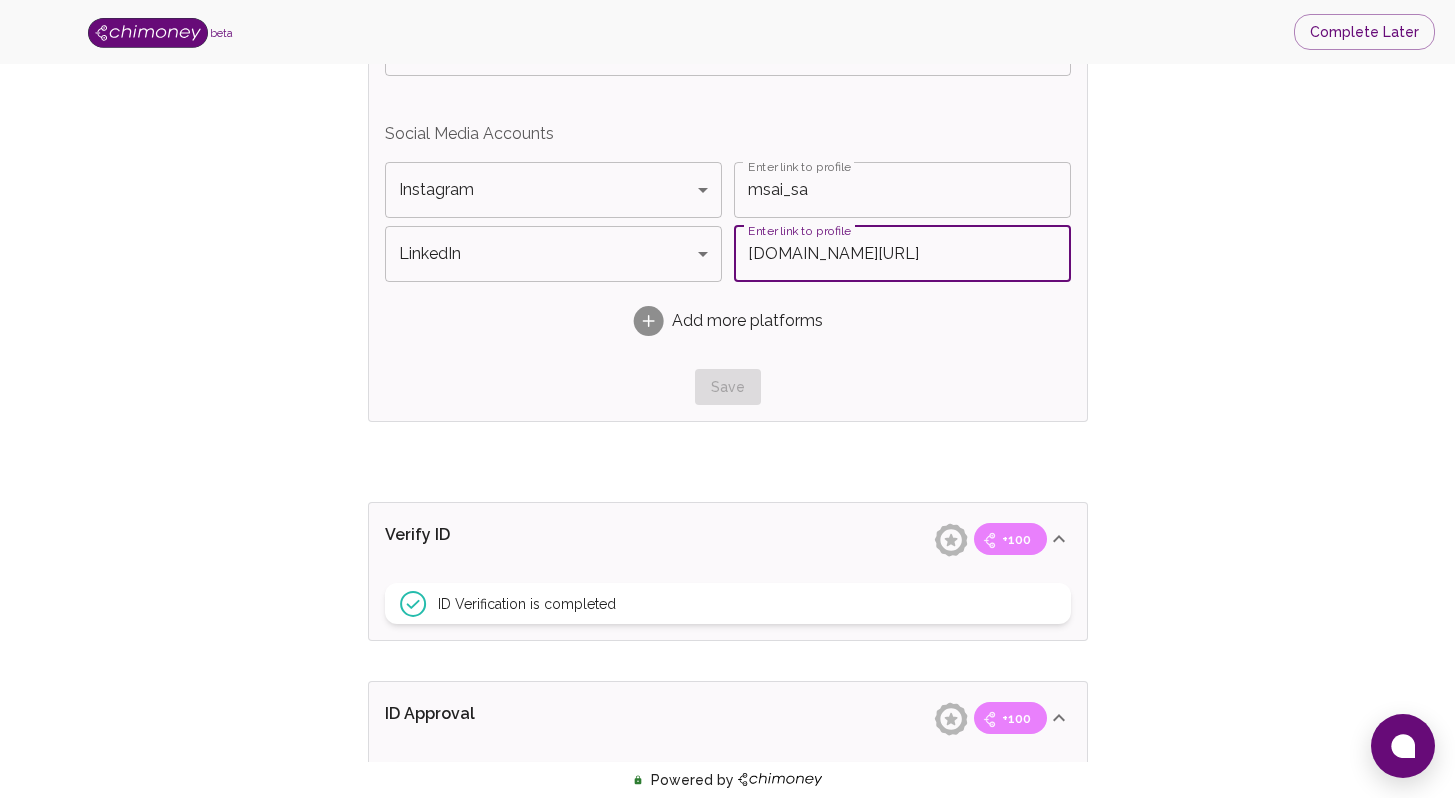 type on "[DOMAIN_NAME][URL]" 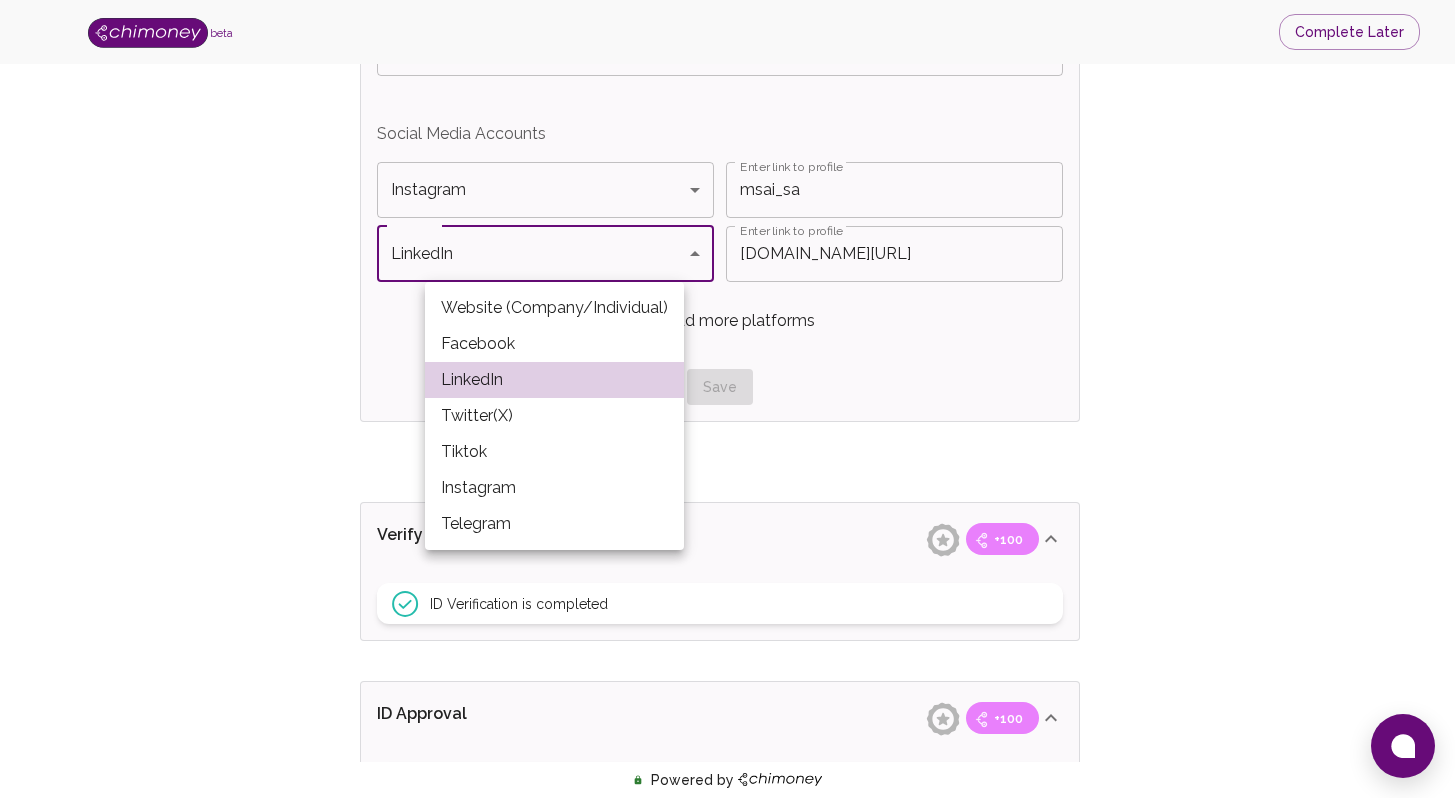 scroll, scrollTop: 0, scrollLeft: 0, axis: both 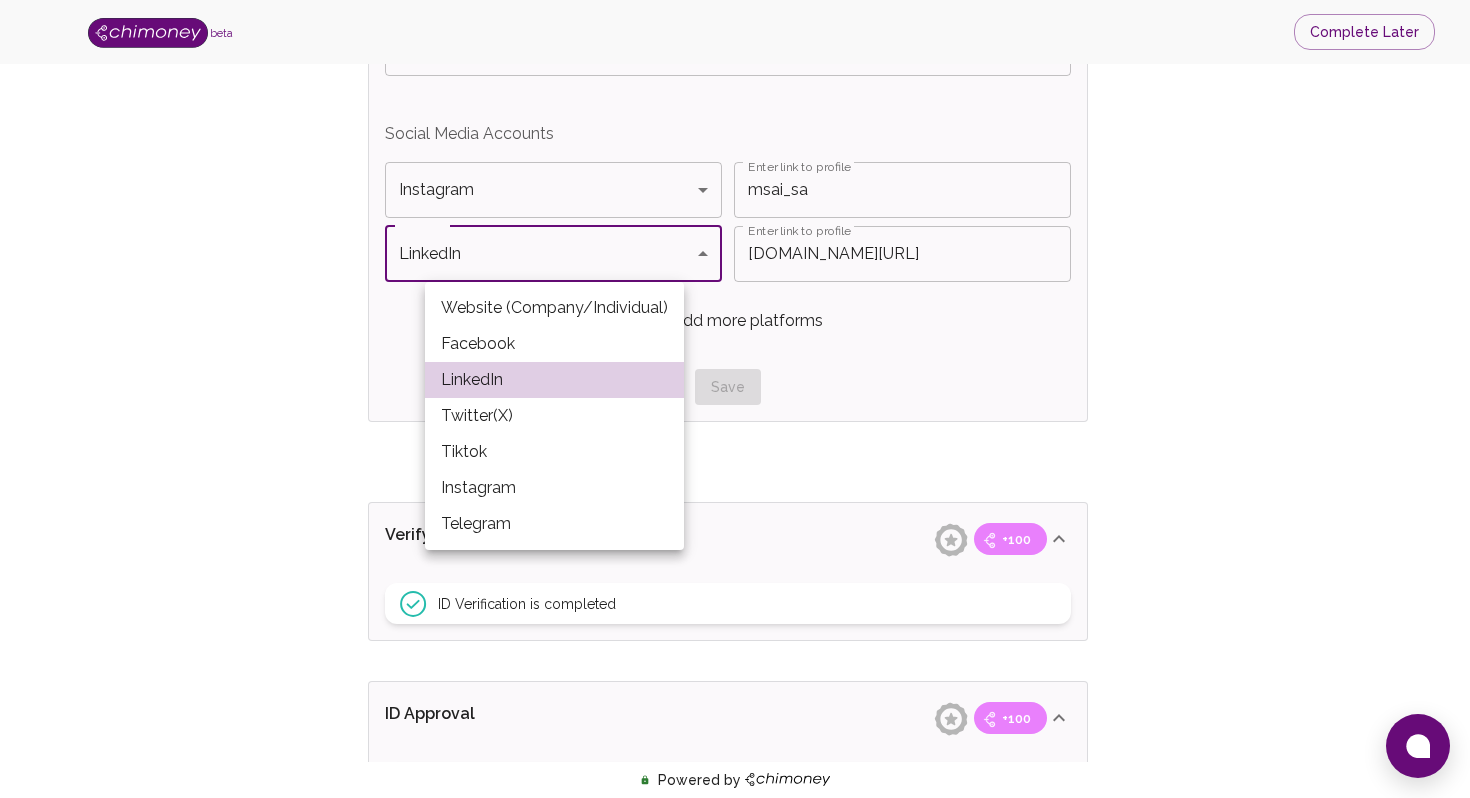click on "beta Complete Later Verify ID and Earn Complete verification steps to earn Reward +100 Verify Email +100 Verify Phone +100 Add Socials +100 Get Verified +100 ID Approved Total Earned +100 Name +100 First Name Sandile First Name Last Name Ngakane Last Name Verify Email +100 Email is verified Verify Phone +100 Phone number is verified Verify Work & Social +100 Intent for using Chimoney Intent for using Chimoney Occupation/Career/Profession Occupation/Career/Profession Social Media Accounts   Instagram Instagram Platform Enter link to profile msai_sa Enter link to profile LinkedIn LinkedIn Platform Enter link to profile www.linkedin.com/in/sandile-ngakane-ba8013155 Enter link to profile Add more platforms Save Verify ID +100 ID Verification is completed ID Approval +100 ID Verification is pending review Submit KYC Powered by   /onboarding/personal-details Website (Company/Individual) Facebook LinkedIn Twitter(X) Tiktok Instagram Telegram" at bounding box center [735, -138] 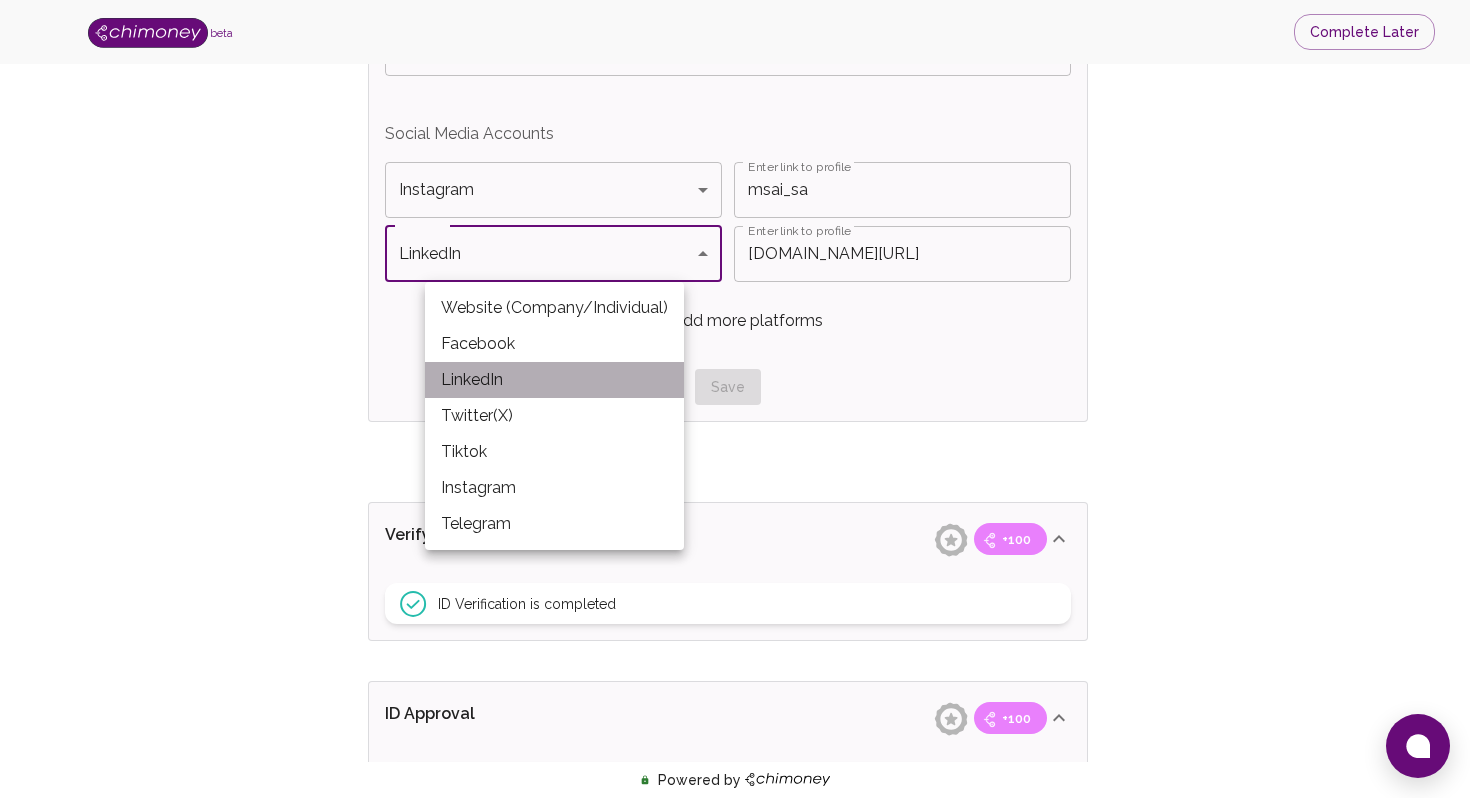 click on "LinkedIn" at bounding box center [554, 380] 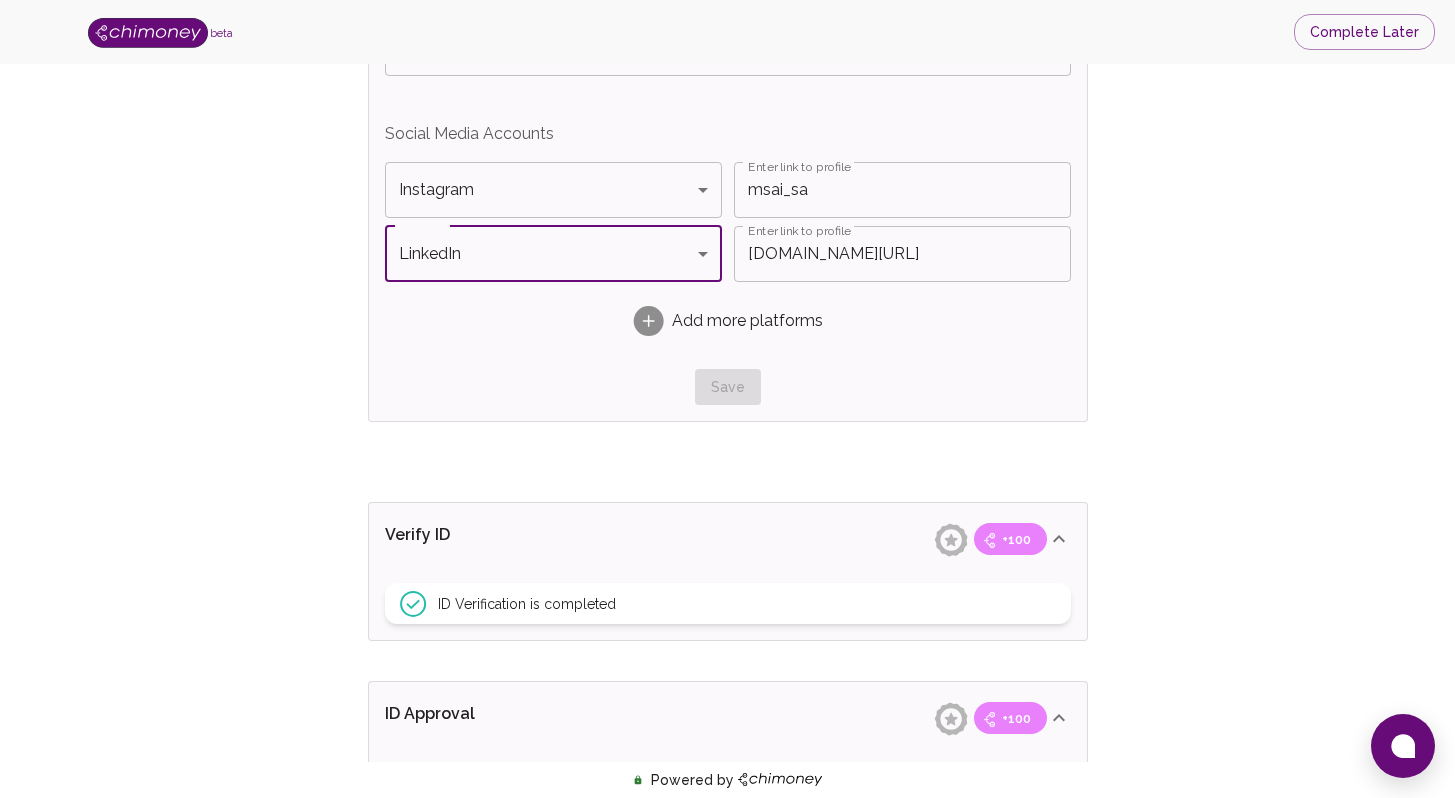 click on "beta Complete Later Verify ID and Earn Complete verification steps to earn Reward +100 Verify Email +100 Verify Phone +100 Add Socials +100 Get Verified +100 ID Approved Total Earned +100 Name +100 First Name Sandile First Name Last Name Ngakane Last Name Verify Email +100 Email is verified Verify Phone +100 Phone number is verified Verify Work & Social +100 Intent for using Chimoney Intent for using Chimoney Occupation/Career/Profession Occupation/Career/Profession Social Media Accounts   Instagram Instagram Platform Enter link to profile msai_sa Enter link to profile LinkedIn LinkedIn Platform Enter link to profile www.linkedin.com/in/sandile-ngakane-ba8013155 Enter link to profile Add more platforms Save Verify ID +100 ID Verification is completed ID Approval +100 ID Verification is pending review Submit KYC Powered by   /onboarding/personal-details" at bounding box center [727, -138] 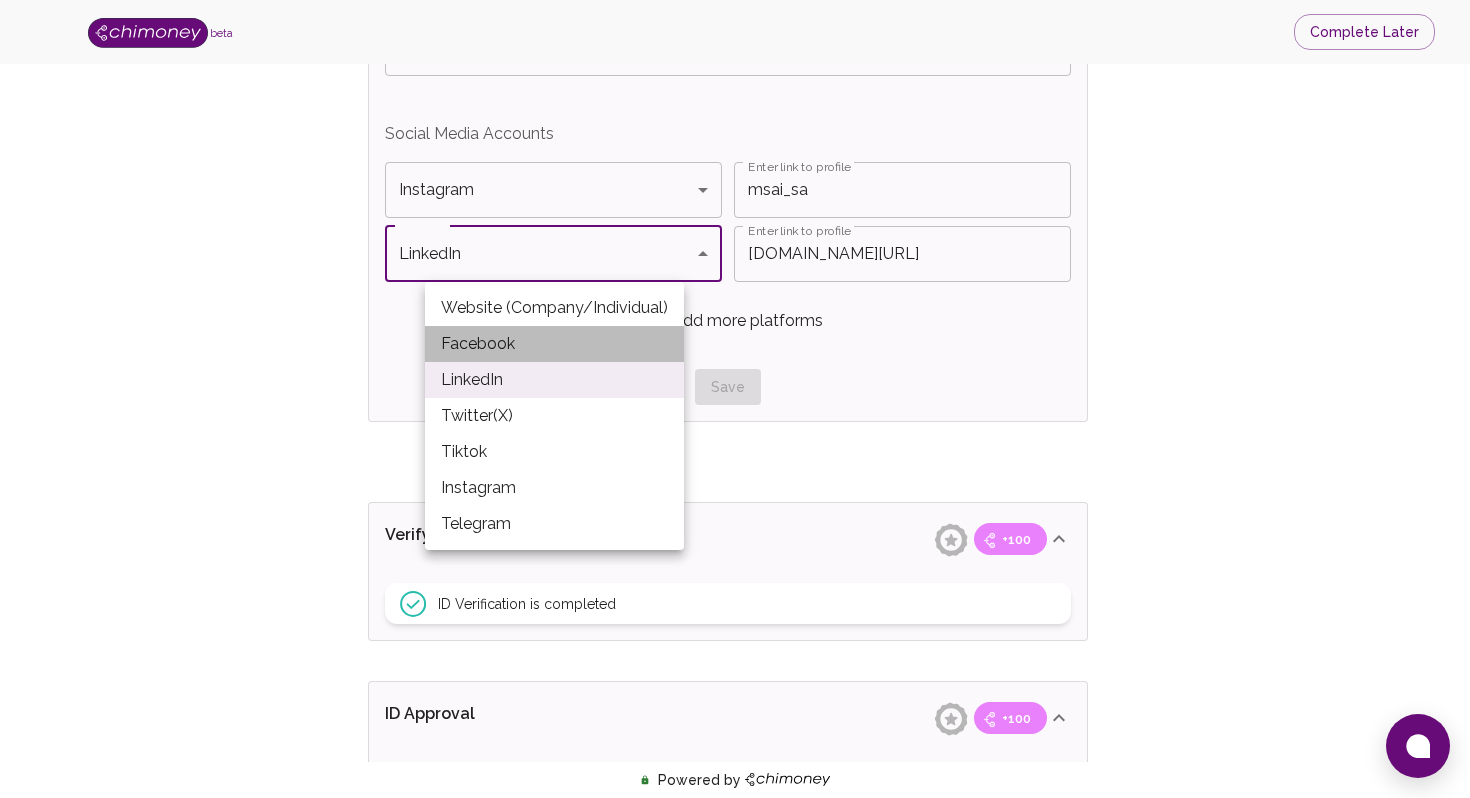 click on "Facebook" at bounding box center [554, 344] 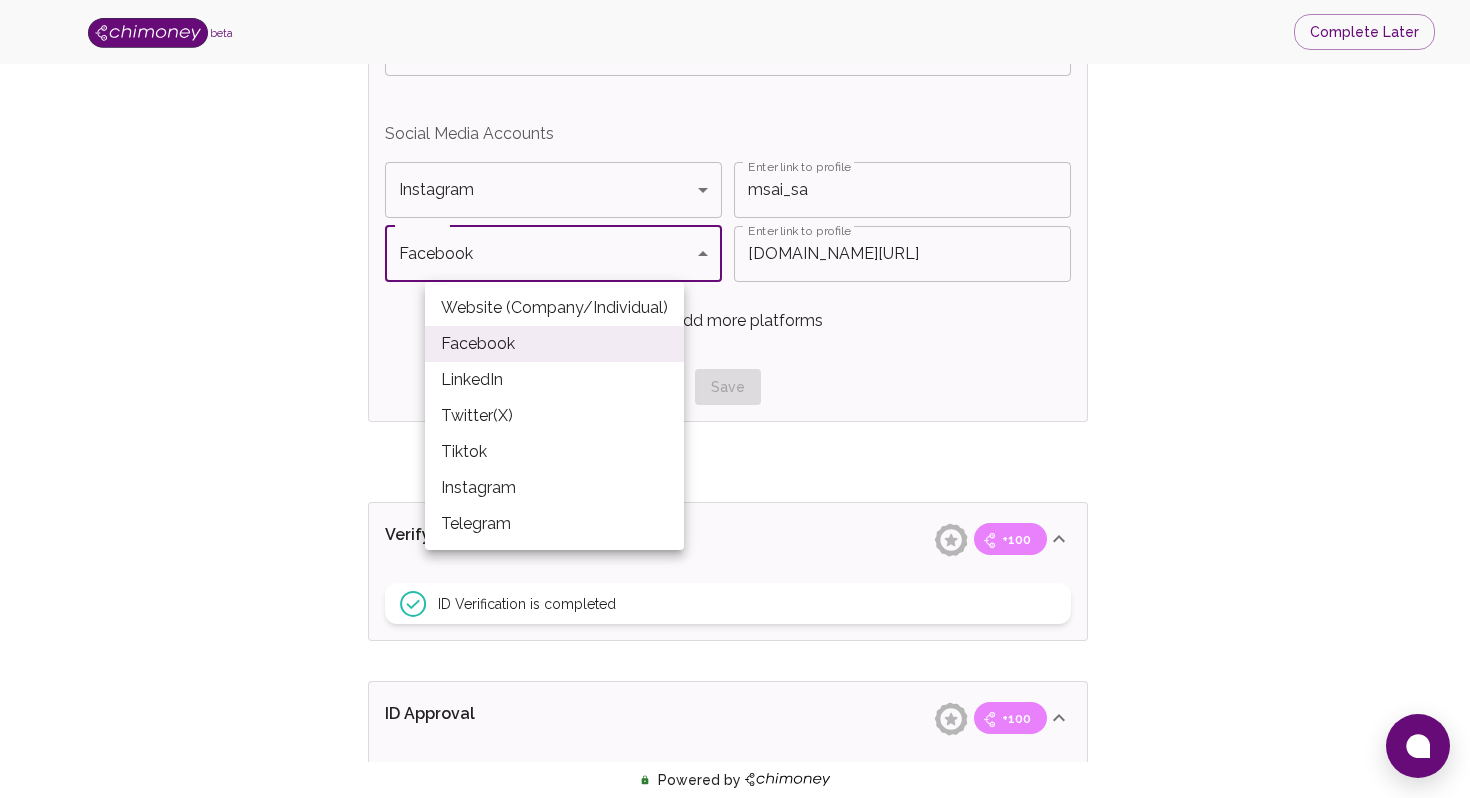 click on "beta Complete Later Verify ID and Earn Complete verification steps to earn Reward +100 Verify Email +100 Verify Phone +100 Add Socials +100 Get Verified +100 ID Approved Total Earned +100 Name +100 First Name Sandile First Name Last Name Ngakane Last Name Verify Email +100 Email is verified Verify Phone +100 Phone number is verified Verify Work & Social +100 Intent for using Chimoney Intent for using Chimoney Occupation/Career/Profession Occupation/Career/Profession Social Media Accounts   Instagram Instagram Platform Enter link to profile msai_sa Enter link to profile Facebook Facebook Platform Enter link to profile www.linkedin.com/in/sandile-ngakane-ba8013155 Enter link to profile Add more platforms Save Verify ID +100 ID Verification is completed ID Approval +100 ID Verification is pending review Submit KYC Powered by   /onboarding/personal-details Website (Company/Individual) Facebook LinkedIn Twitter(X) Tiktok Instagram Telegram" at bounding box center [735, -138] 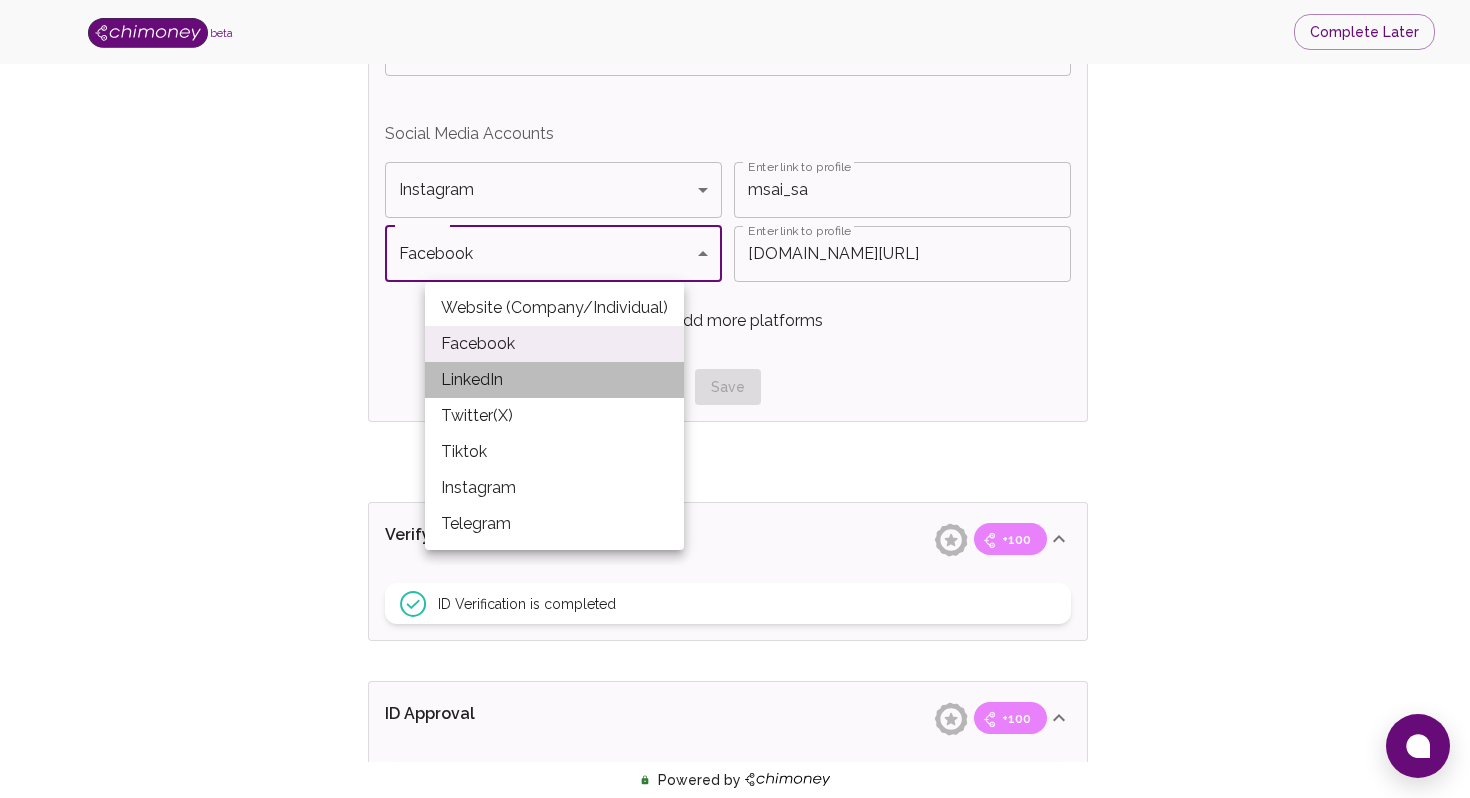 click on "LinkedIn" at bounding box center [554, 380] 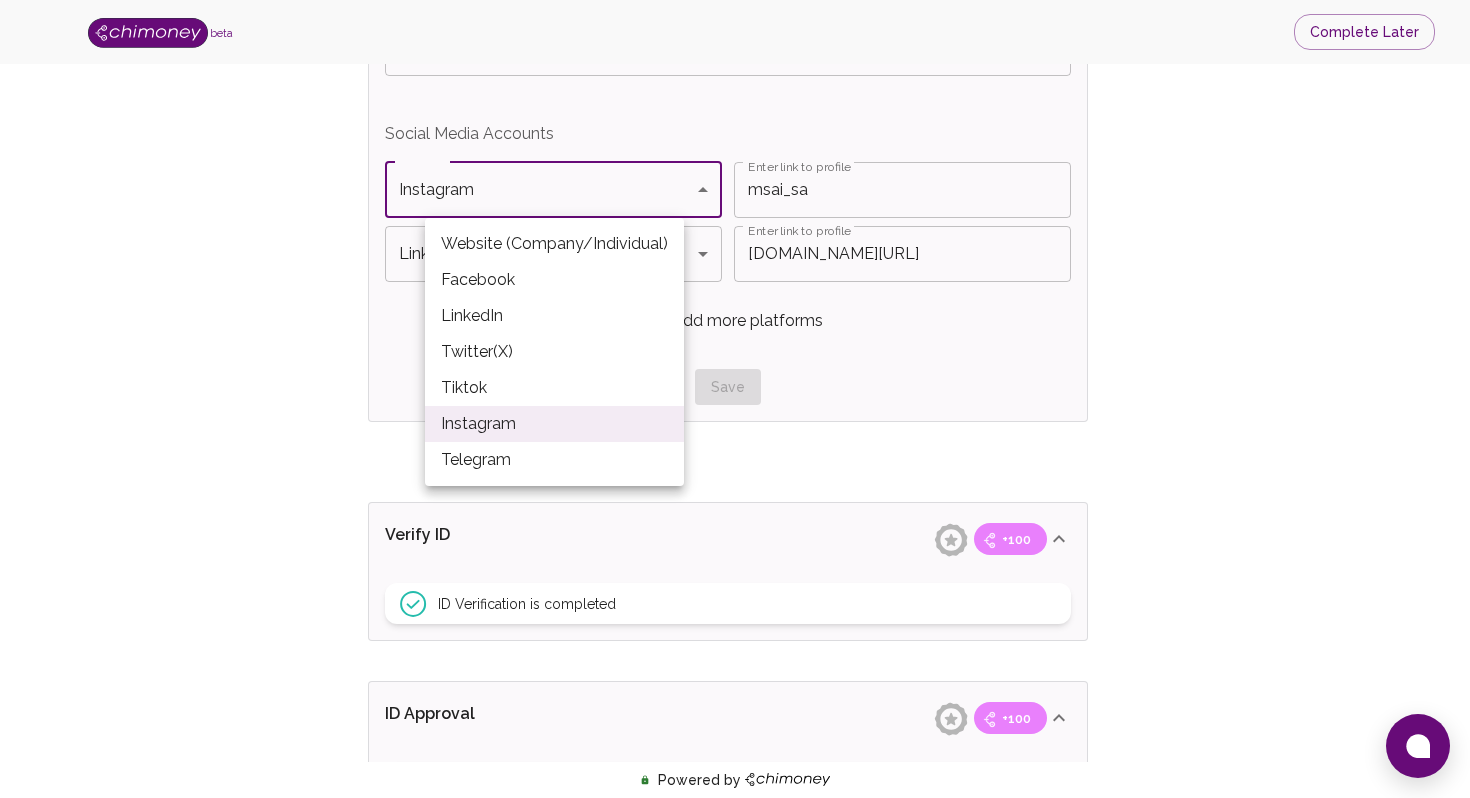 click on "beta Complete Later Verify ID and Earn Complete verification steps to earn Reward +100 Verify Email +100 Verify Phone +100 Add Socials +100 Get Verified +100 ID Approved Total Earned +100 Name +100 First Name Sandile First Name Last Name Ngakane Last Name Verify Email +100 Email is verified Verify Phone +100 Phone number is verified Verify Work & Social +100 Intent for using Chimoney Intent for using Chimoney Occupation/Career/Profession Occupation/Career/Profession Social Media Accounts   Instagram Instagram Platform Enter link to profile msai_sa Enter link to profile LinkedIn LinkedIn Platform Enter link to profile www.linkedin.com/in/sandile-ngakane-ba8013155 Enter link to profile Add more platforms Save Verify ID +100 ID Verification is completed ID Approval +100 ID Verification is pending review Submit KYC Powered by   /onboarding/personal-details Website (Company/Individual) Facebook LinkedIn Twitter(X) Tiktok Instagram Telegram" at bounding box center [735, -138] 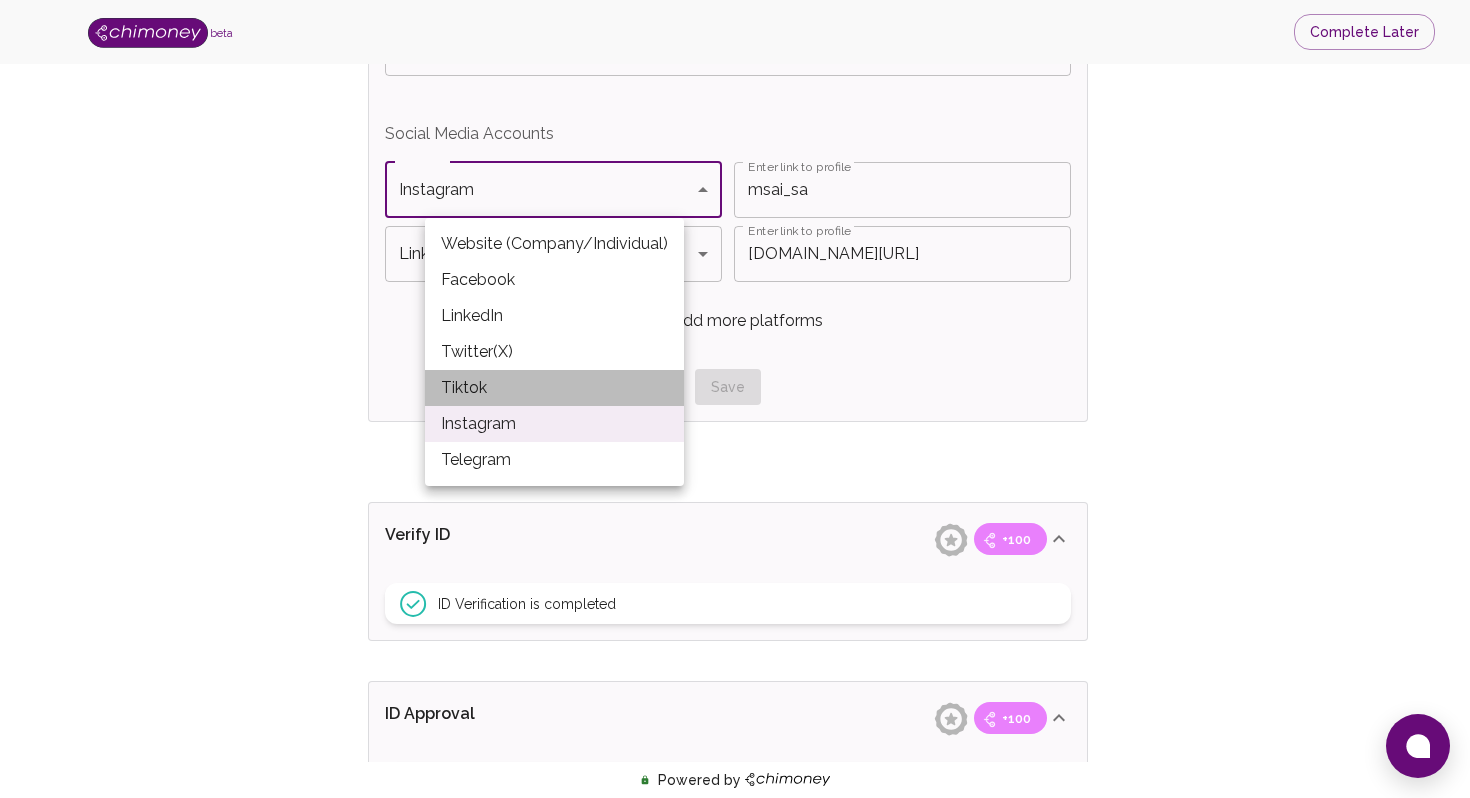 click on "Tiktok" at bounding box center (554, 388) 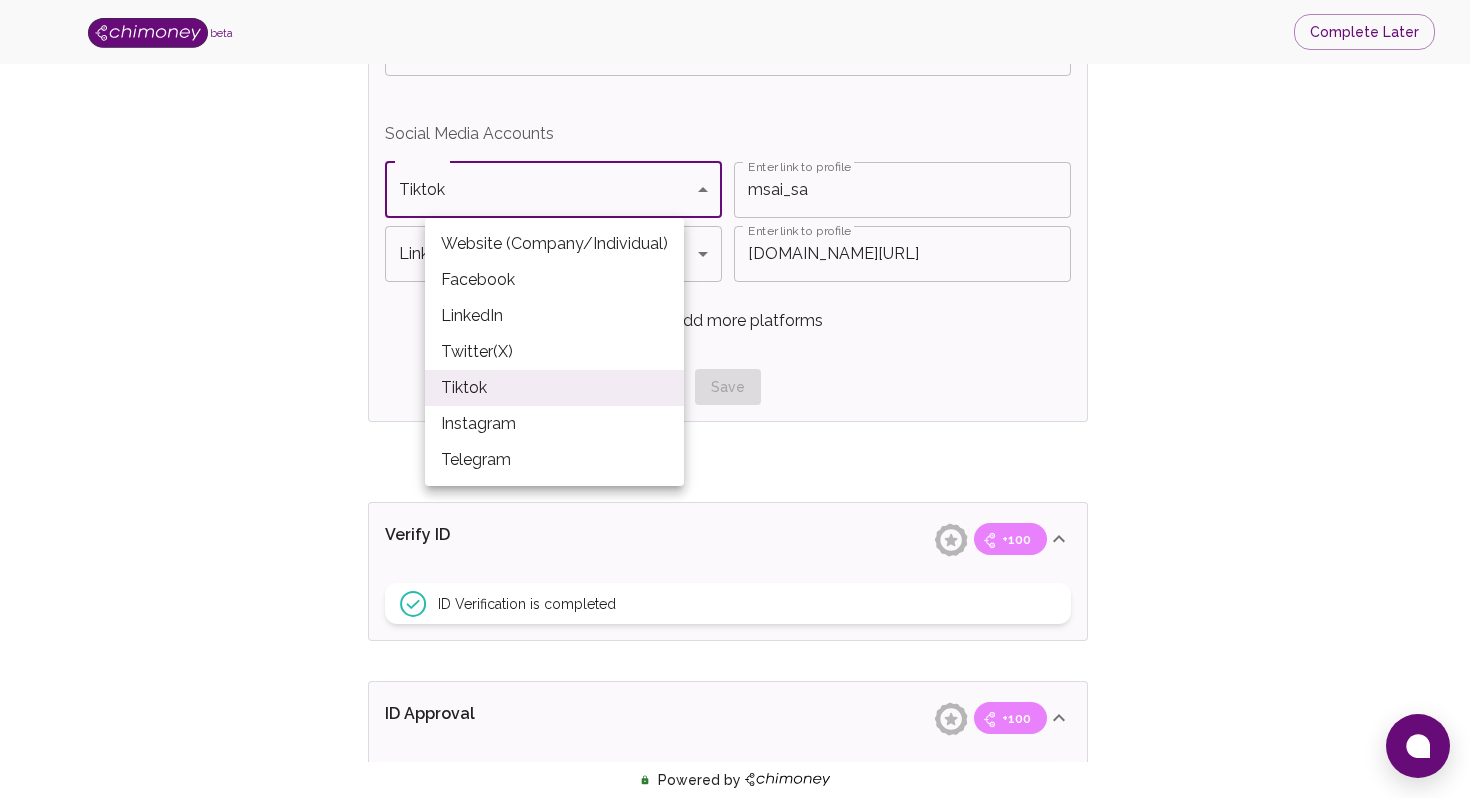 click on "beta Complete Later Verify ID and Earn Complete verification steps to earn Reward +100 Verify Email +100 Verify Phone +100 Add Socials +100 Get Verified +100 ID Approved Total Earned +100 Name +100 First Name Sandile First Name Last Name Ngakane Last Name Verify Email +100 Email is verified Verify Phone +100 Phone number is verified Verify Work & Social +100 Intent for using Chimoney Intent for using Chimoney Occupation/Career/Profession Occupation/Career/Profession Social Media Accounts   Tiktok Tiktok Platform Enter link to profile msai_sa Enter link to profile LinkedIn LinkedIn Platform Enter link to profile www.linkedin.com/in/sandile-ngakane-ba8013155 Enter link to profile Add more platforms Save Verify ID +100 ID Verification is completed ID Approval +100 ID Verification is pending review Submit KYC Powered by   /onboarding/personal-details Website (Company/Individual) Facebook LinkedIn Twitter(X) Tiktok Instagram Telegram" at bounding box center (735, -138) 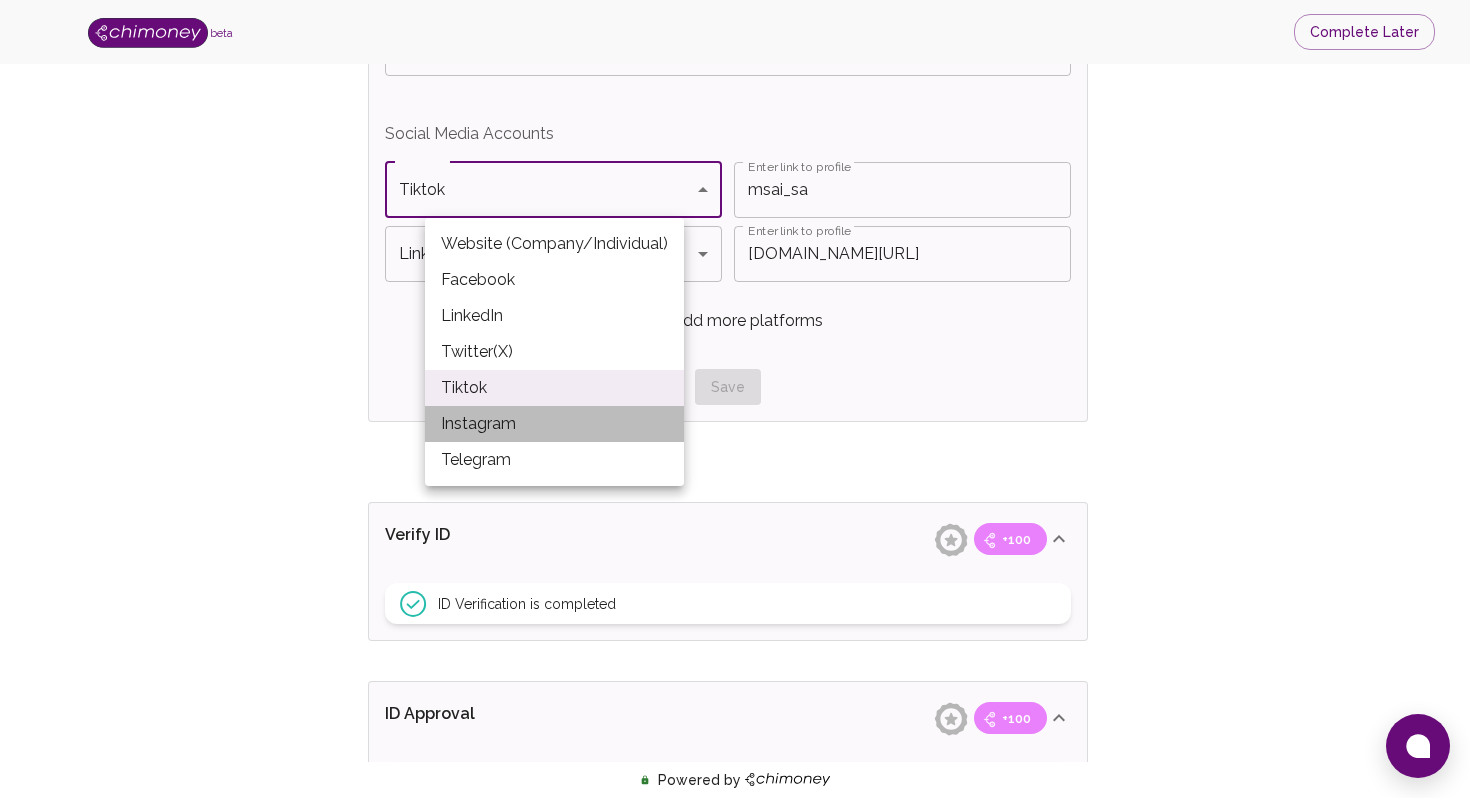 click on "Instagram" at bounding box center [554, 424] 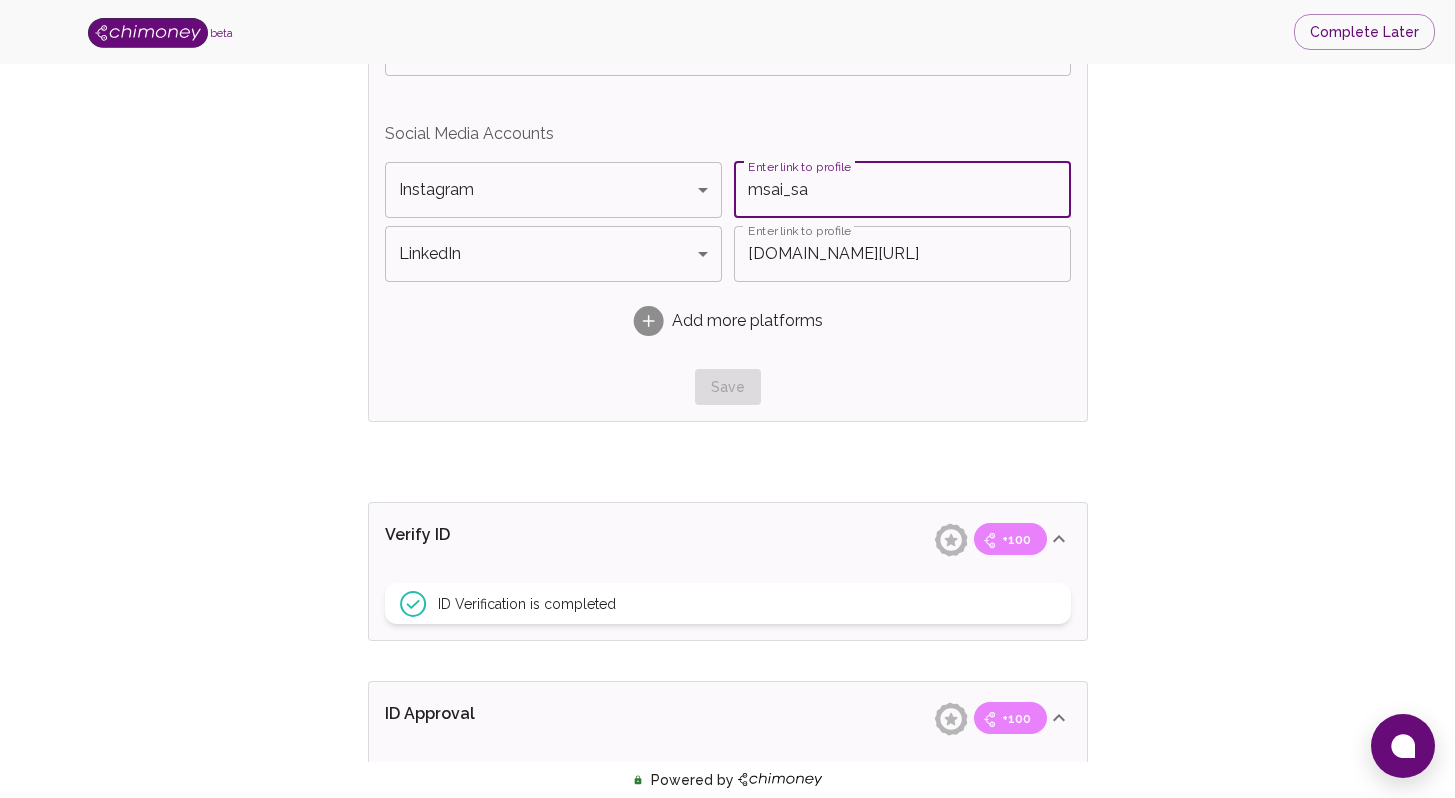 click on "msai_sa" at bounding box center [902, 190] 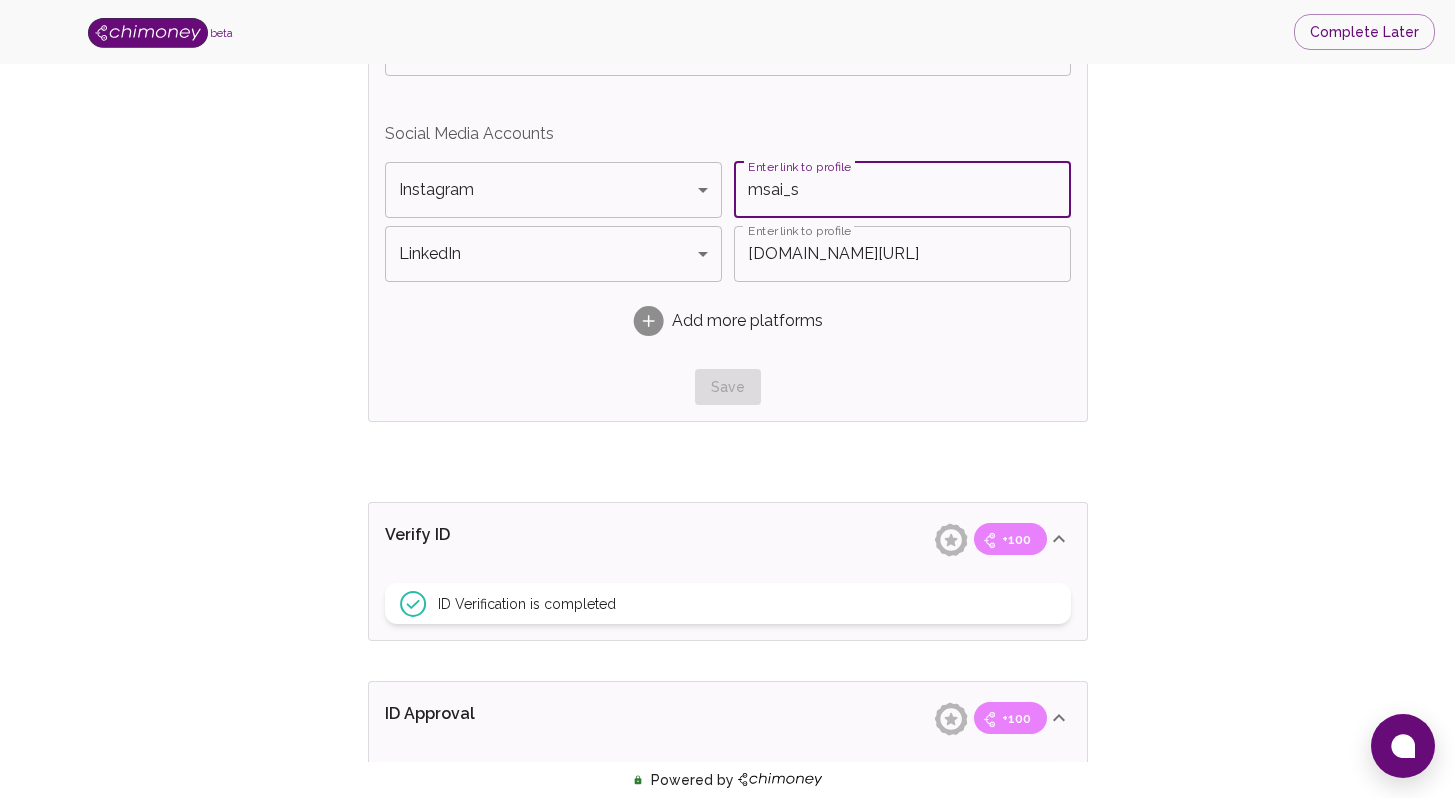 type on "msai_sa" 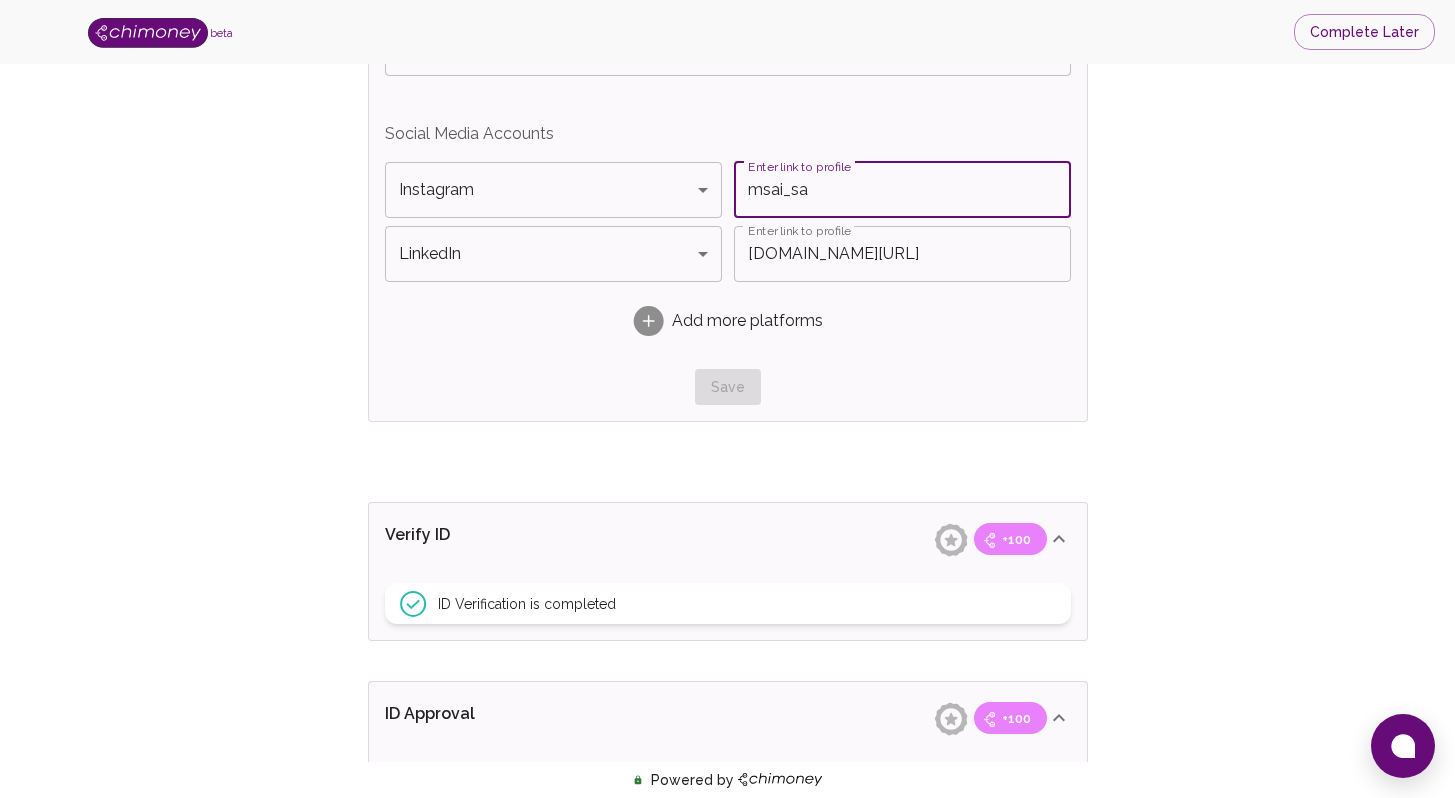 click on "Save" at bounding box center [728, 387] 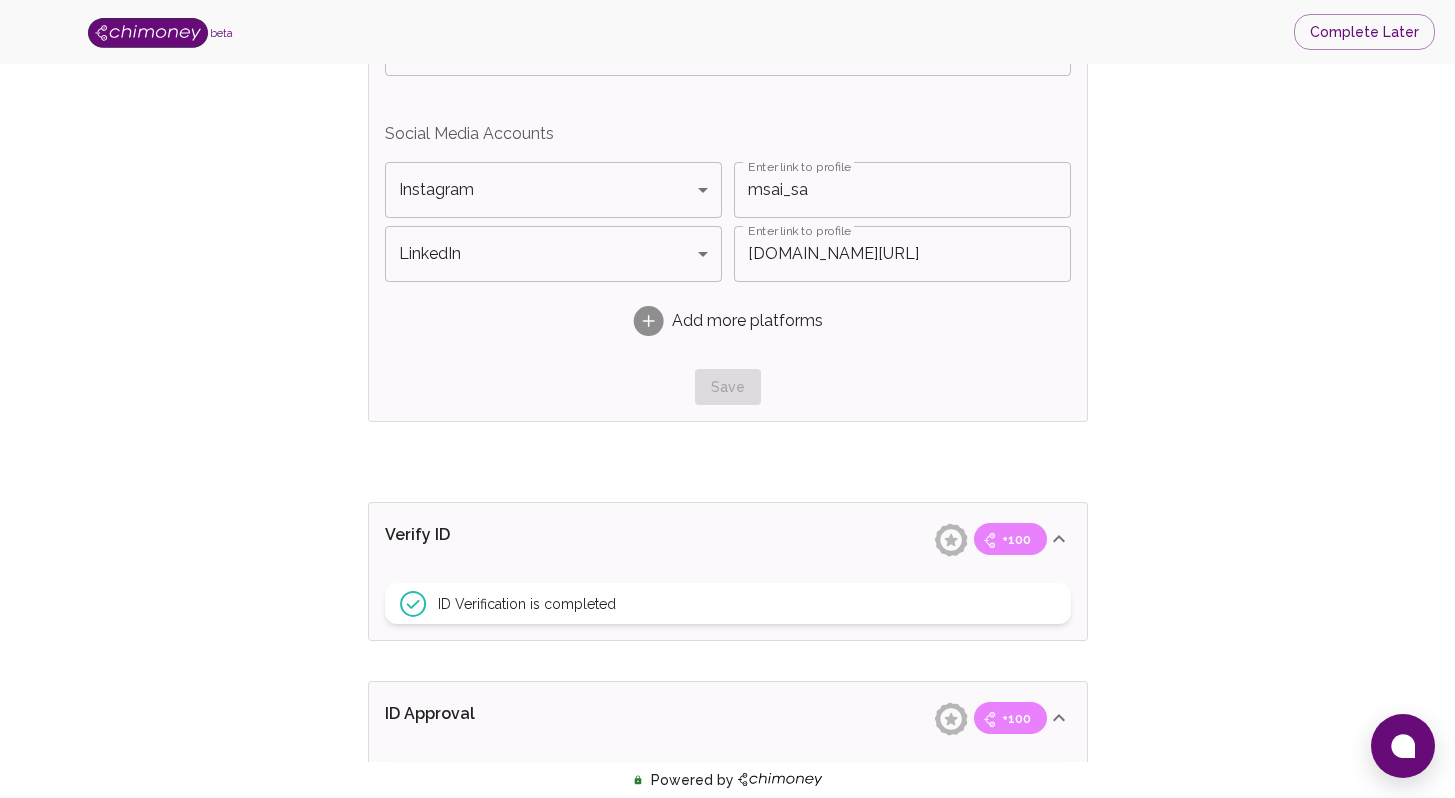click on "Save" at bounding box center (728, 387) 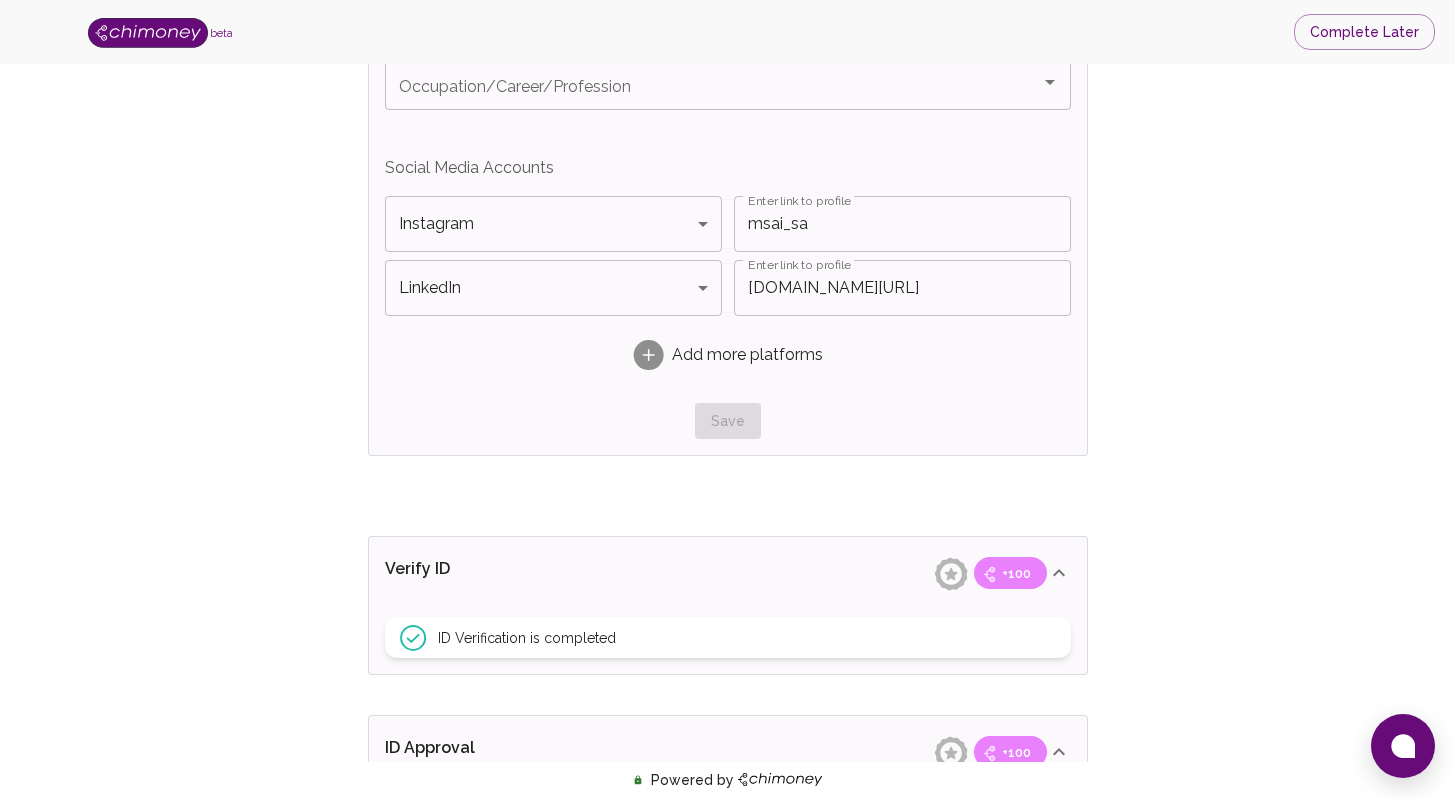 scroll, scrollTop: 1271, scrollLeft: 0, axis: vertical 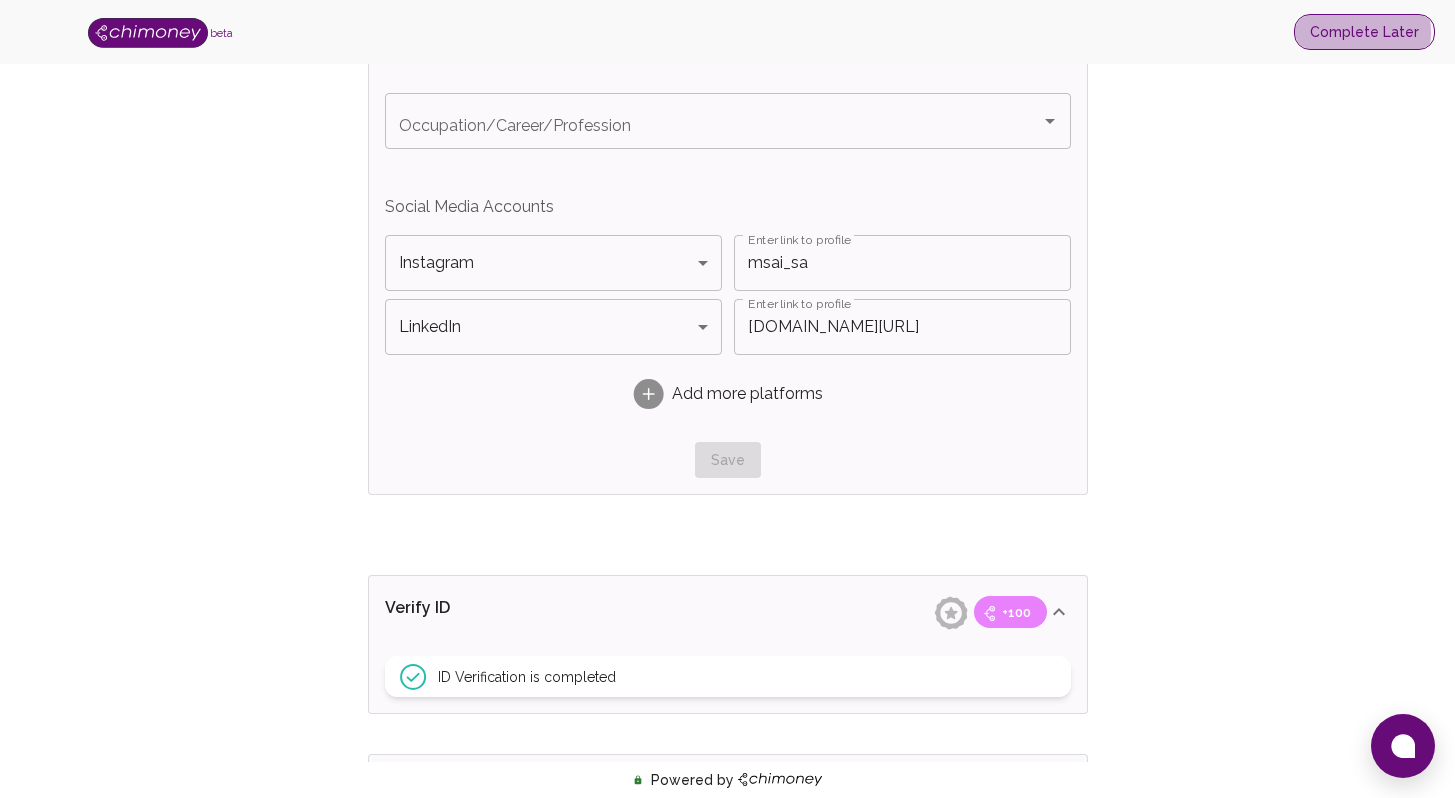 click on "Complete Later" at bounding box center (1364, 32) 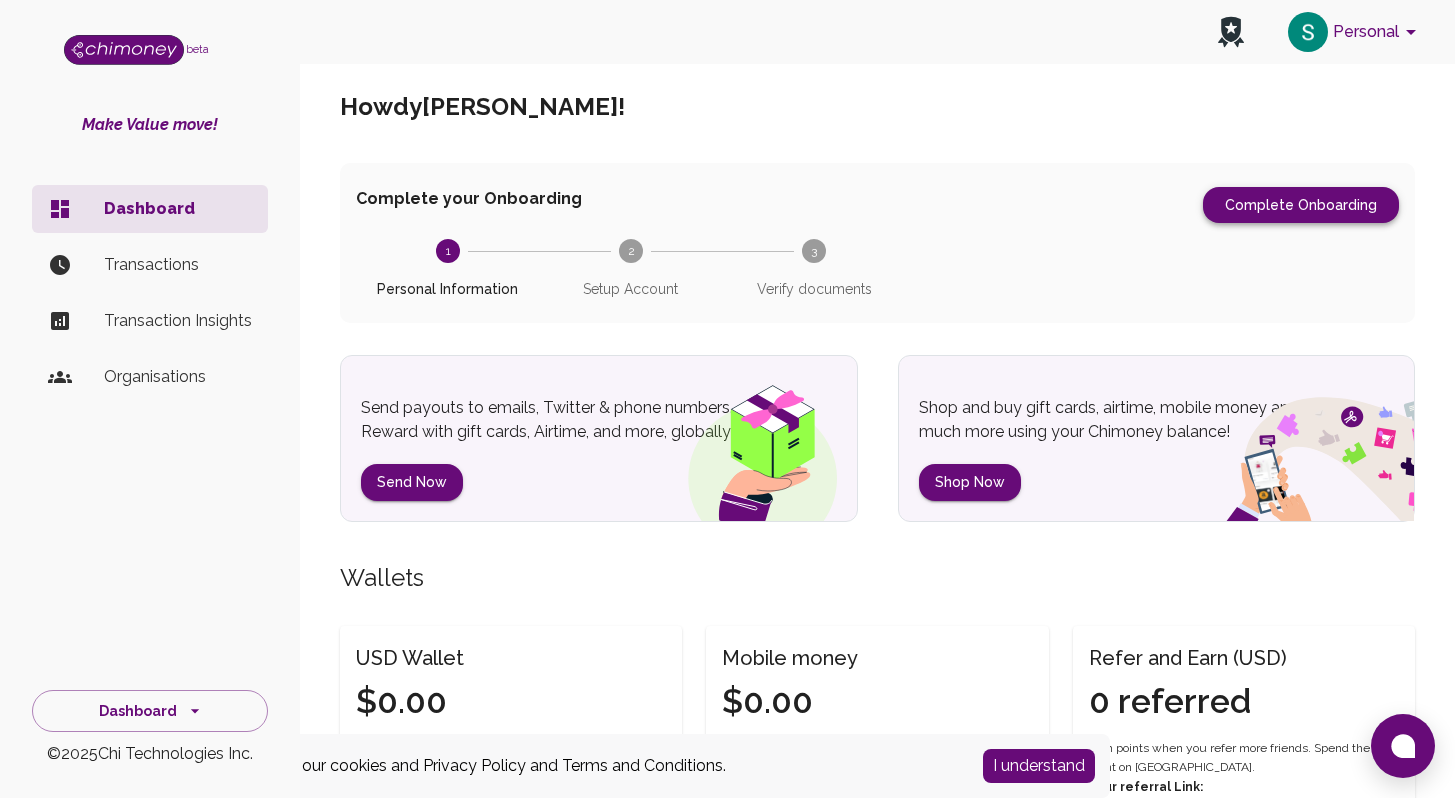 scroll, scrollTop: 0, scrollLeft: 0, axis: both 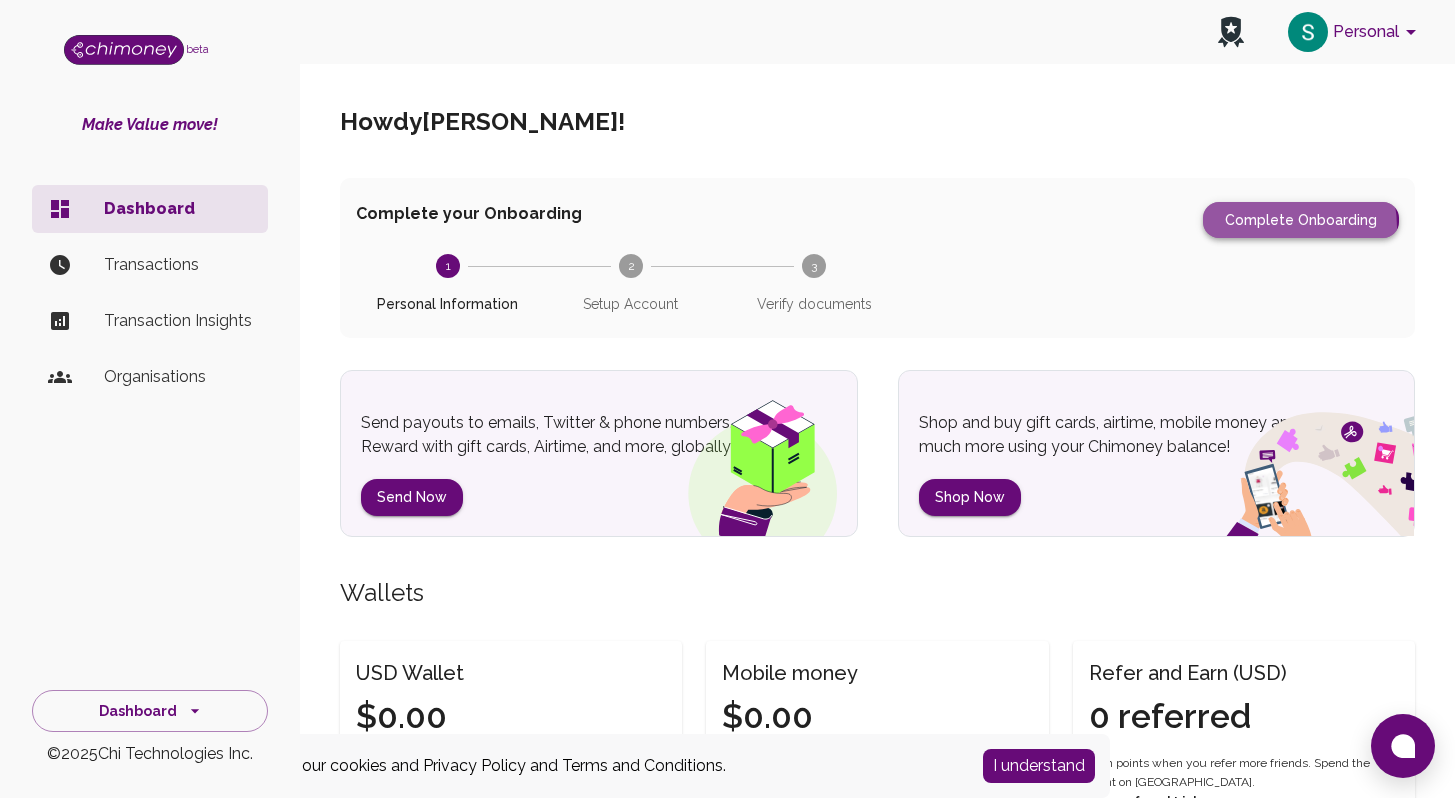 click on "Complete Onboarding" at bounding box center [1301, 220] 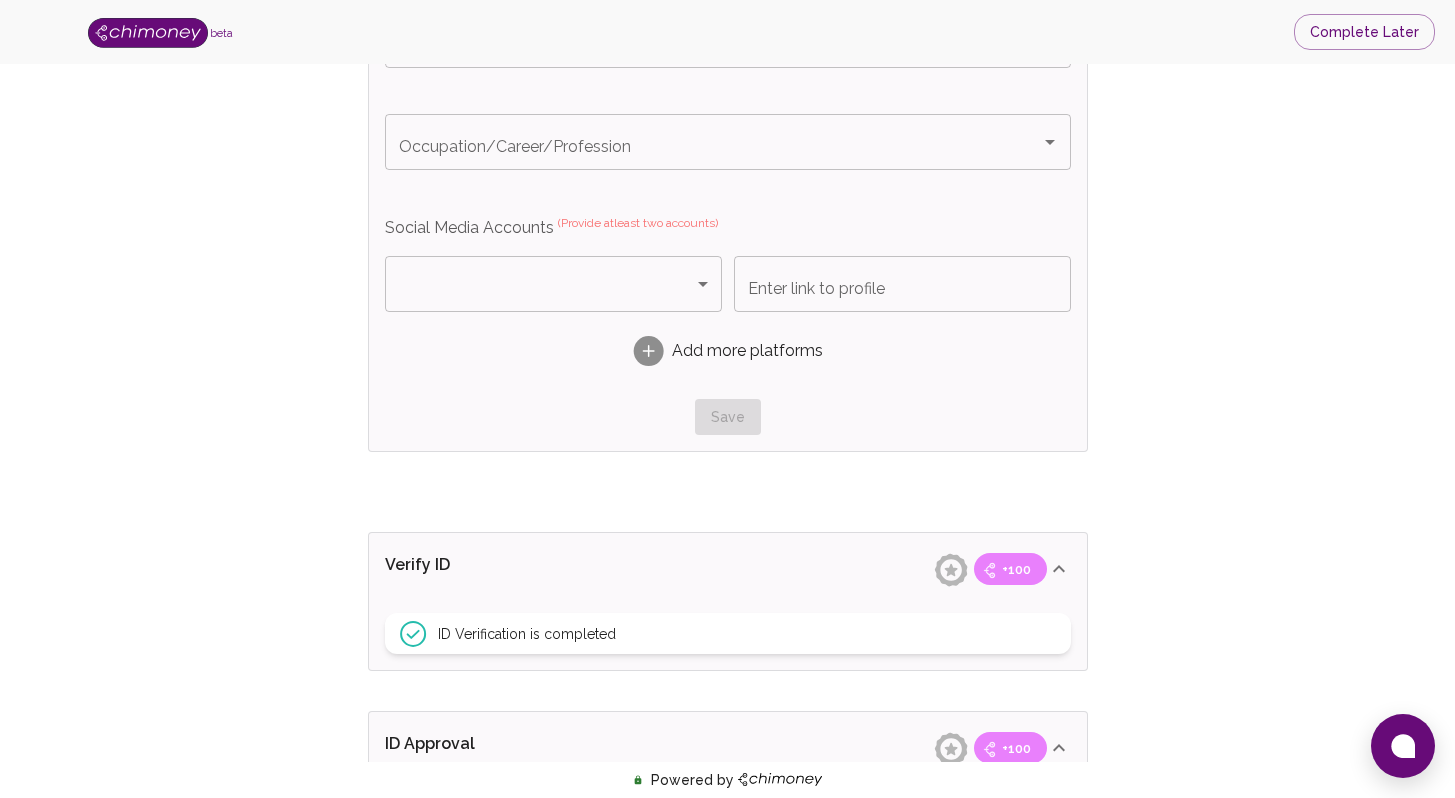 scroll, scrollTop: 1217, scrollLeft: 0, axis: vertical 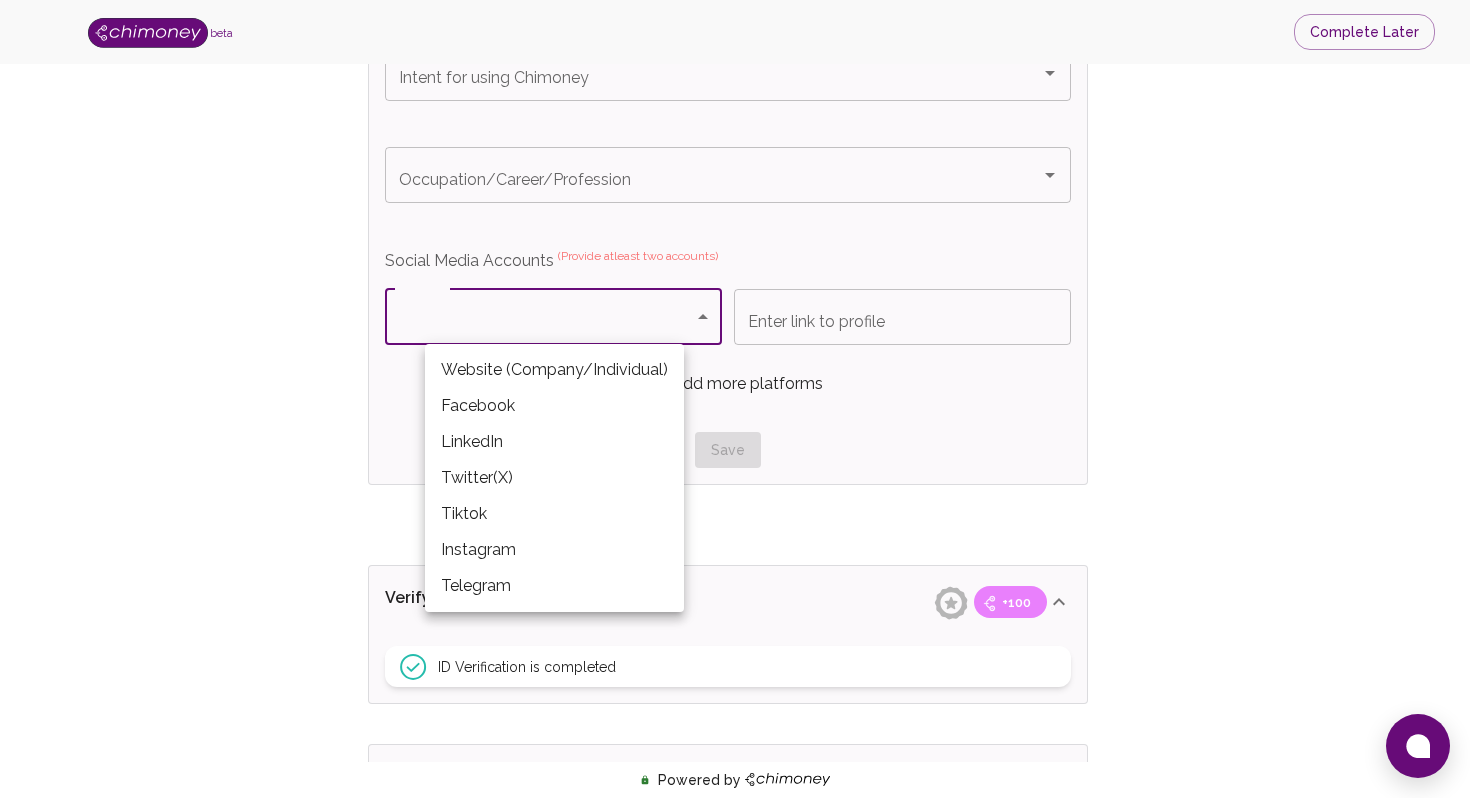 click on "beta Complete Later Verify ID and Earn Complete verification steps to earn Reward +100 Verify Email +100 Verify Phone +100 Add Socials +100 Get Verified +100 ID Approved Total Earned +100 Name +100 First Name Sandile First Name Last Name Ngakane Last Name Verify Email +100 Email is verified Verify Phone +100 Phone number is verified Verify Work & Social +100 Intent for using Chimoney Intent for using Chimoney Occupation/Career/Profession Occupation/Career/Profession Social Media Accounts   (Provide atleast two accounts) ​ Platform Enter link to profile Enter link to profile Add more platforms Save Verify ID +100 ID Verification is completed ID Approval +100 ID Verification is pending review Submit KYC Powered by   /onboarding/personal-details Website (Company/Individual) Facebook LinkedIn Twitter(X) Tiktok Instagram Telegram" at bounding box center [735, -43] 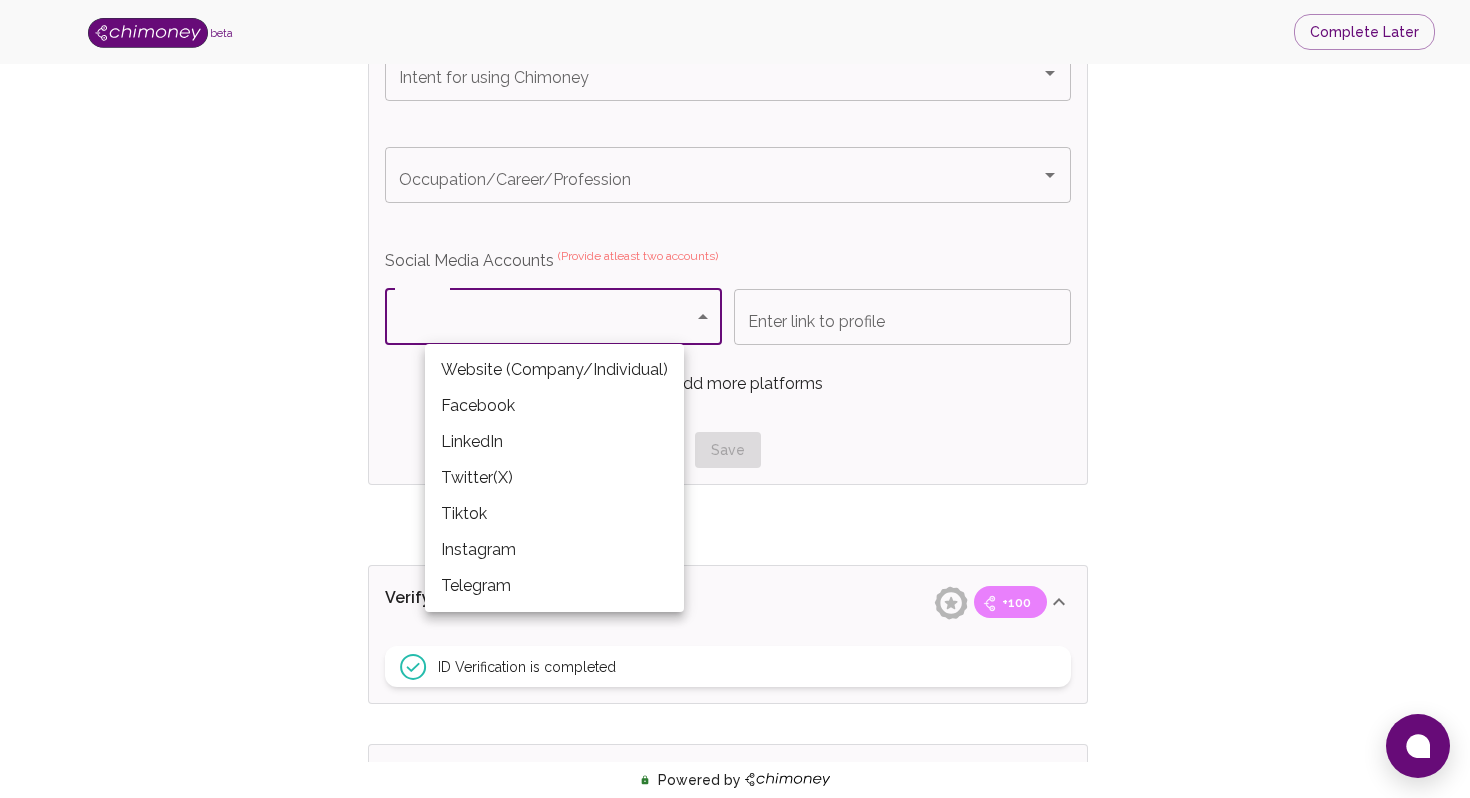 click on "Instagram" at bounding box center [554, 550] 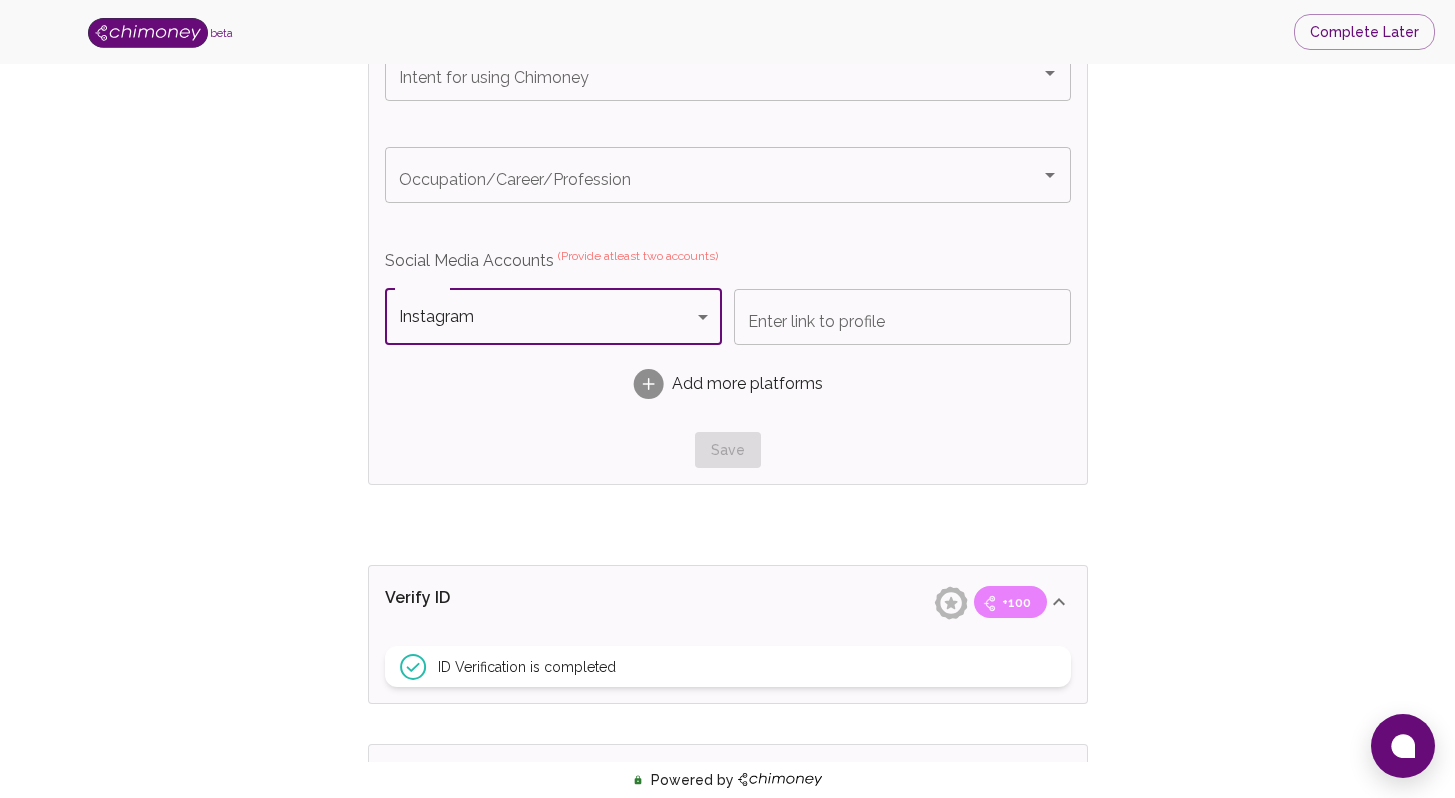 click on "Enter link to profile" at bounding box center [902, 317] 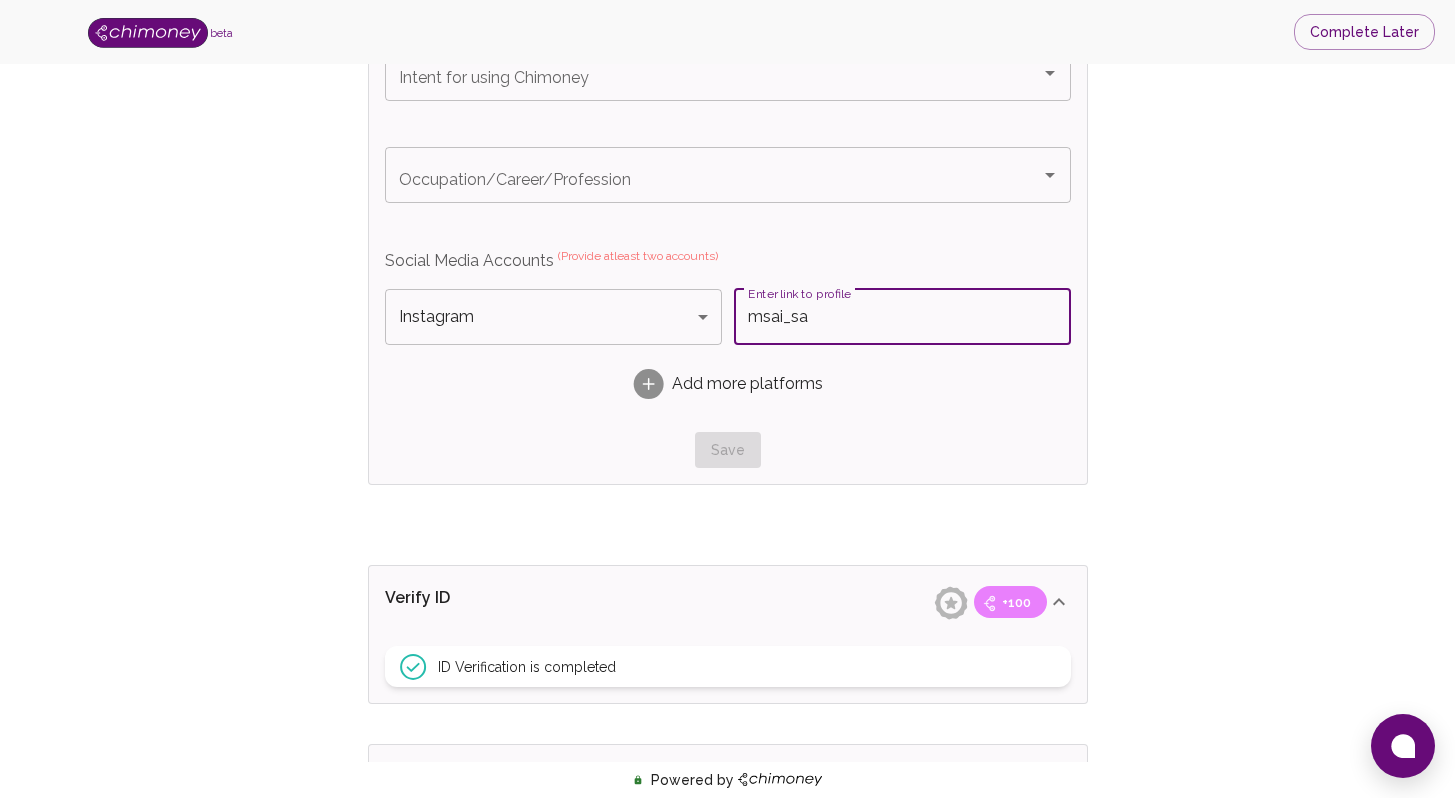 type on "msai_sa" 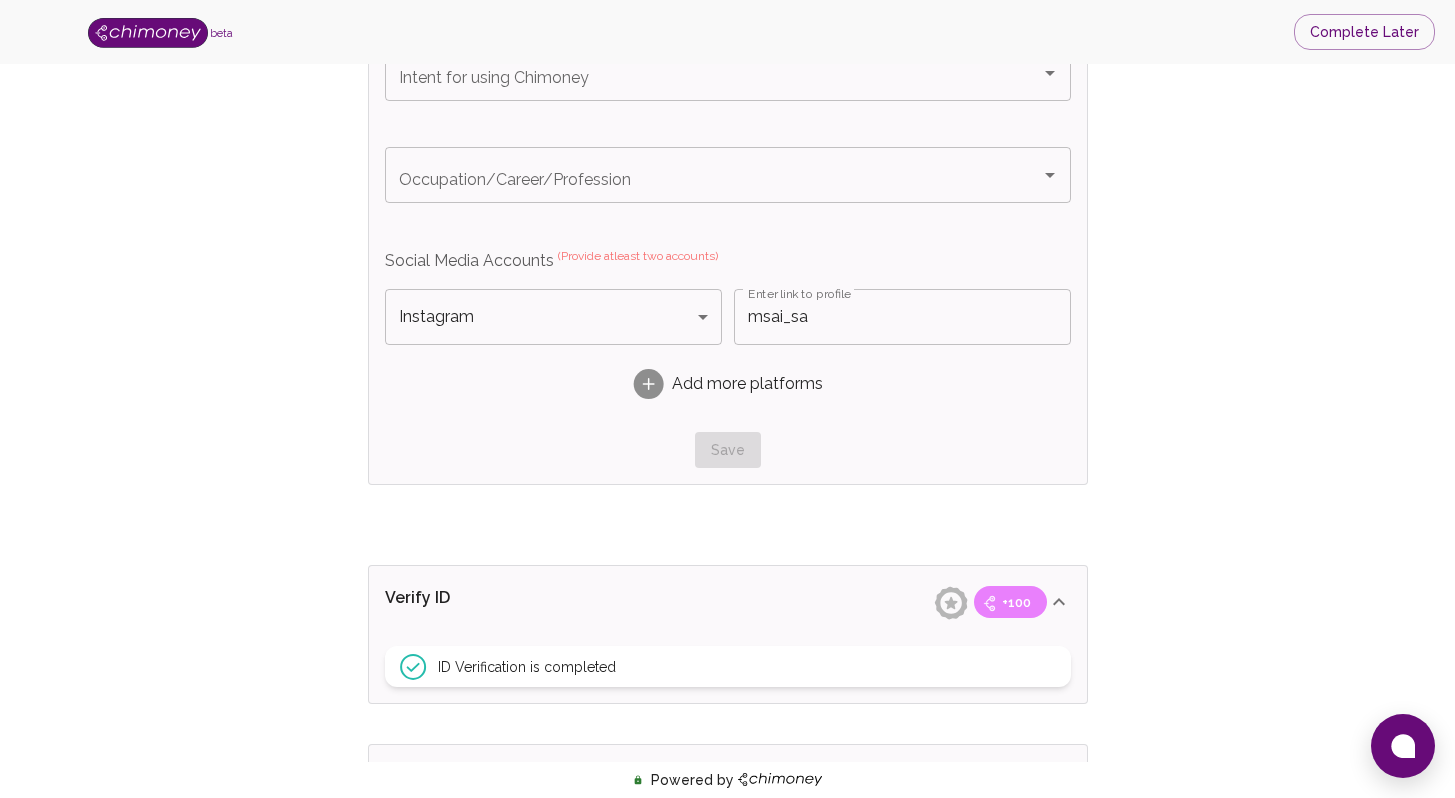 click on "Add more platforms" at bounding box center (747, 384) 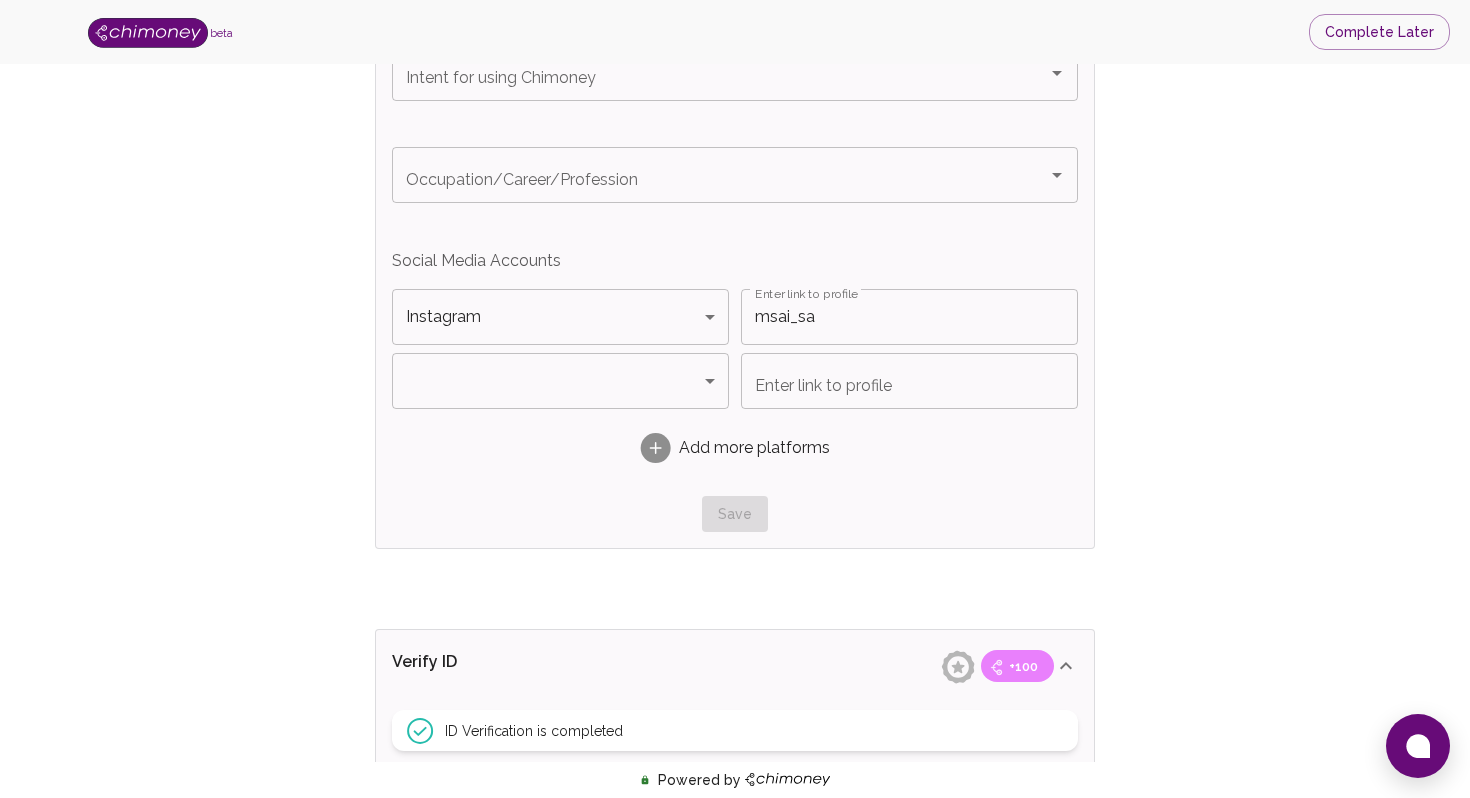 click on "beta Complete Later Verify ID and Earn Complete verification steps to earn Reward +100 Verify Email +100 Verify Phone +100 Add Socials +100 Get Verified +100 ID Approved Total Earned +100 Name +100 First Name Sandile First Name Last Name Ngakane Last Name Verify Email +100 Email is verified Verify Phone +100 Phone number is verified Verify Work & Social +100 Intent for using Chimoney Intent for using Chimoney Occupation/Career/Profession Occupation/Career/Profession Social Media Accounts   Instagram Instagram Platform Enter link to profile msai_sa Enter link to profile ​ Platform Enter link to profile Enter link to profile Add more platforms Save Verify ID +100 ID Verification is completed ID Approval +100 ID Verification is pending review Submit KYC Powered by   /onboarding/personal-details" at bounding box center (735, -11) 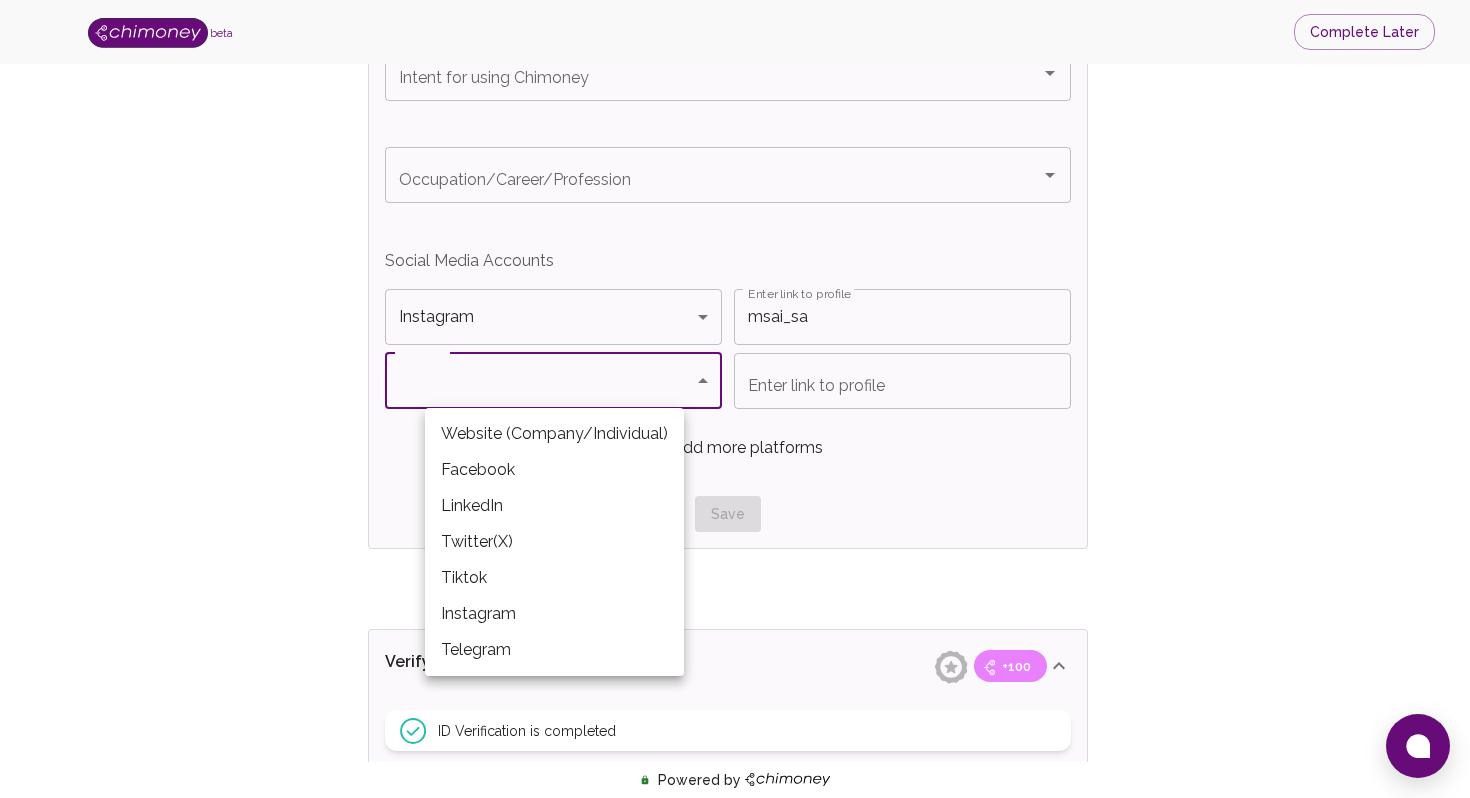 click on "LinkedIn" at bounding box center [554, 506] 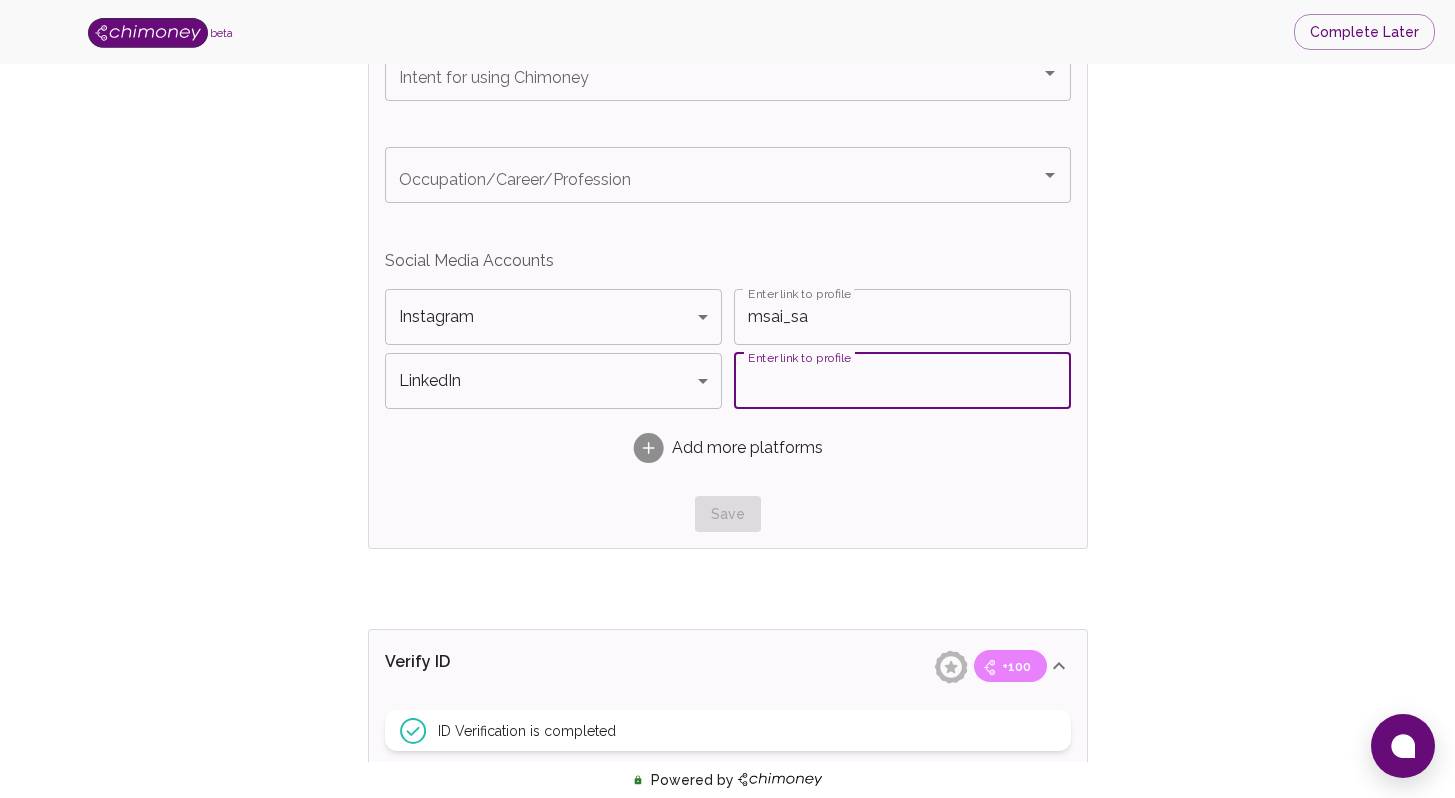 click on "Enter link to profile" at bounding box center (902, 381) 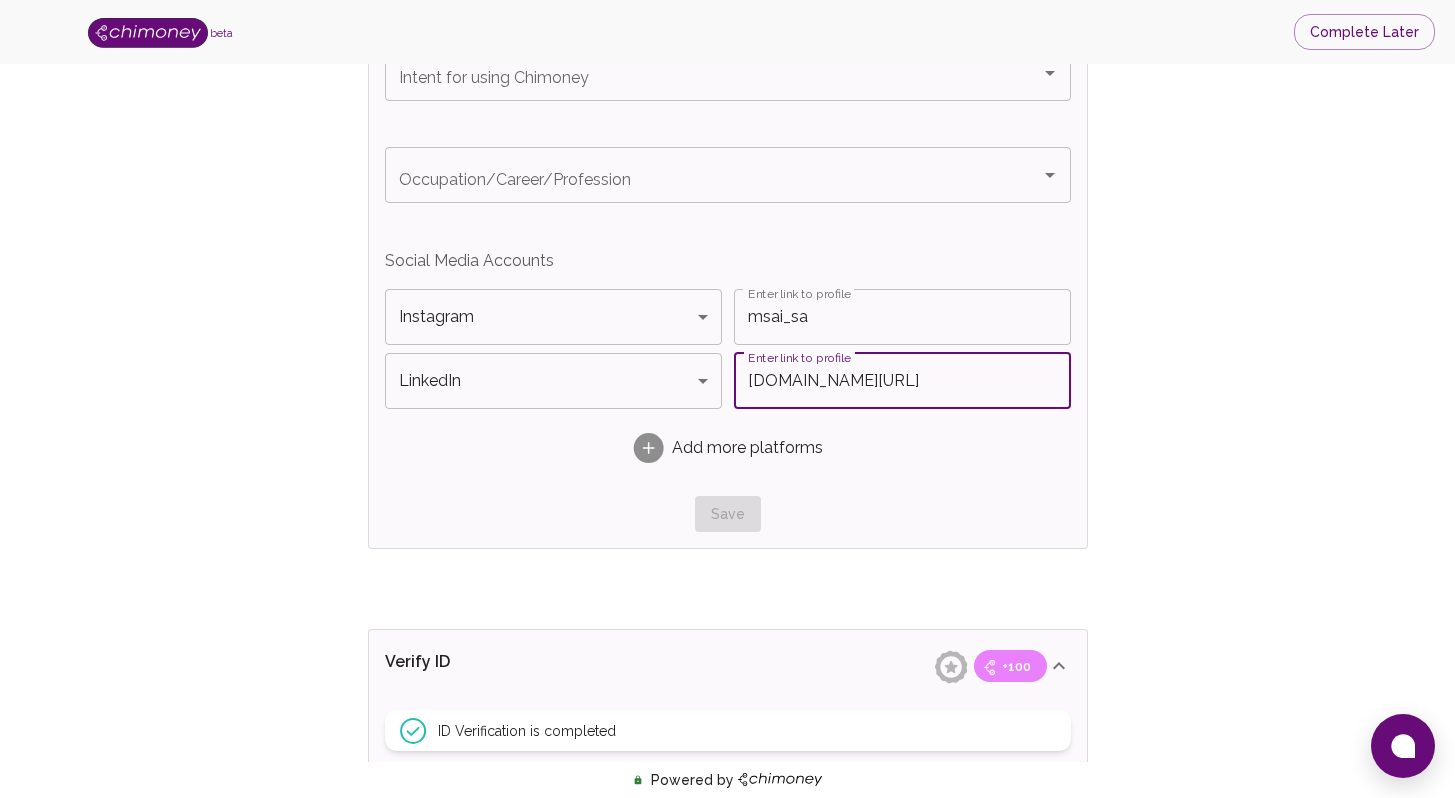 scroll, scrollTop: 0, scrollLeft: 64, axis: horizontal 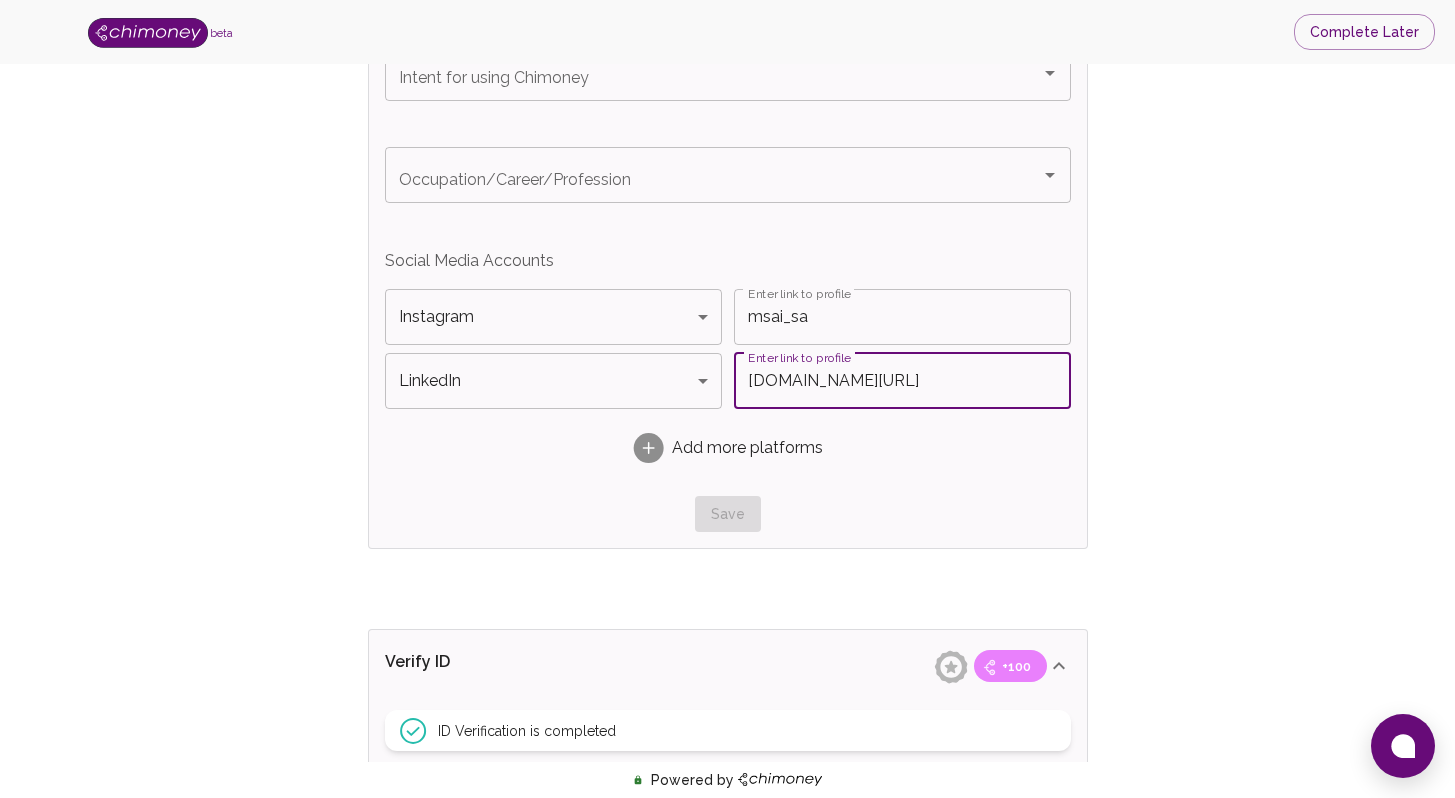 type on "[DOMAIN_NAME][URL]" 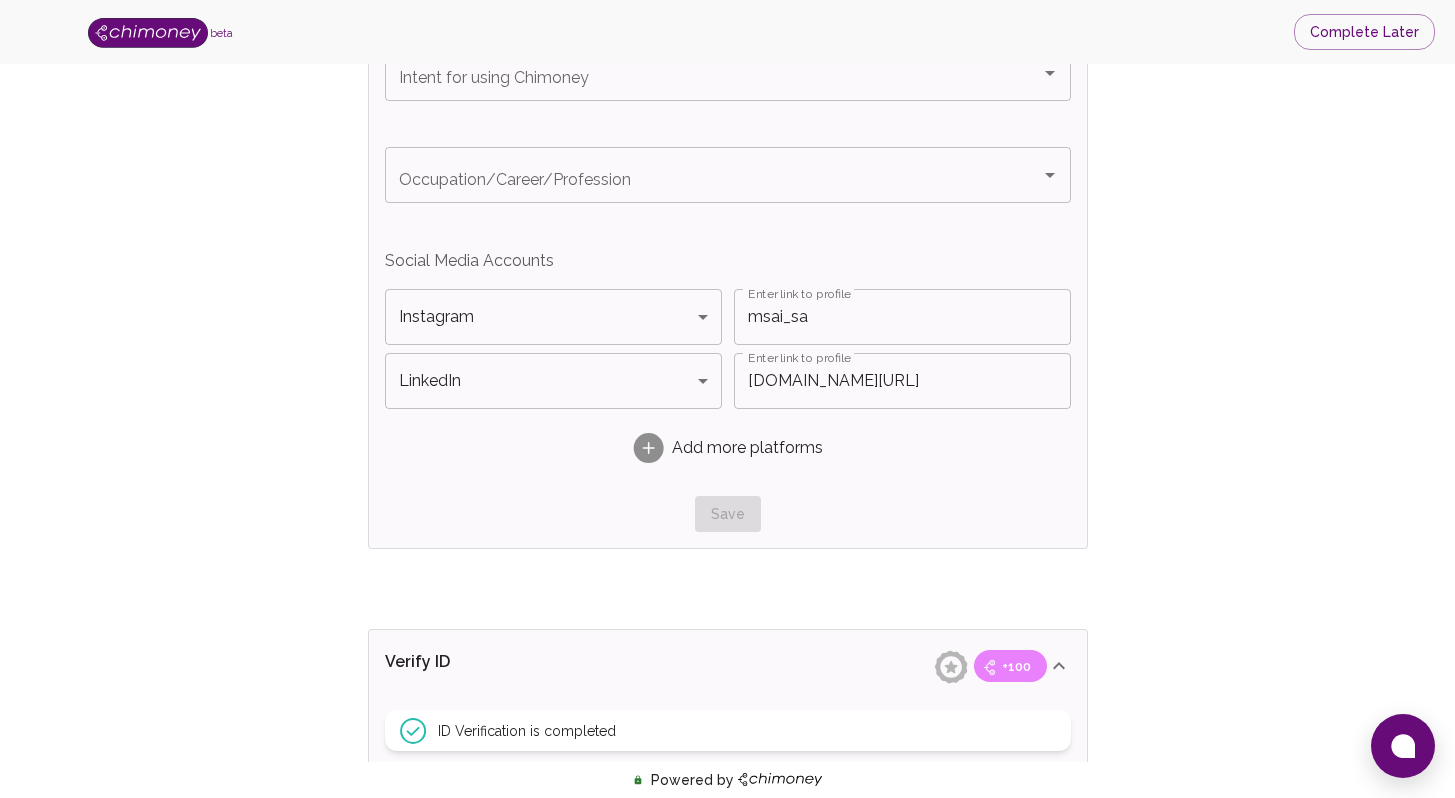 click on "Add more platforms" at bounding box center (747, 448) 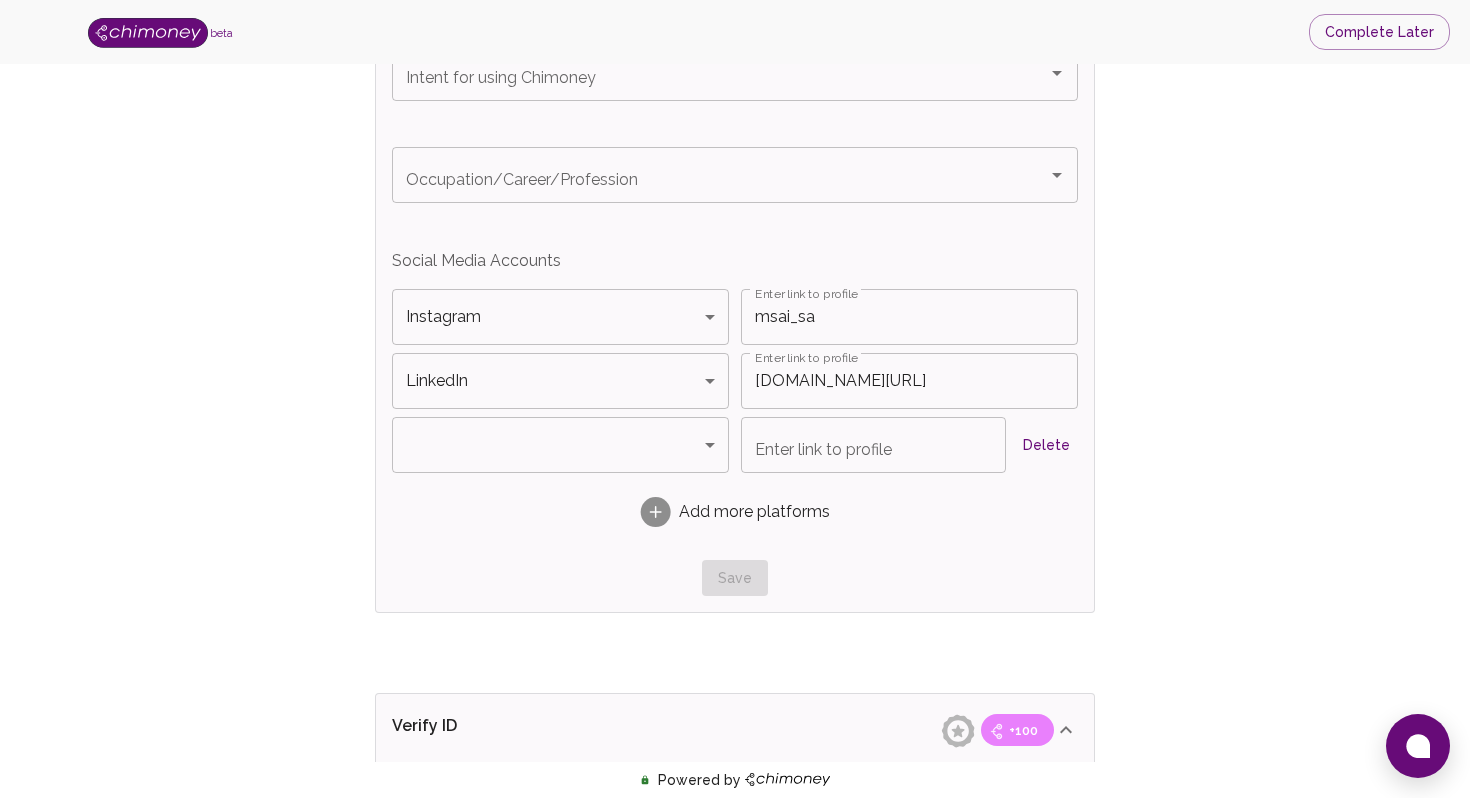 click on "beta Complete Later Verify ID and Earn Complete verification steps to earn Reward +100 Verify Email +100 Verify Phone +100 Add Socials +100 Get Verified +100 ID Approved Total Earned +100 Name +100 First Name Sandile First Name Last Name Ngakane Last Name Verify Email +100 Email is verified Verify Phone +100 Phone number is verified Verify Work & Social +100 Intent for using Chimoney Intent for using Chimoney Occupation/Career/Profession Occupation/Career/Profession Social Media Accounts   Instagram Instagram Platform Enter link to profile msai_sa Enter link to profile LinkedIn LinkedIn Platform Enter link to profile www.linkedin.com/in/sandile-ngakane-ba8013155 Enter link to profile ​ Platform Enter link to profile Enter link to profile Delete Add more platforms Save Verify ID +100 ID Verification is completed ID Approval +100 ID Verification is pending review Submit KYC Powered by   /onboarding/personal-details" at bounding box center (735, 21) 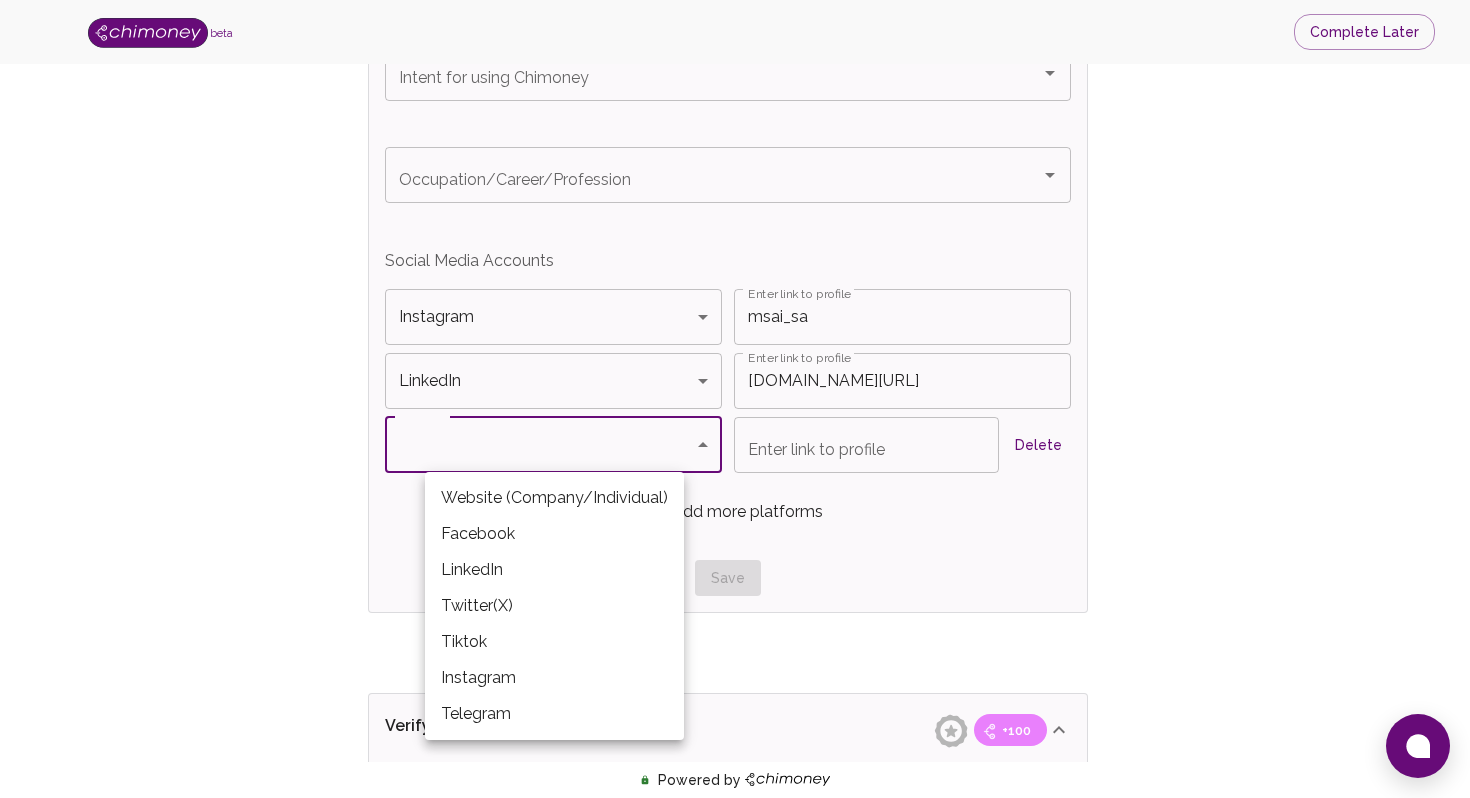 click on "Facebook" at bounding box center (554, 534) 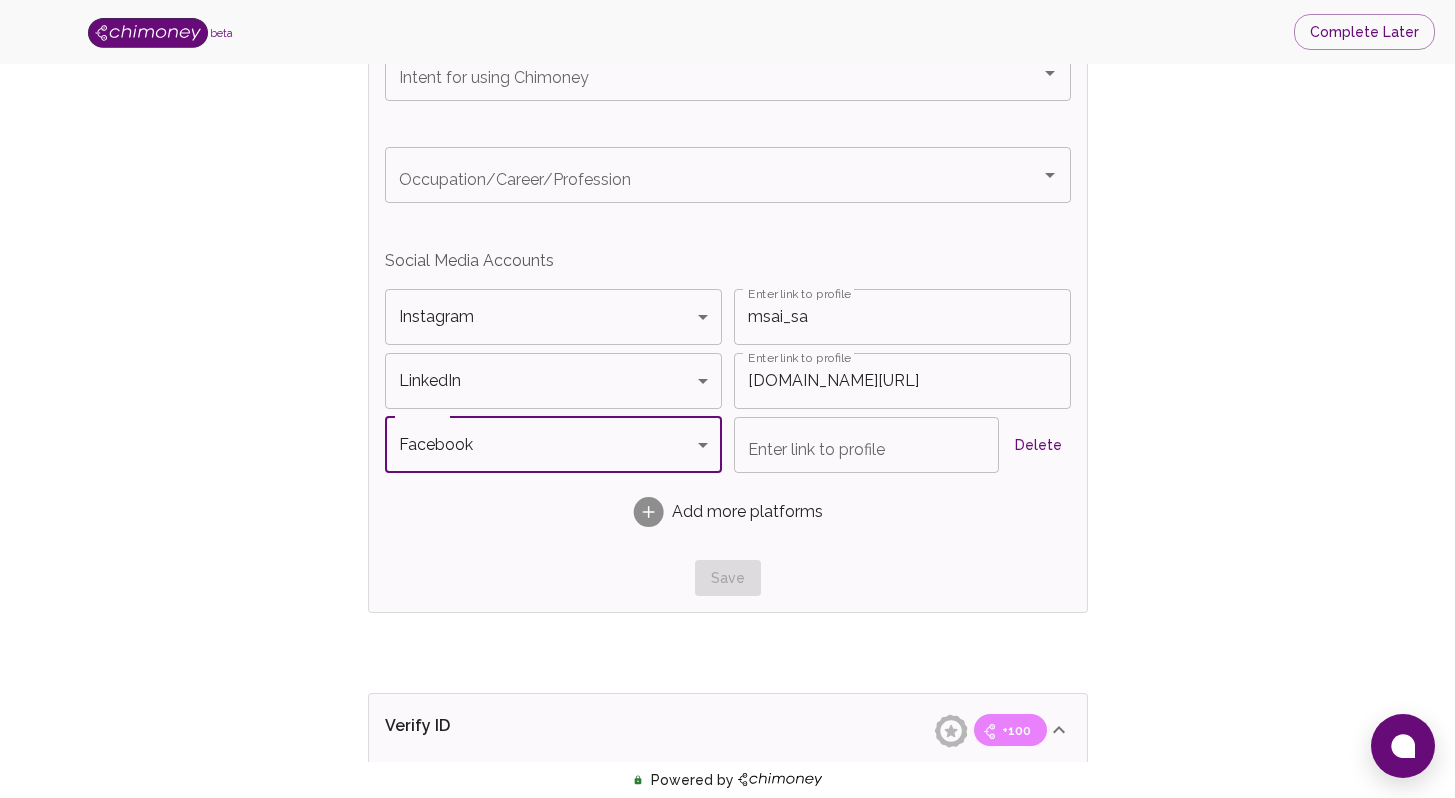 click on "Enter link to profile" at bounding box center [866, 445] 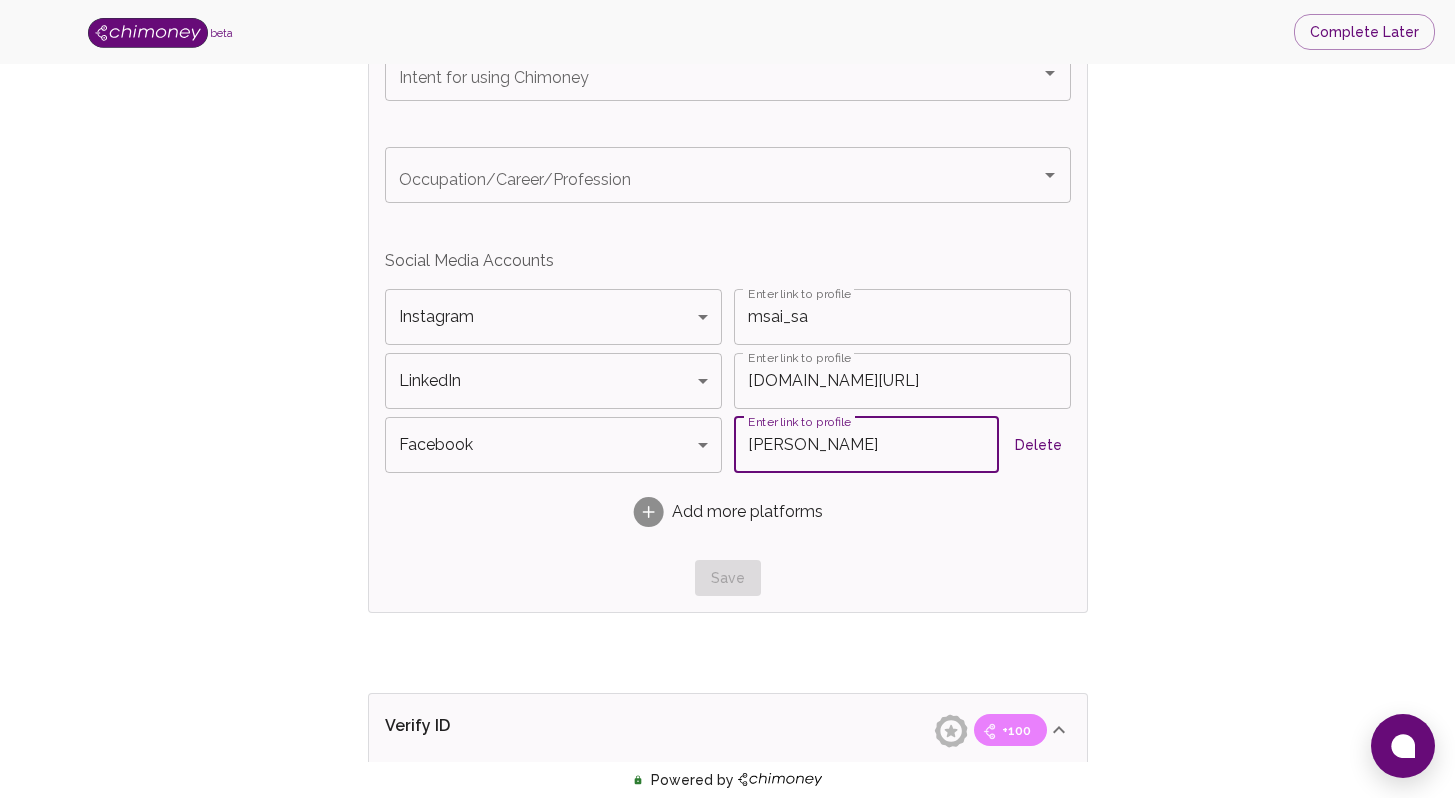 type on "[PERSON_NAME]" 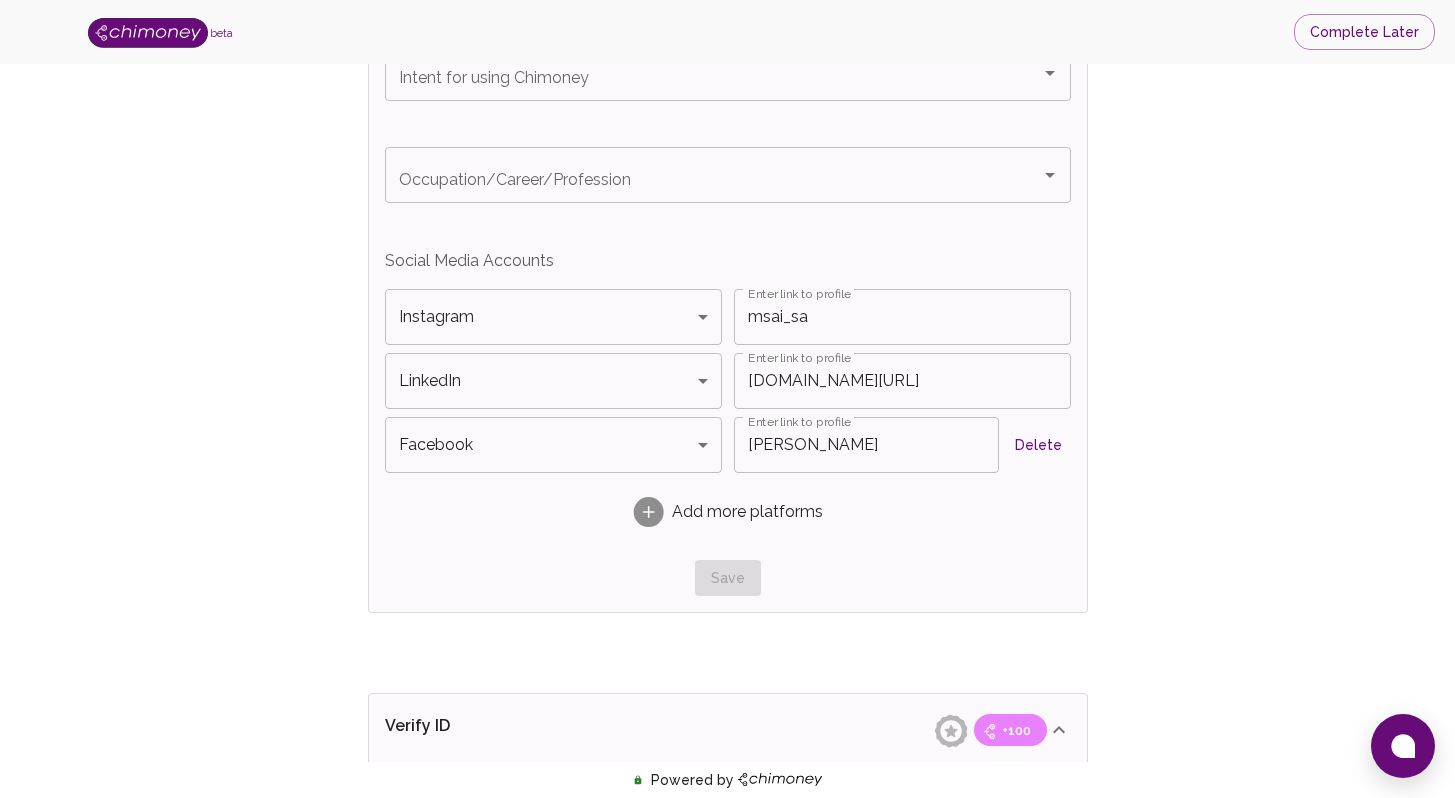 click on "Intent for using Chimoney Intent for using Chimoney Occupation/Career/Profession Occupation/Career/Profession Social Media Accounts   Instagram Instagram Platform Enter link to profile msai_sa Enter link to profile LinkedIn LinkedIn Platform Enter link to profile www.linkedin.com/in/sandile-ngakane-ba8013155 Enter link to profile Facebook Facebook Platform Enter link to profile Sandile Ngakane Enter link to profile Delete Add more platforms Save" at bounding box center (728, 321) 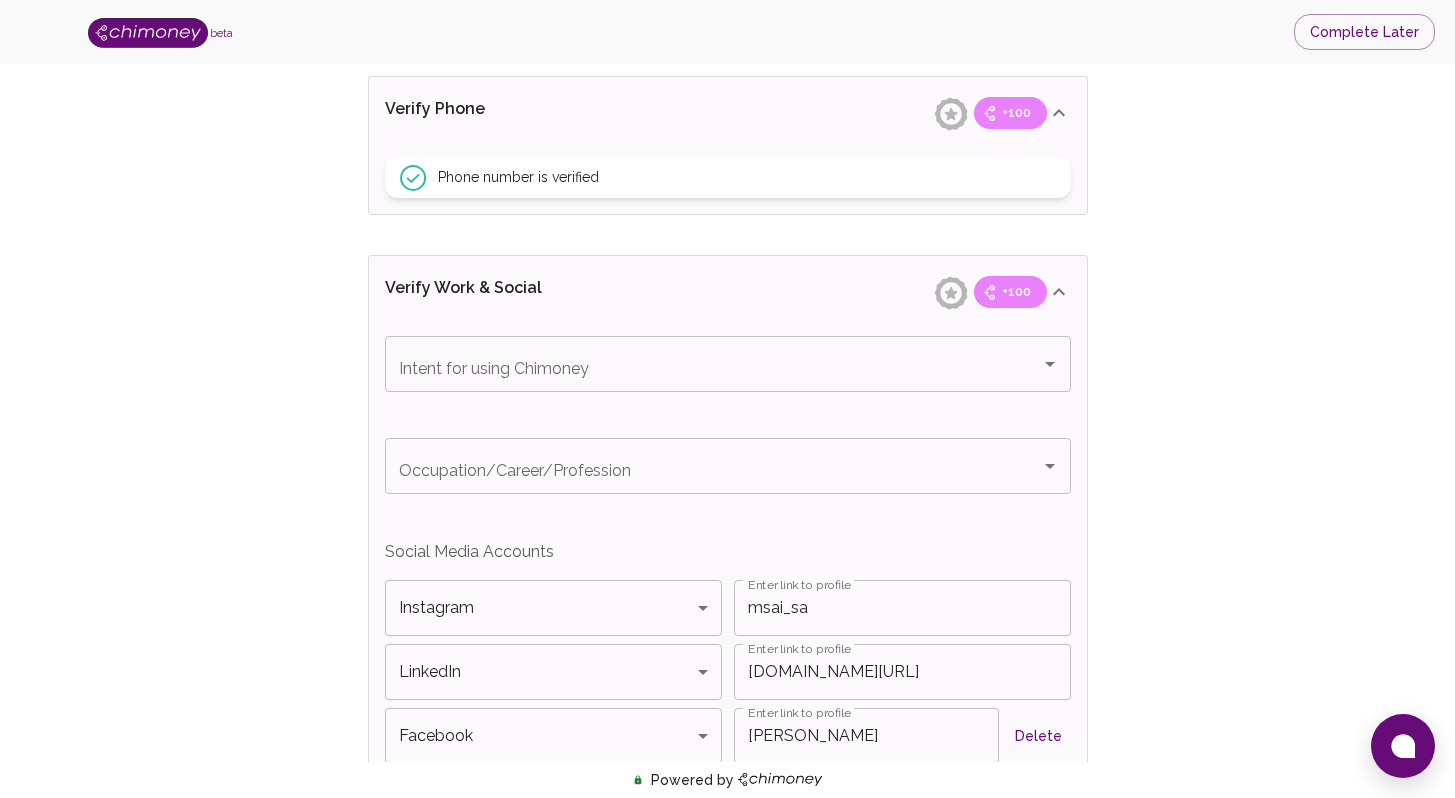 scroll, scrollTop: 922, scrollLeft: 0, axis: vertical 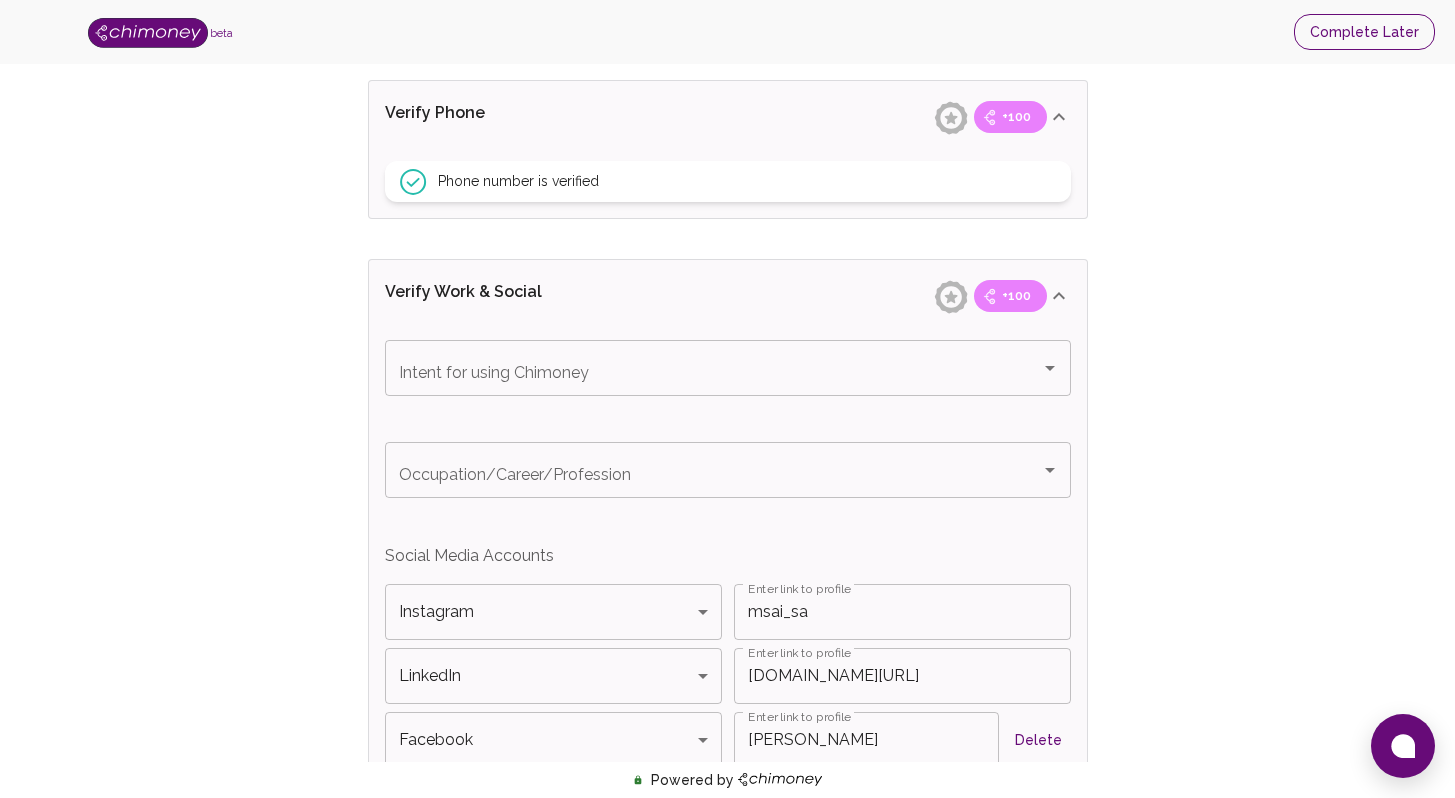 click on "Complete Later" at bounding box center [1364, 32] 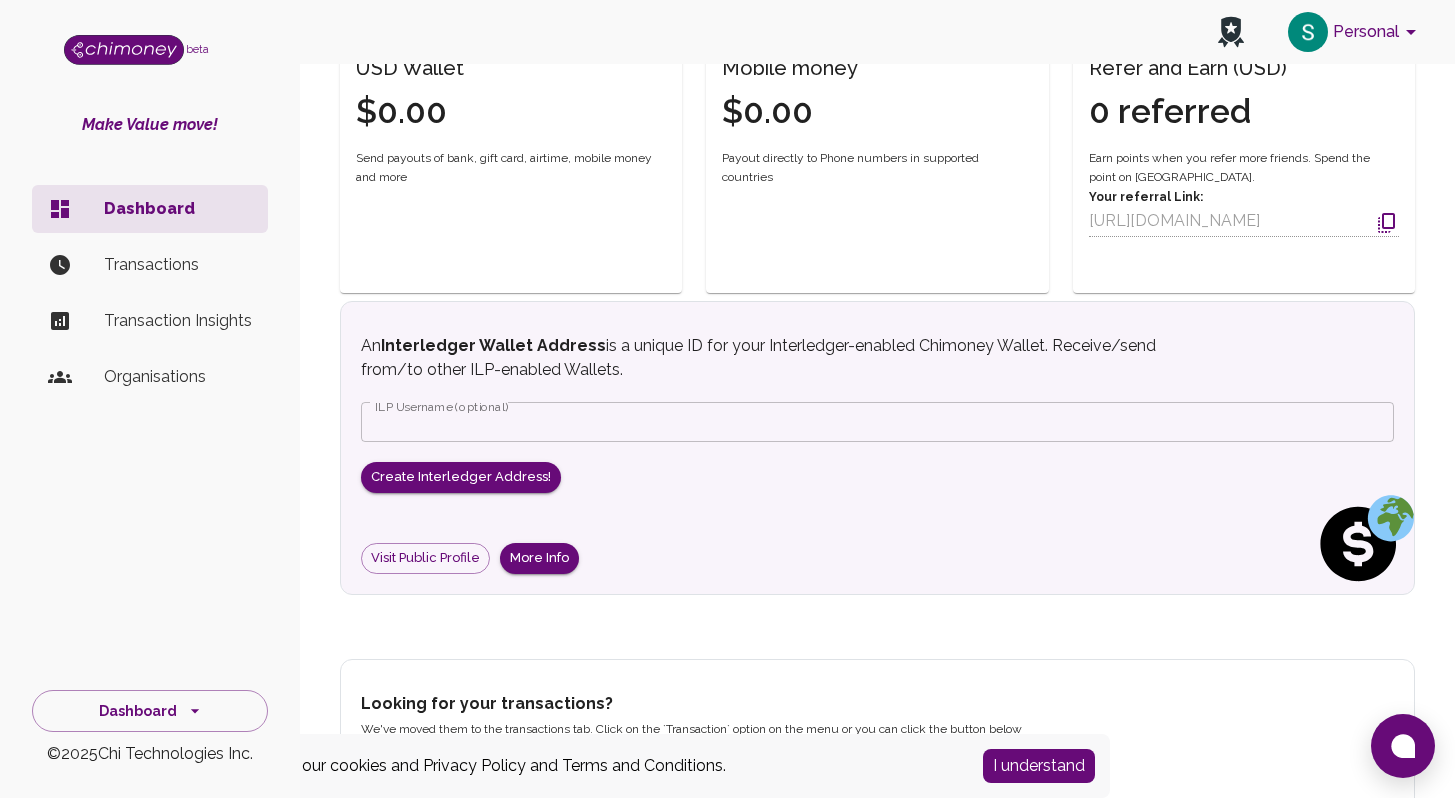 scroll, scrollTop: 650, scrollLeft: 0, axis: vertical 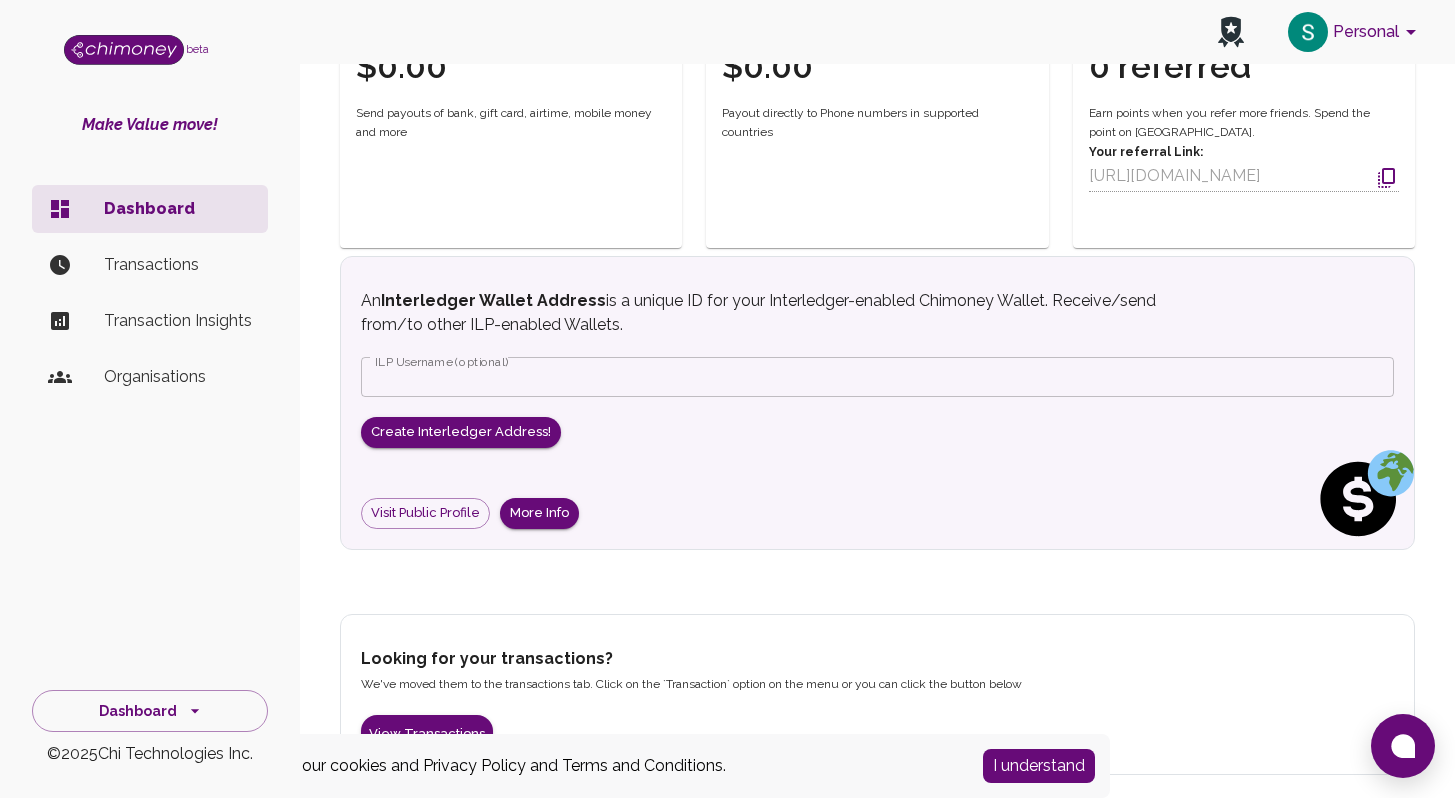 click on "I understand" at bounding box center (1039, 766) 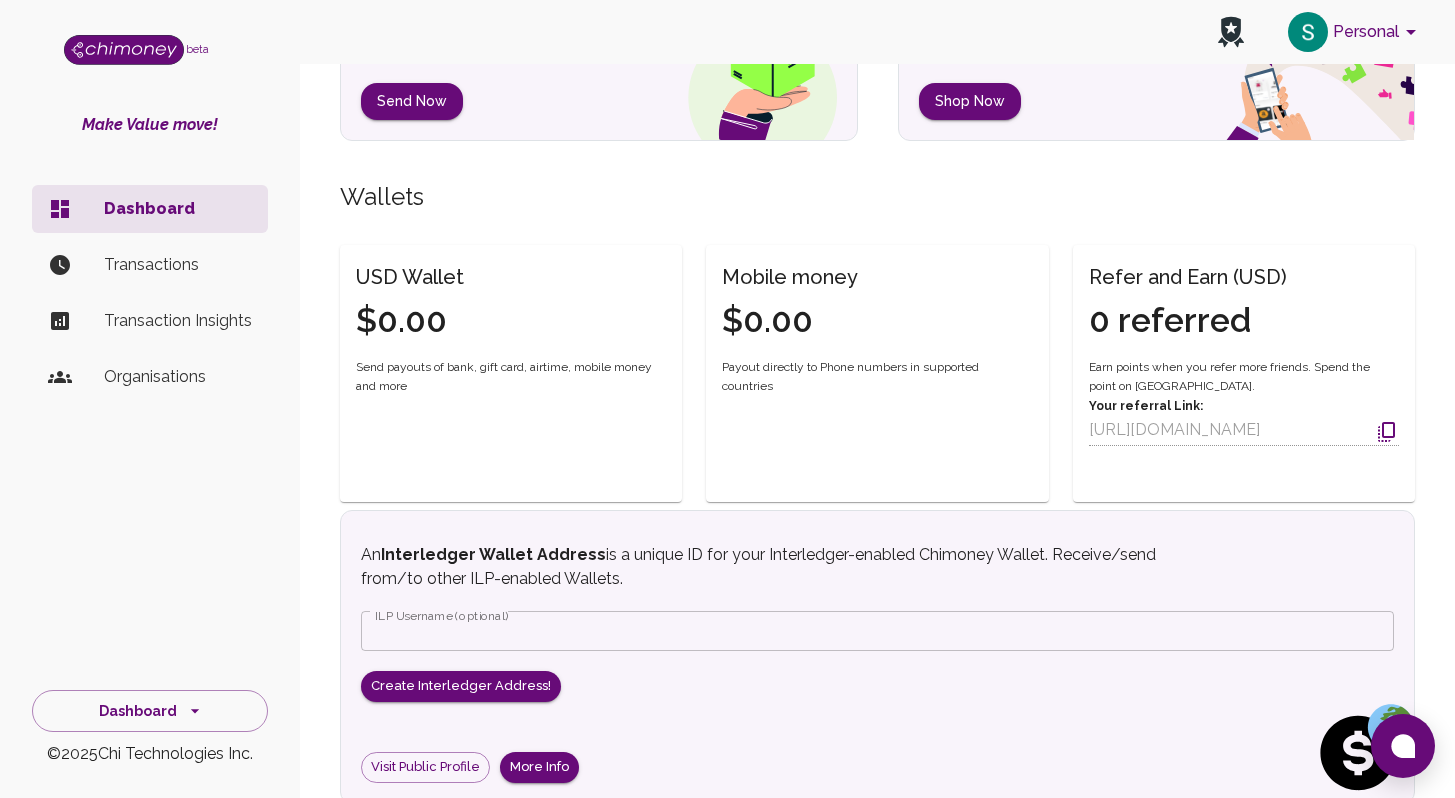 scroll, scrollTop: 237, scrollLeft: 0, axis: vertical 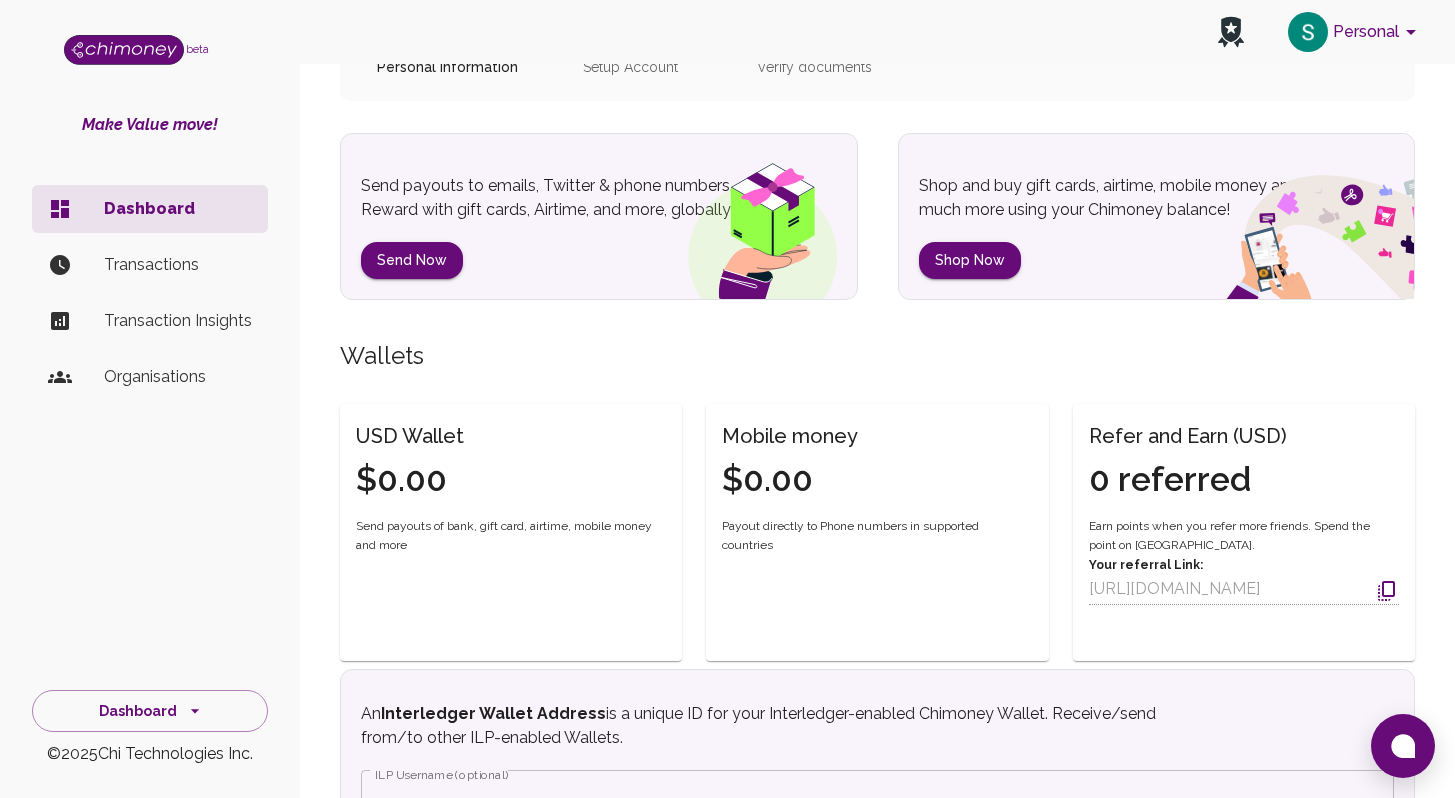 click on "Transactions" at bounding box center (178, 265) 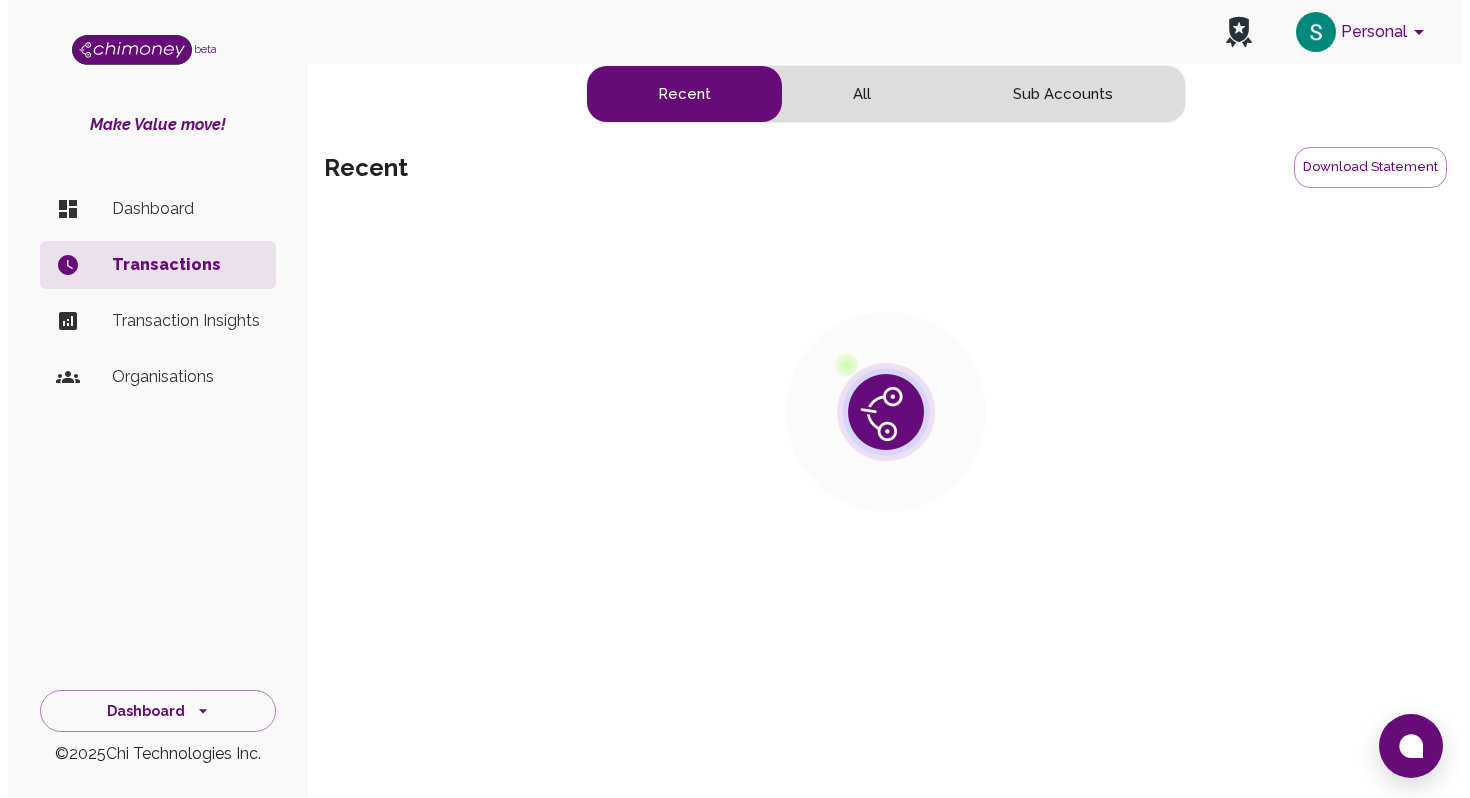 scroll, scrollTop: 0, scrollLeft: 0, axis: both 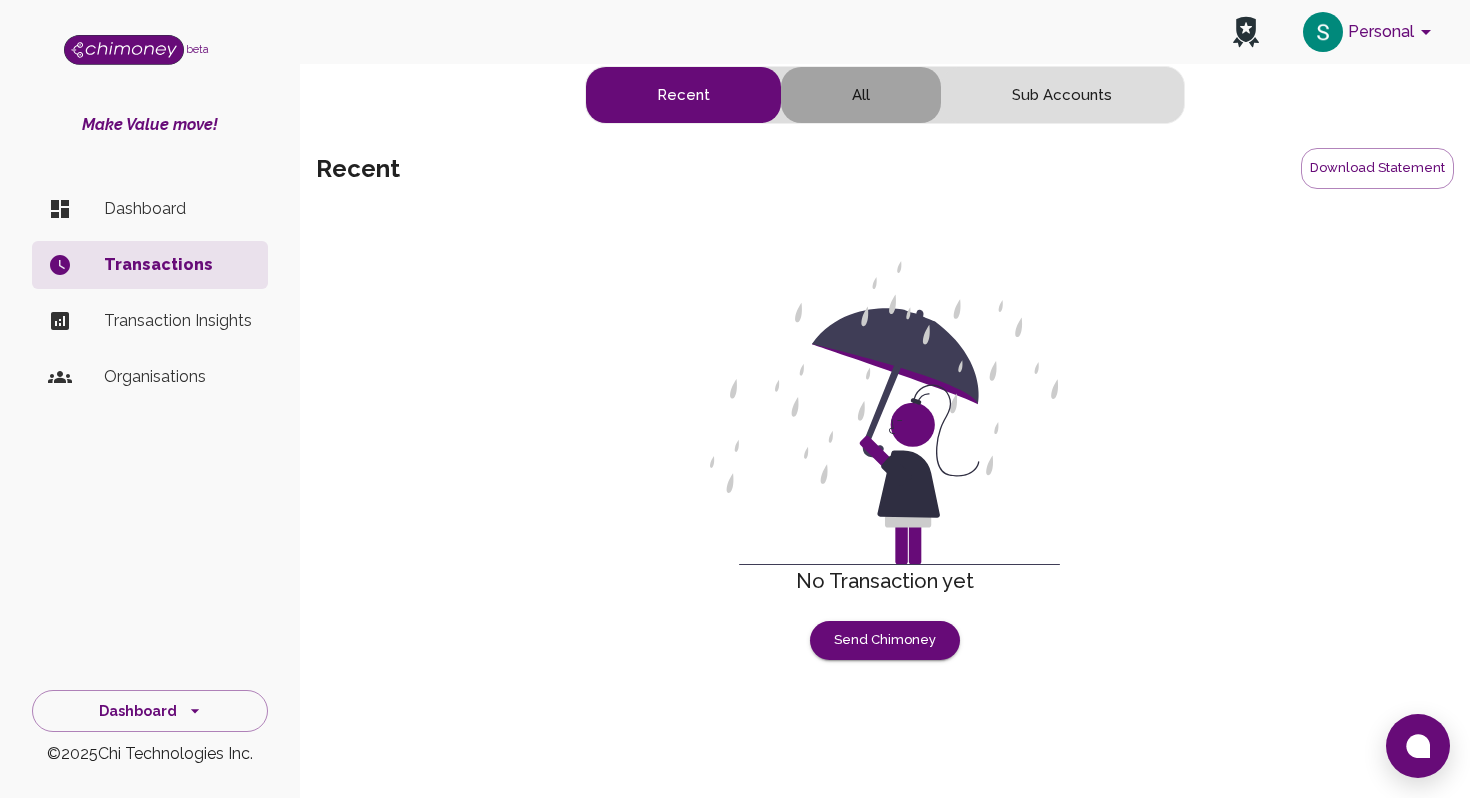 click on "All" at bounding box center [861, 95] 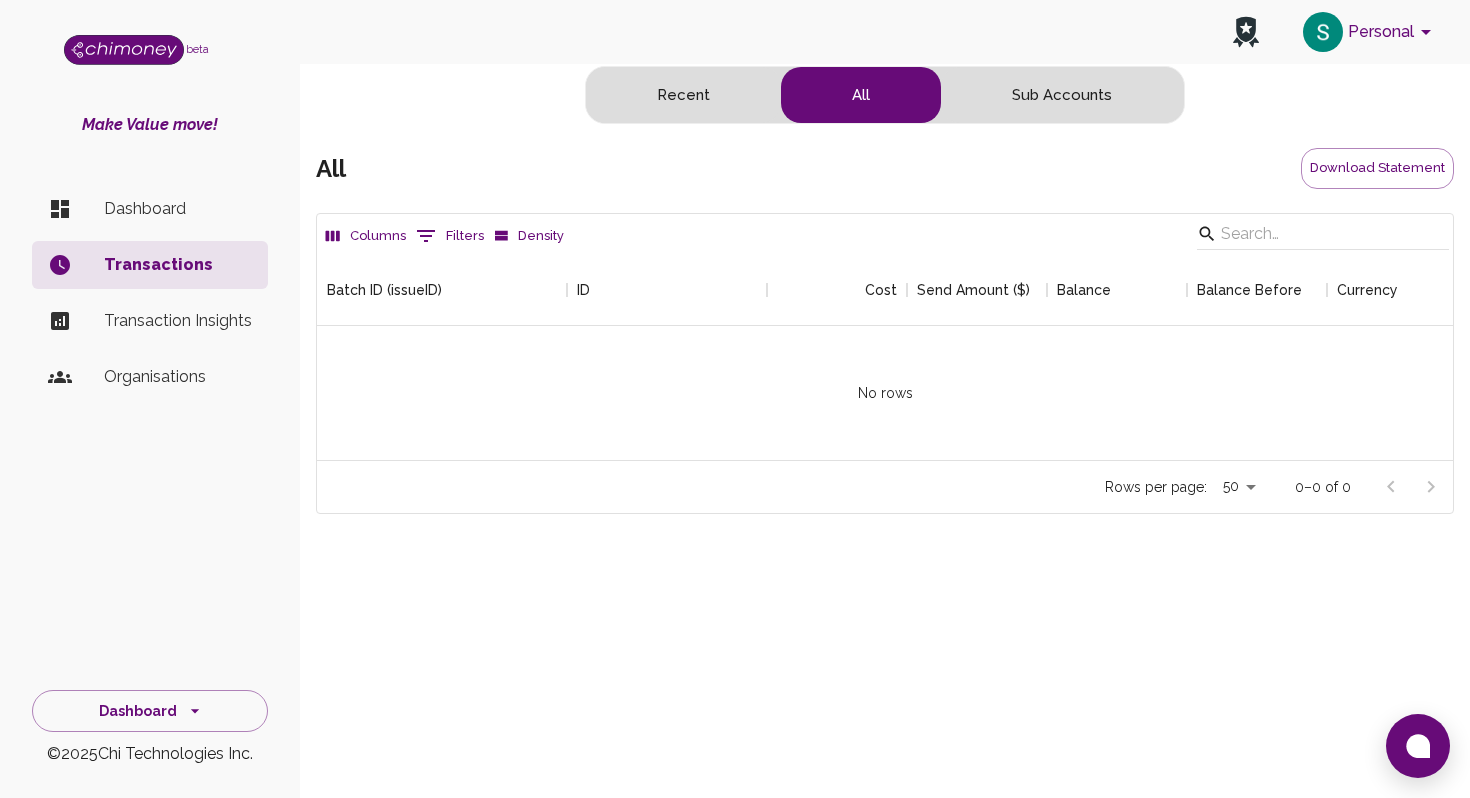 scroll, scrollTop: 16, scrollLeft: 16, axis: both 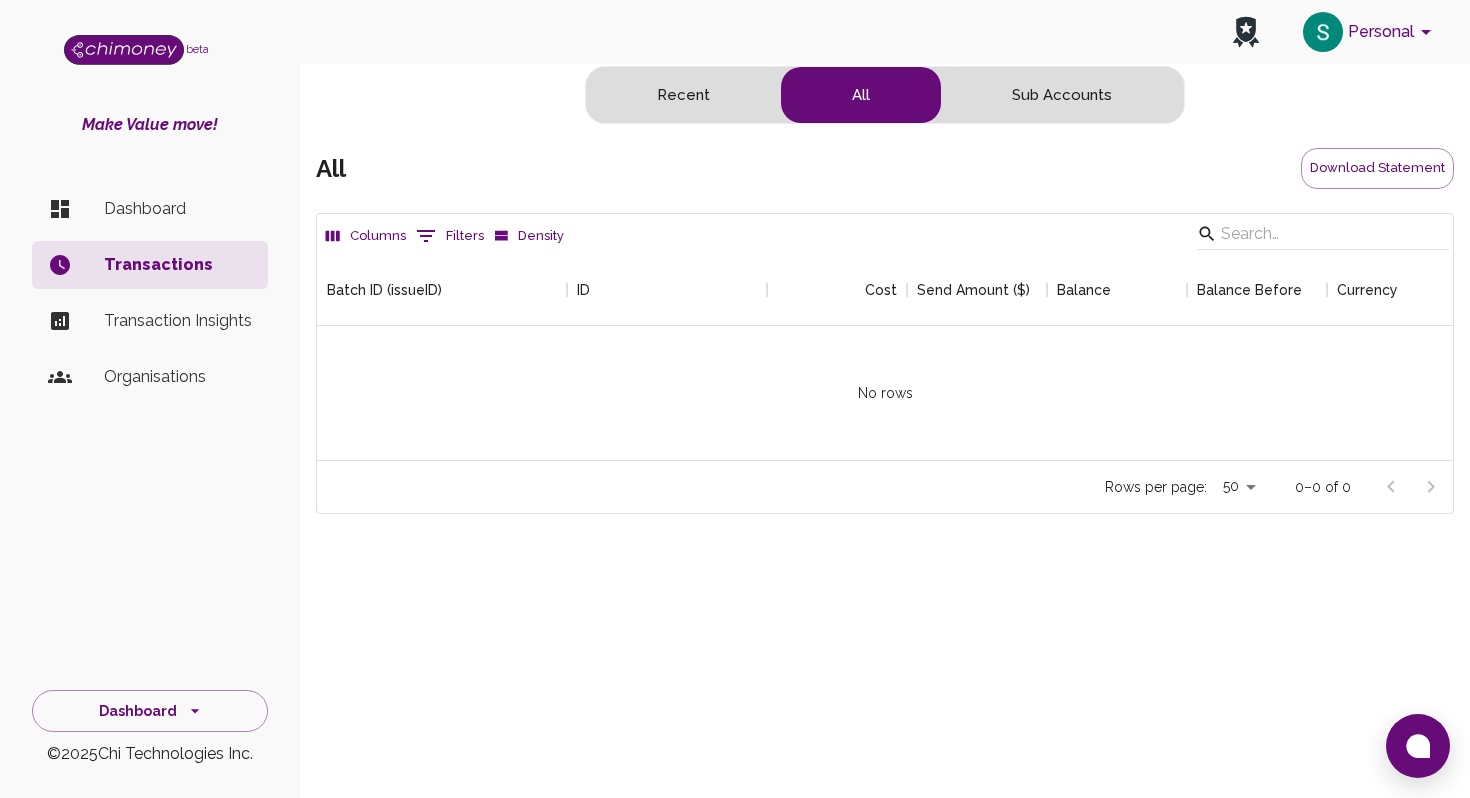 click on "Recent All Sub Accounts" at bounding box center [885, 95] 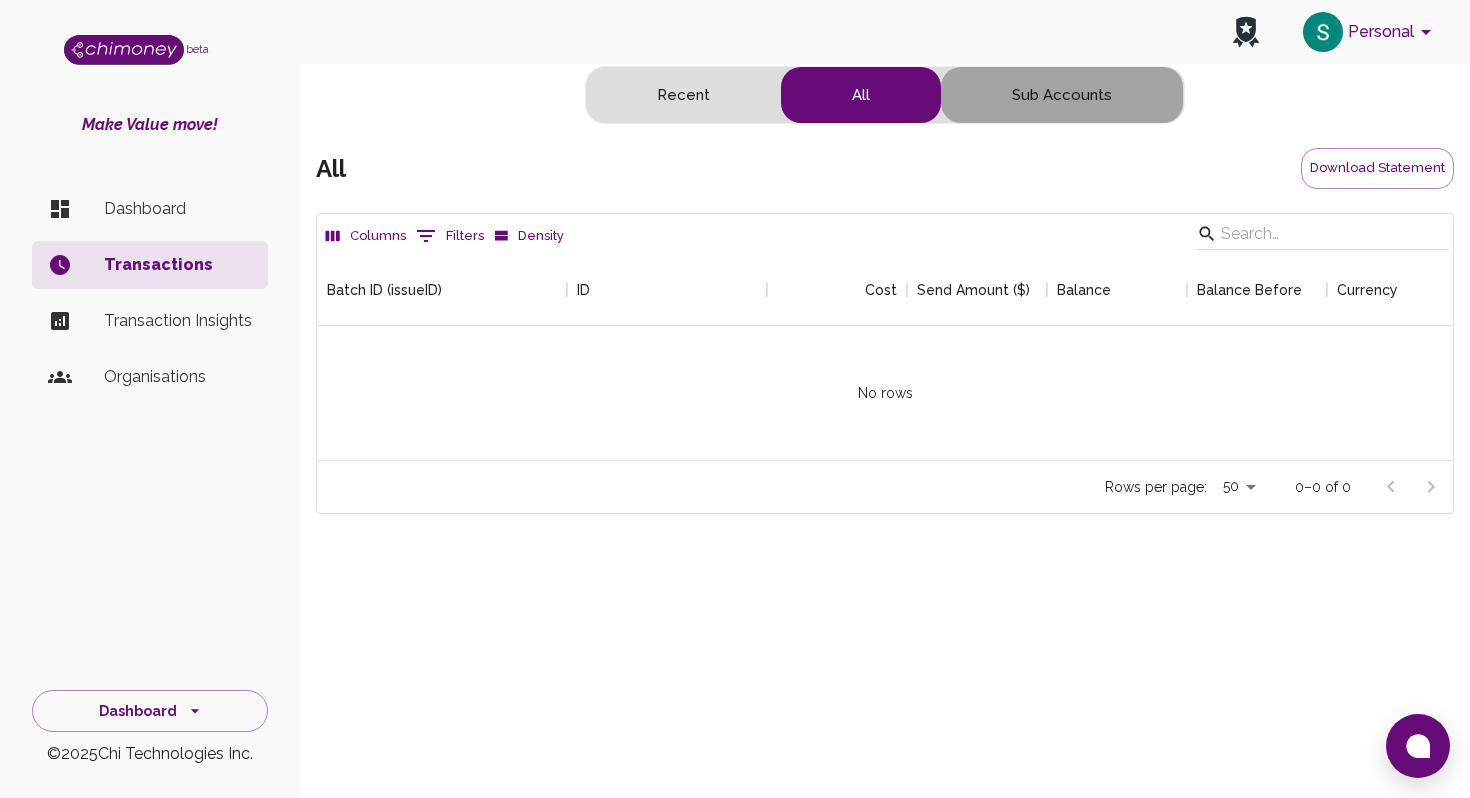click on "Sub Accounts" at bounding box center [1062, 95] 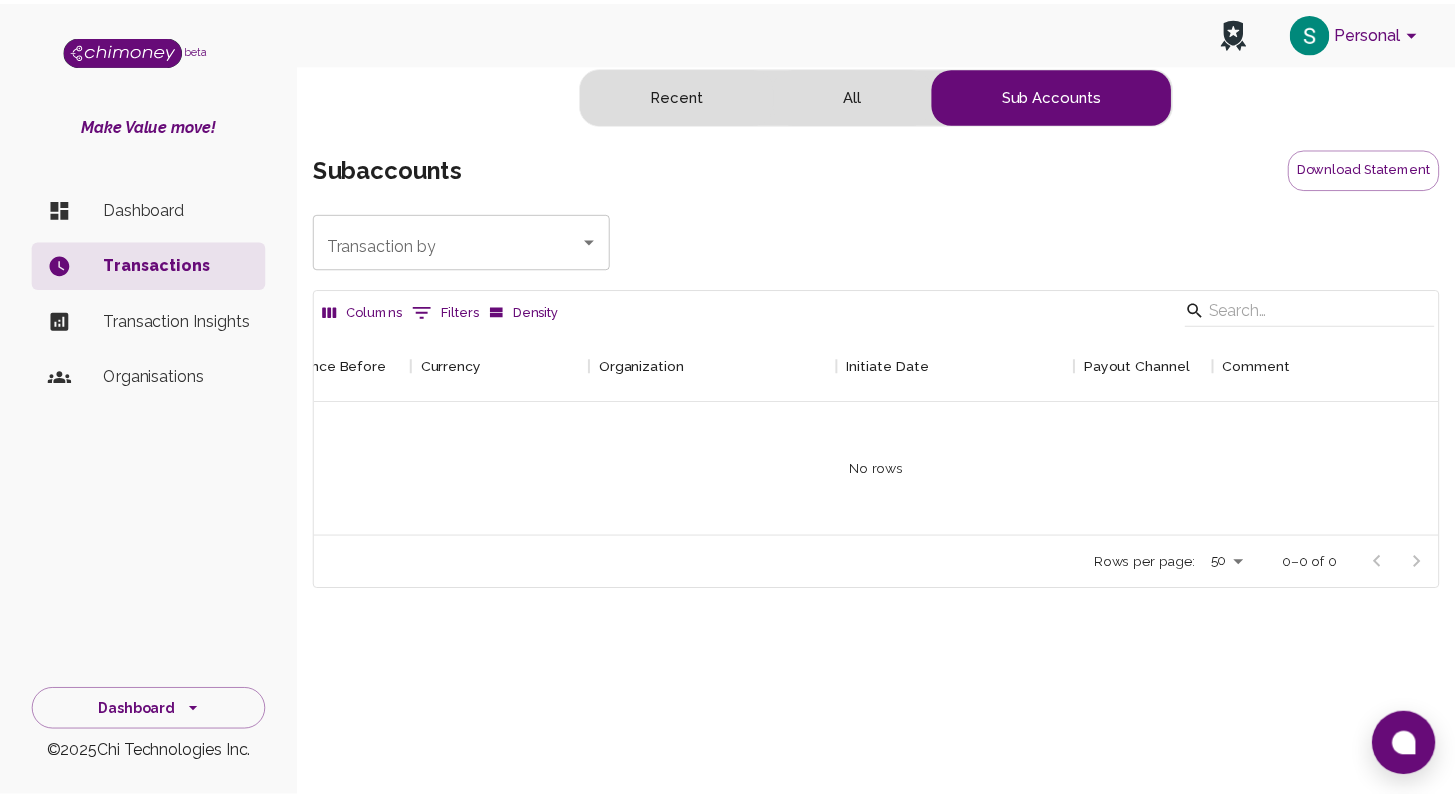 scroll, scrollTop: 0, scrollLeft: 0, axis: both 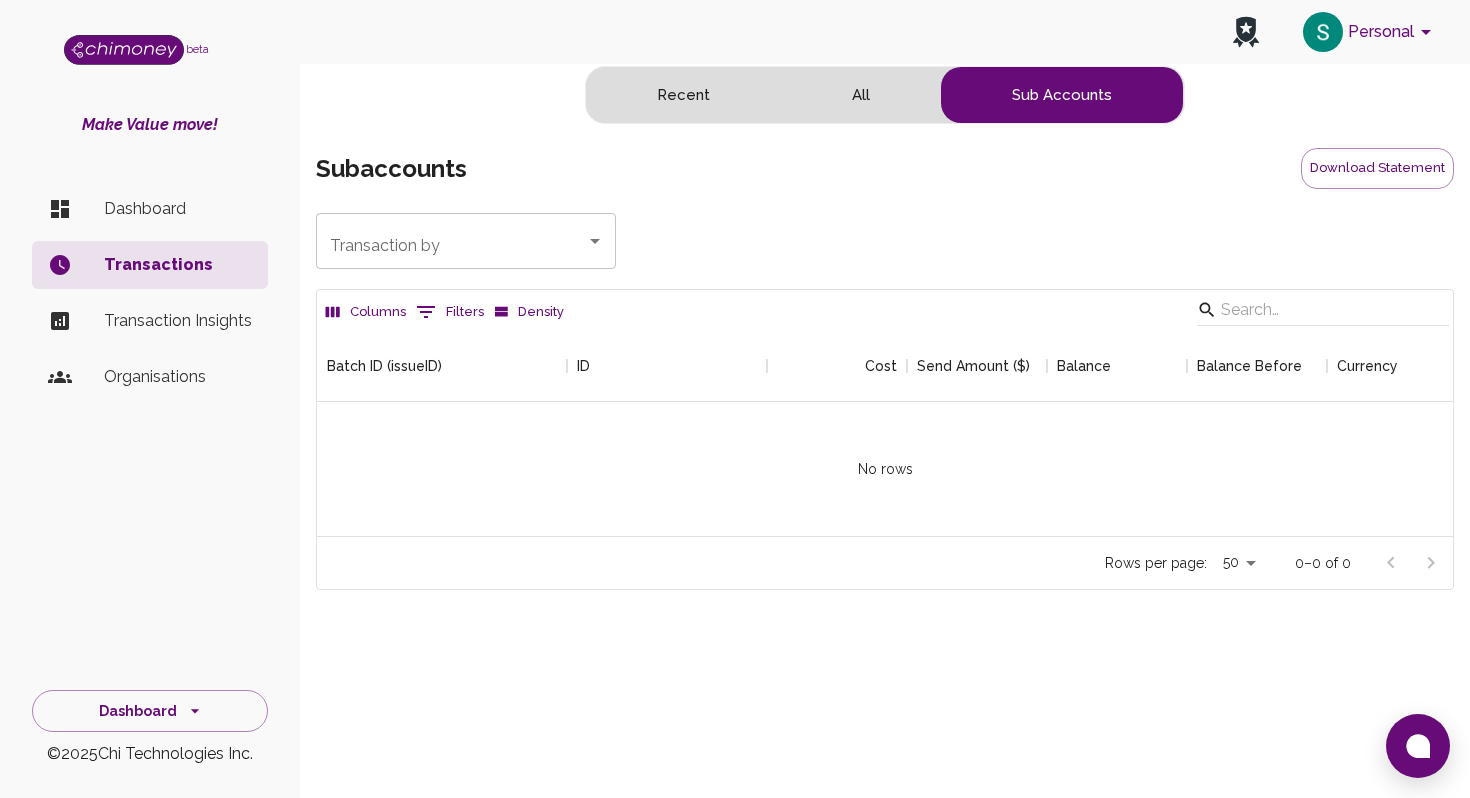 click on "Dashboard" at bounding box center [178, 209] 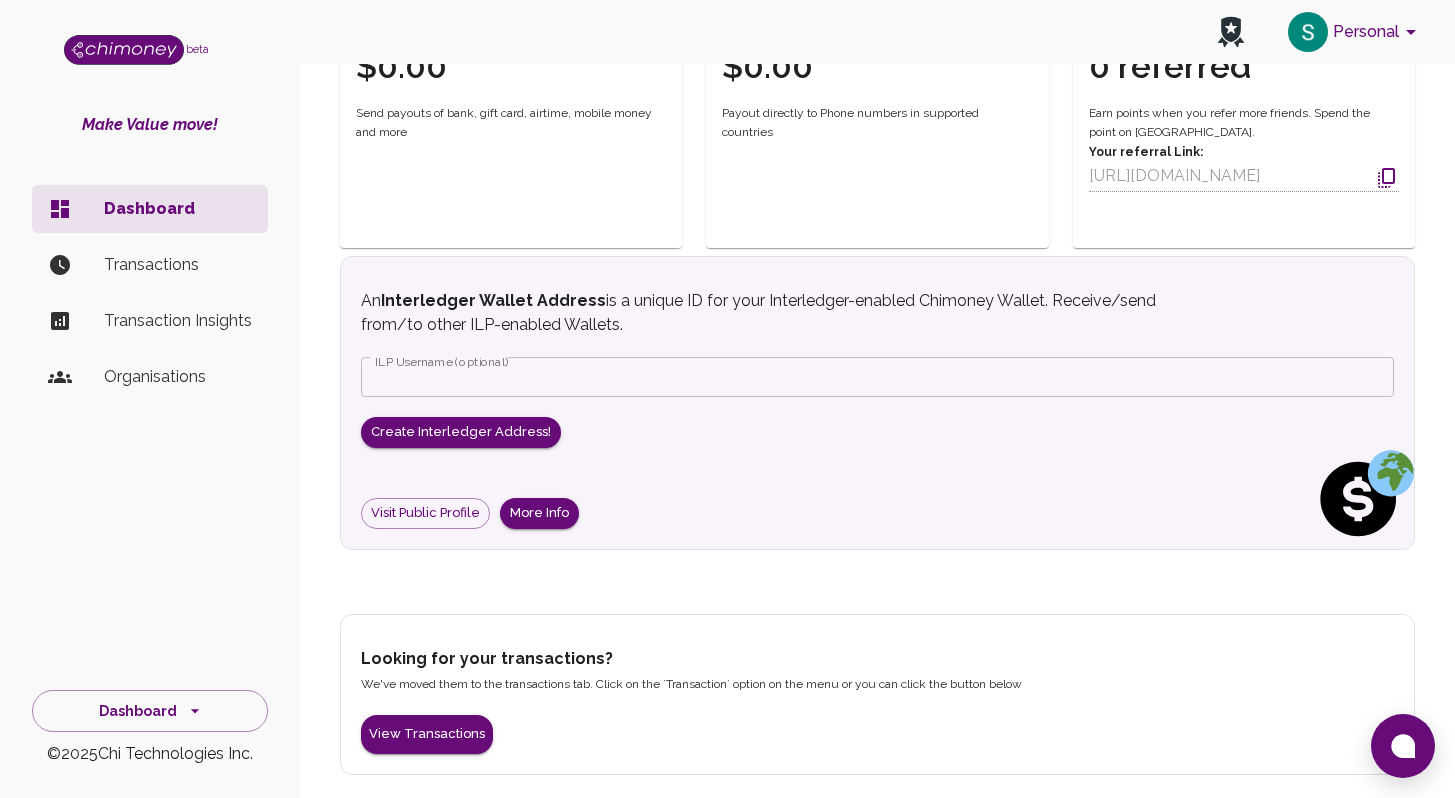 scroll, scrollTop: 647, scrollLeft: 0, axis: vertical 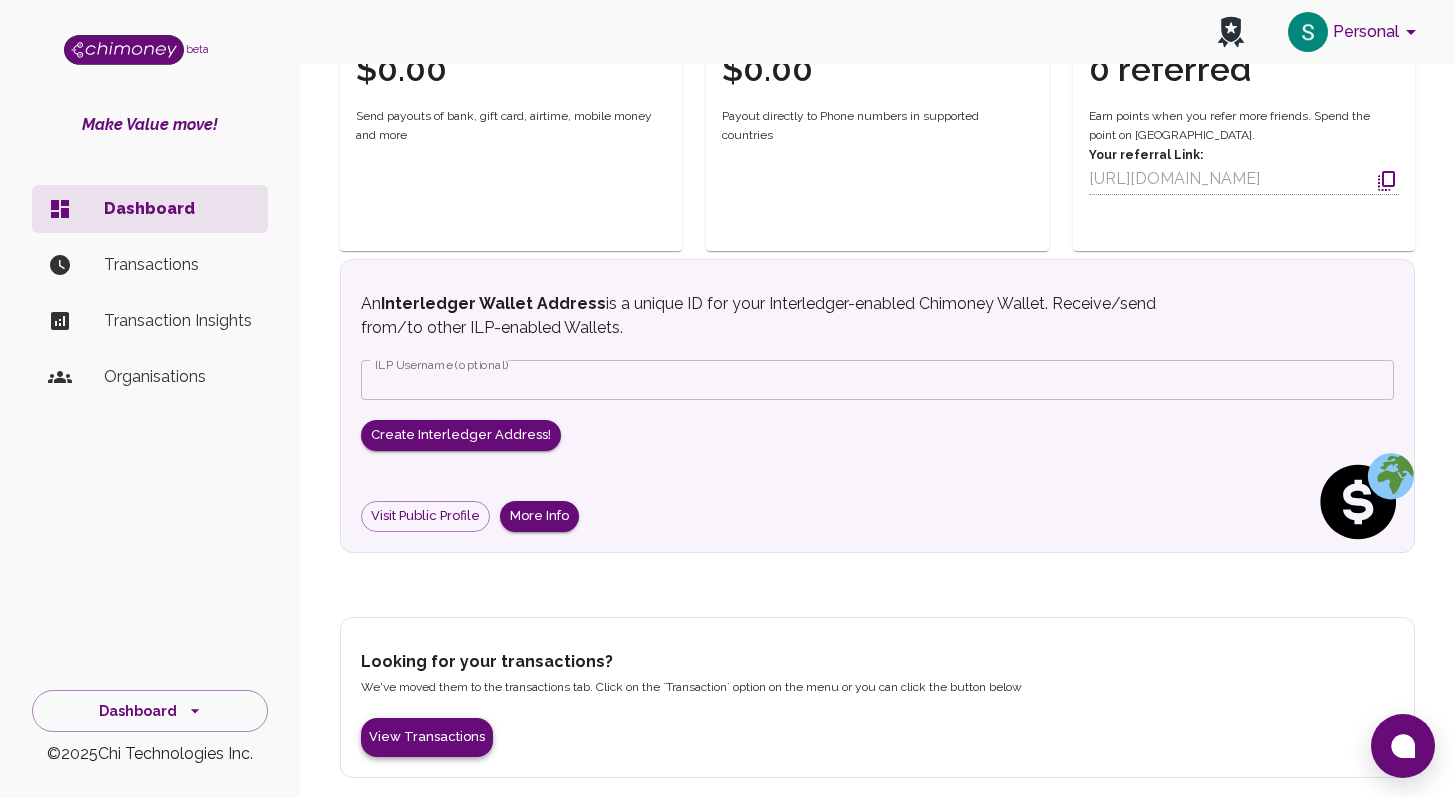 click on "View Transactions" at bounding box center [427, 737] 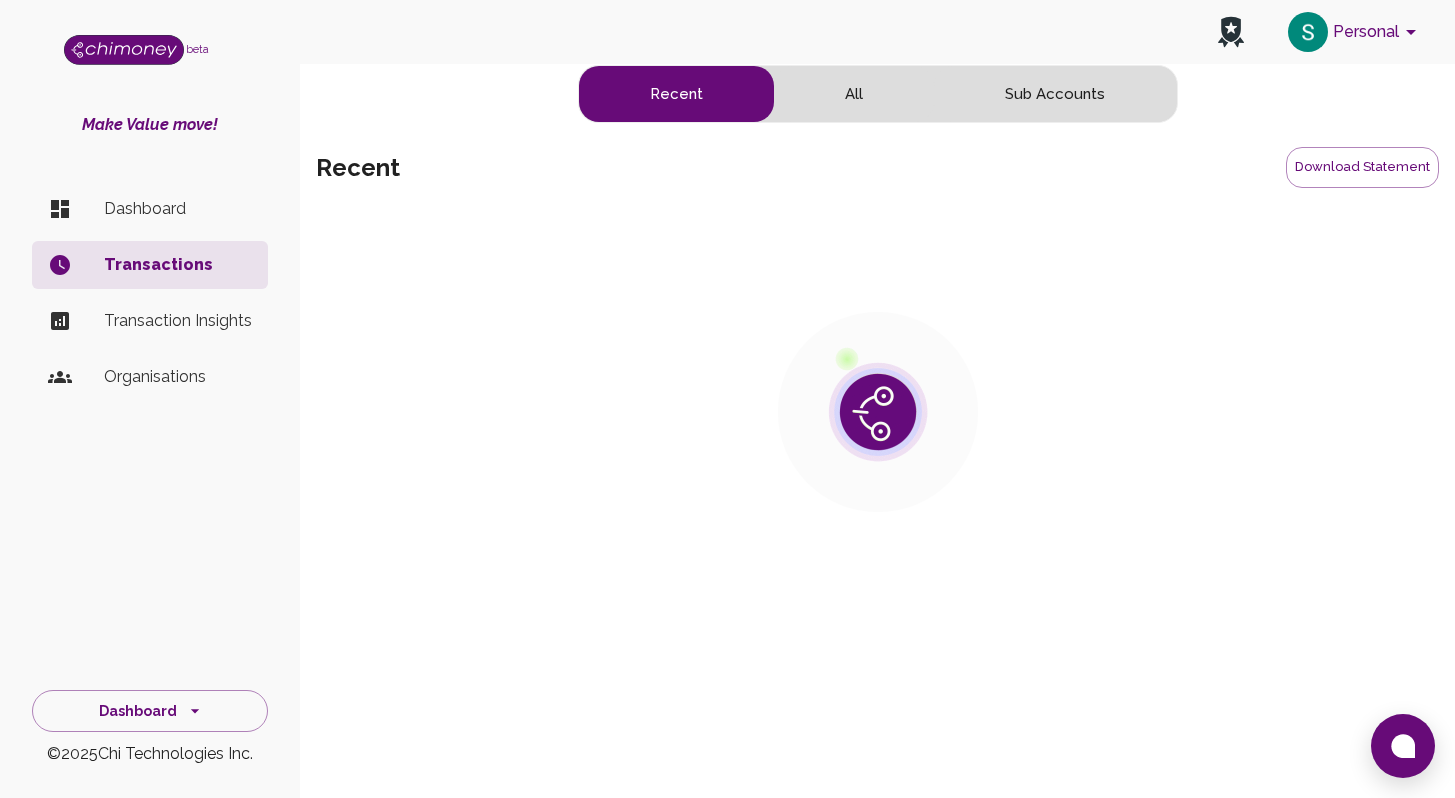 scroll, scrollTop: 0, scrollLeft: 0, axis: both 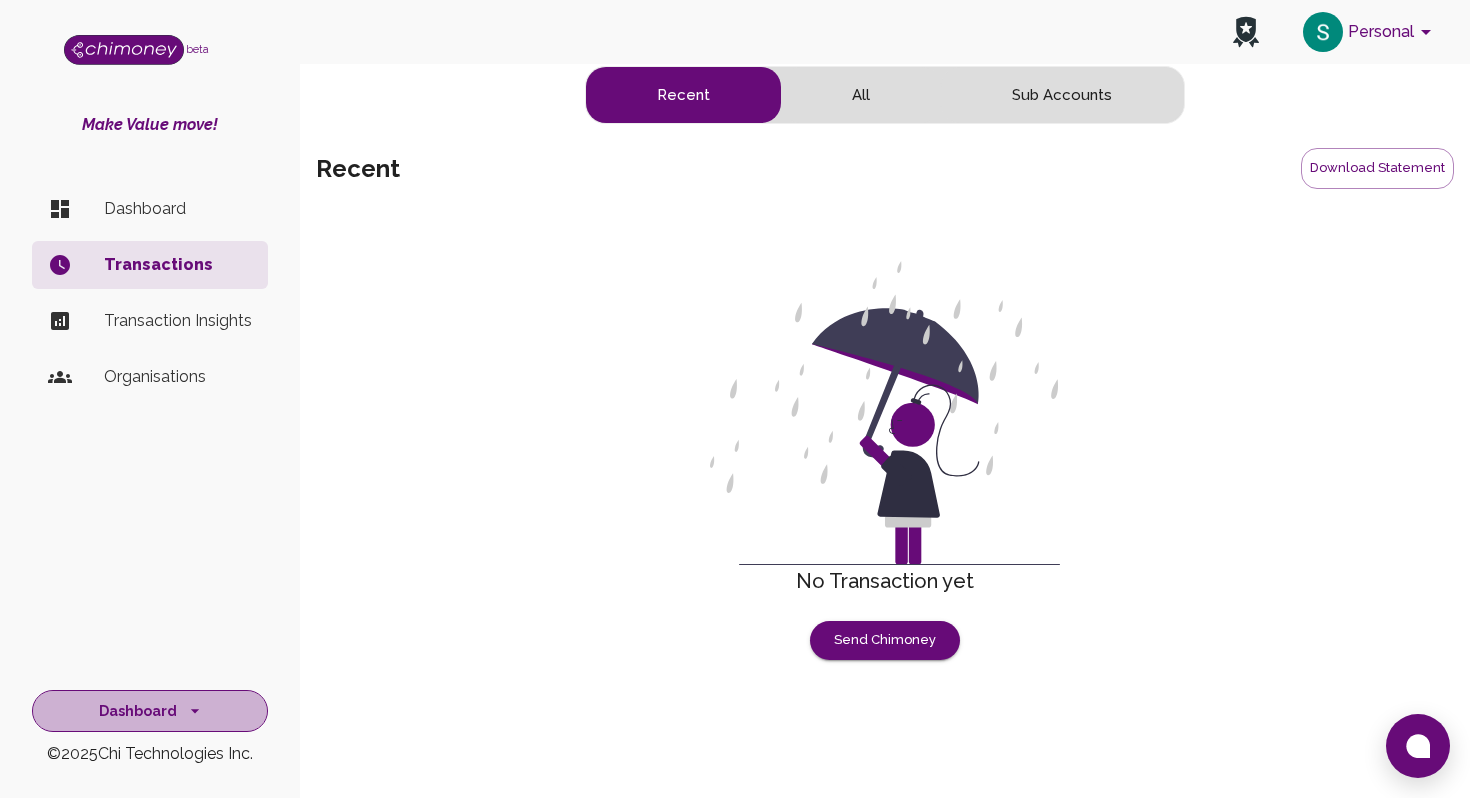 click on "Dashboard" at bounding box center (150, 711) 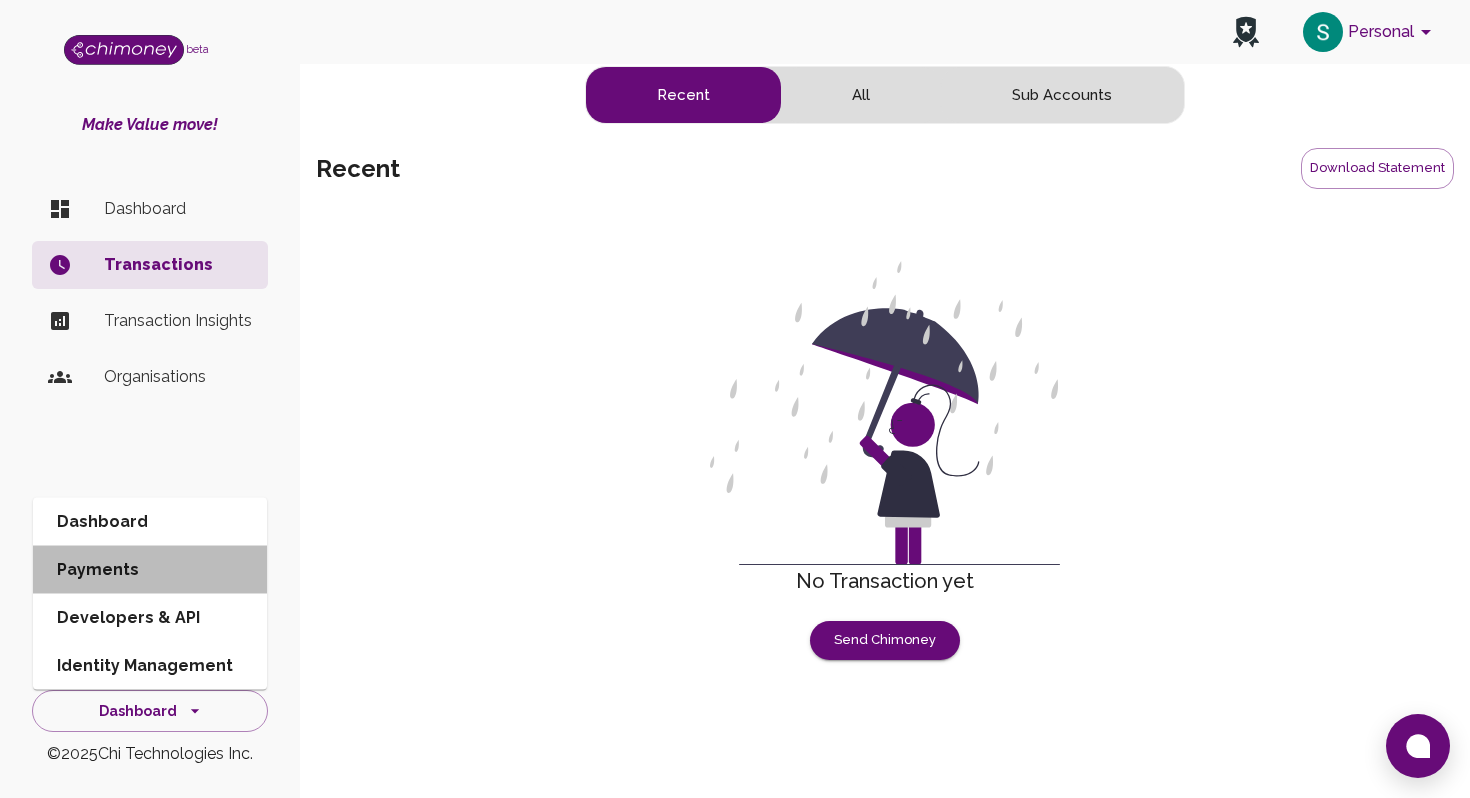 click on "Payments" at bounding box center (150, 570) 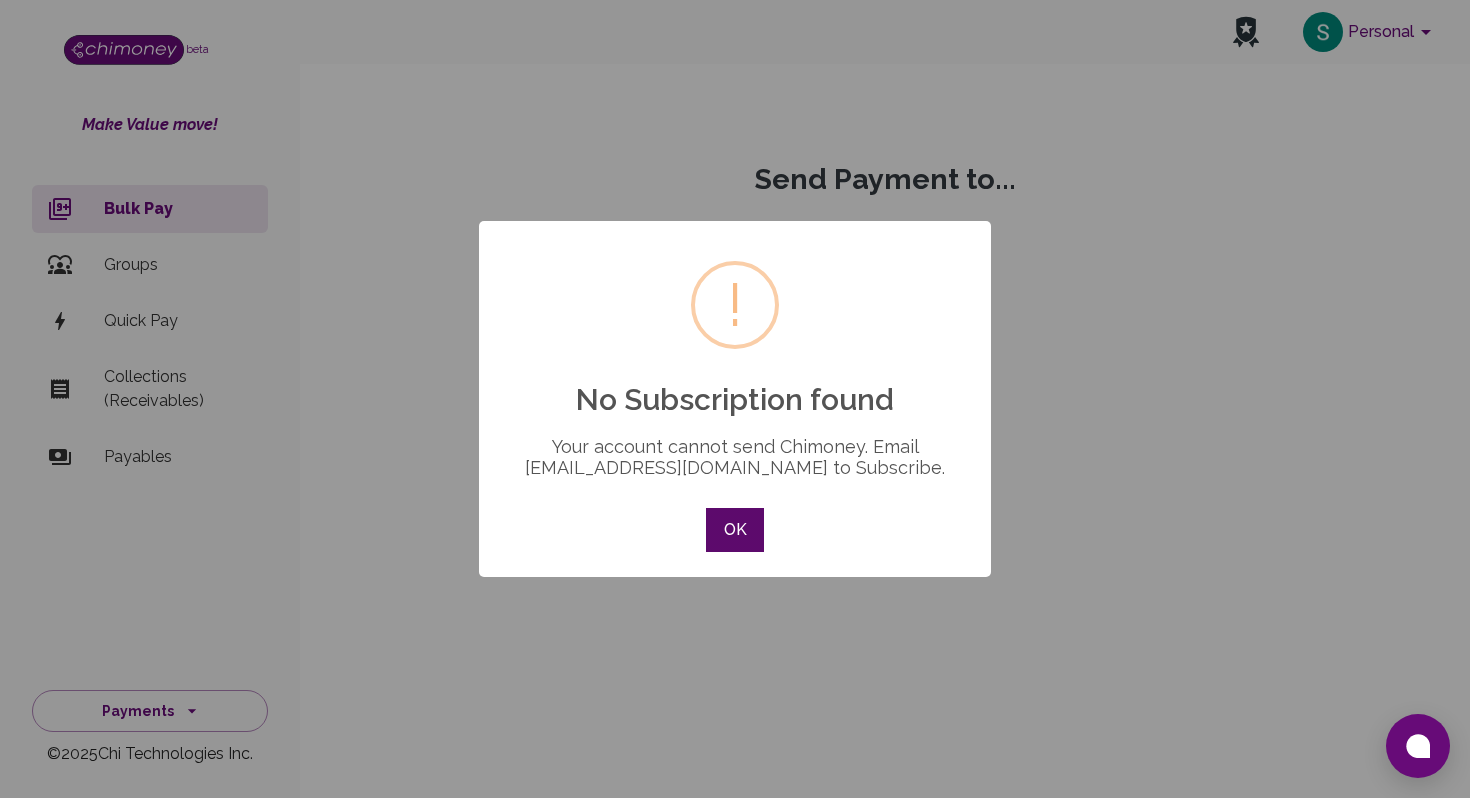click on "OK" at bounding box center [735, 530] 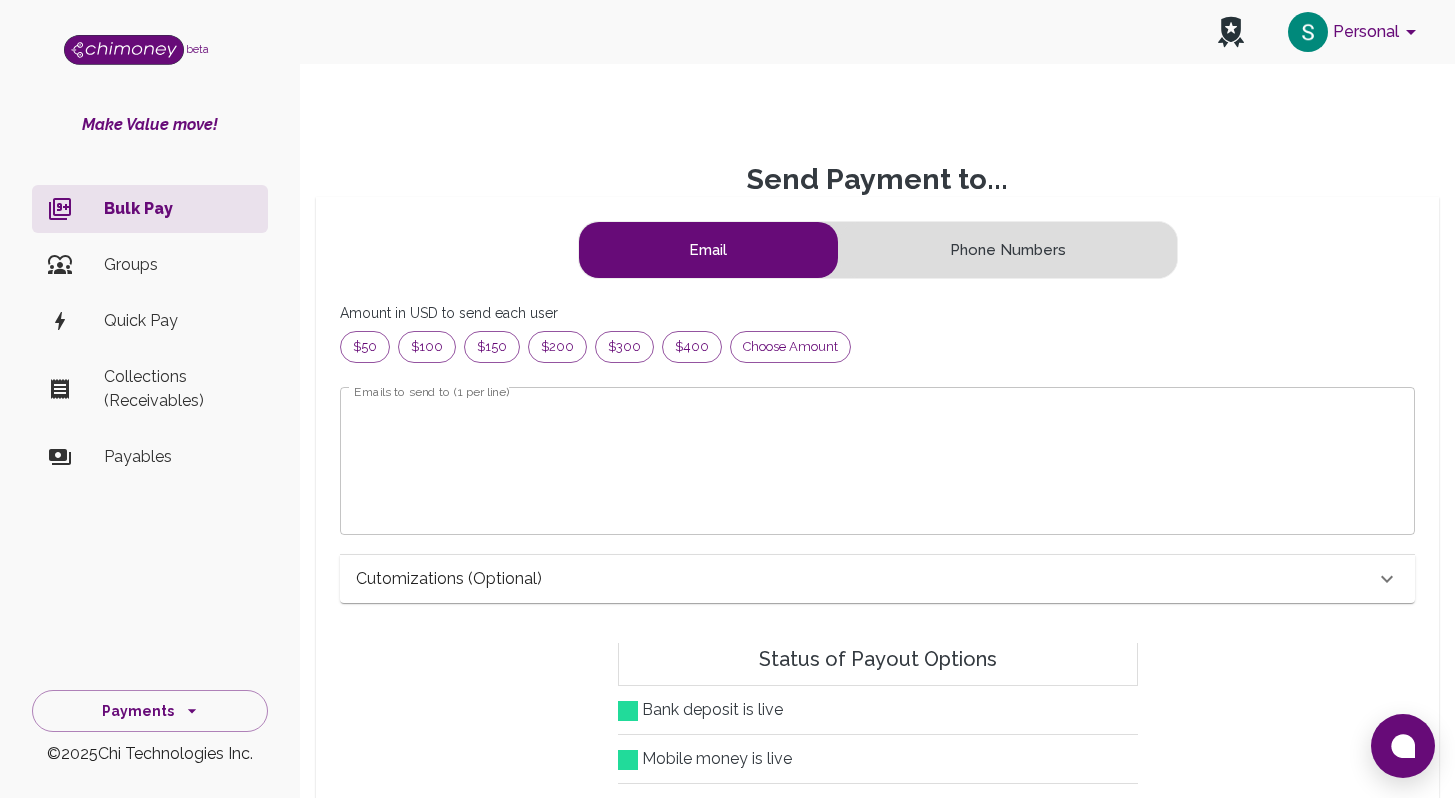 scroll, scrollTop: 16, scrollLeft: 16, axis: both 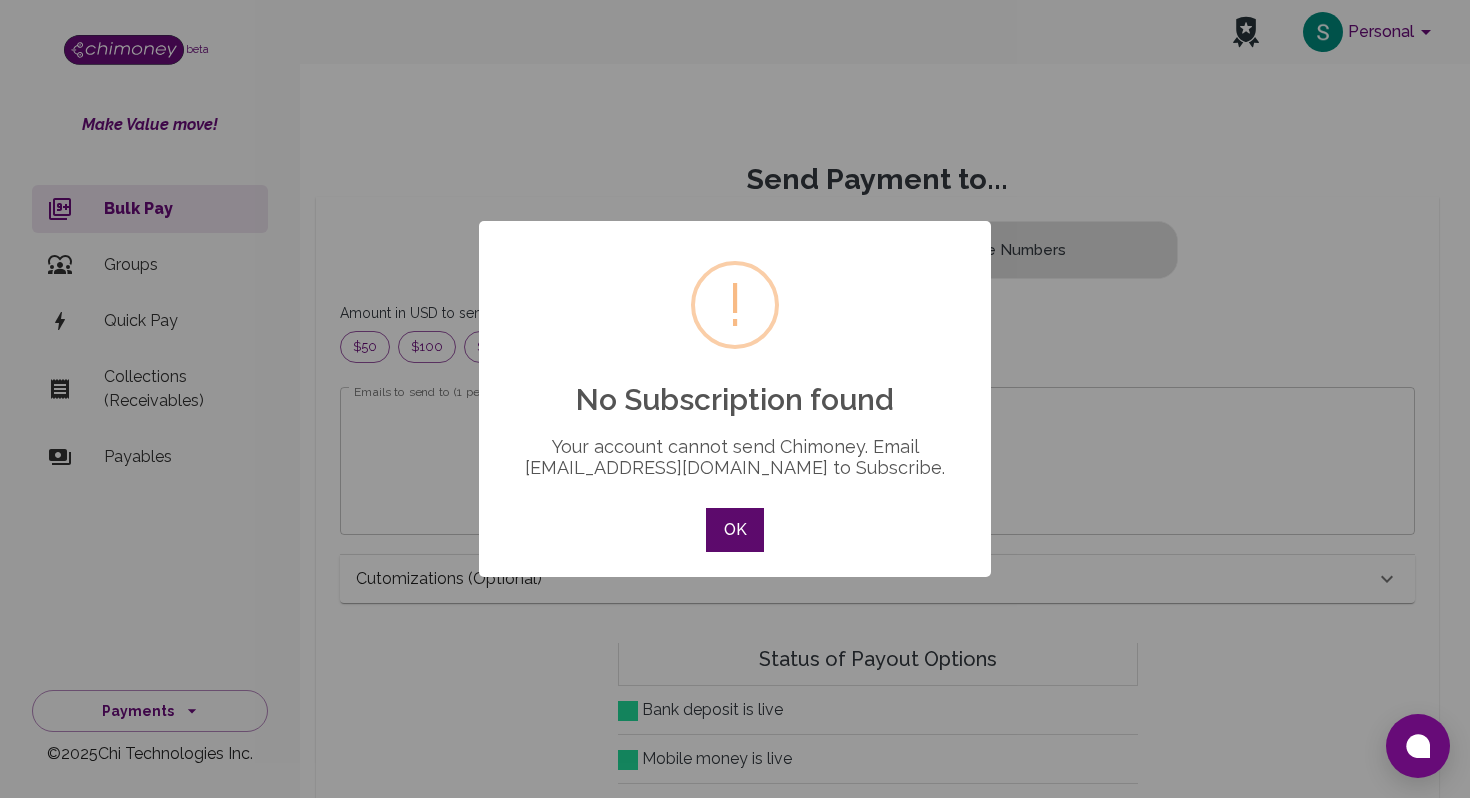 click on "OK" at bounding box center [735, 530] 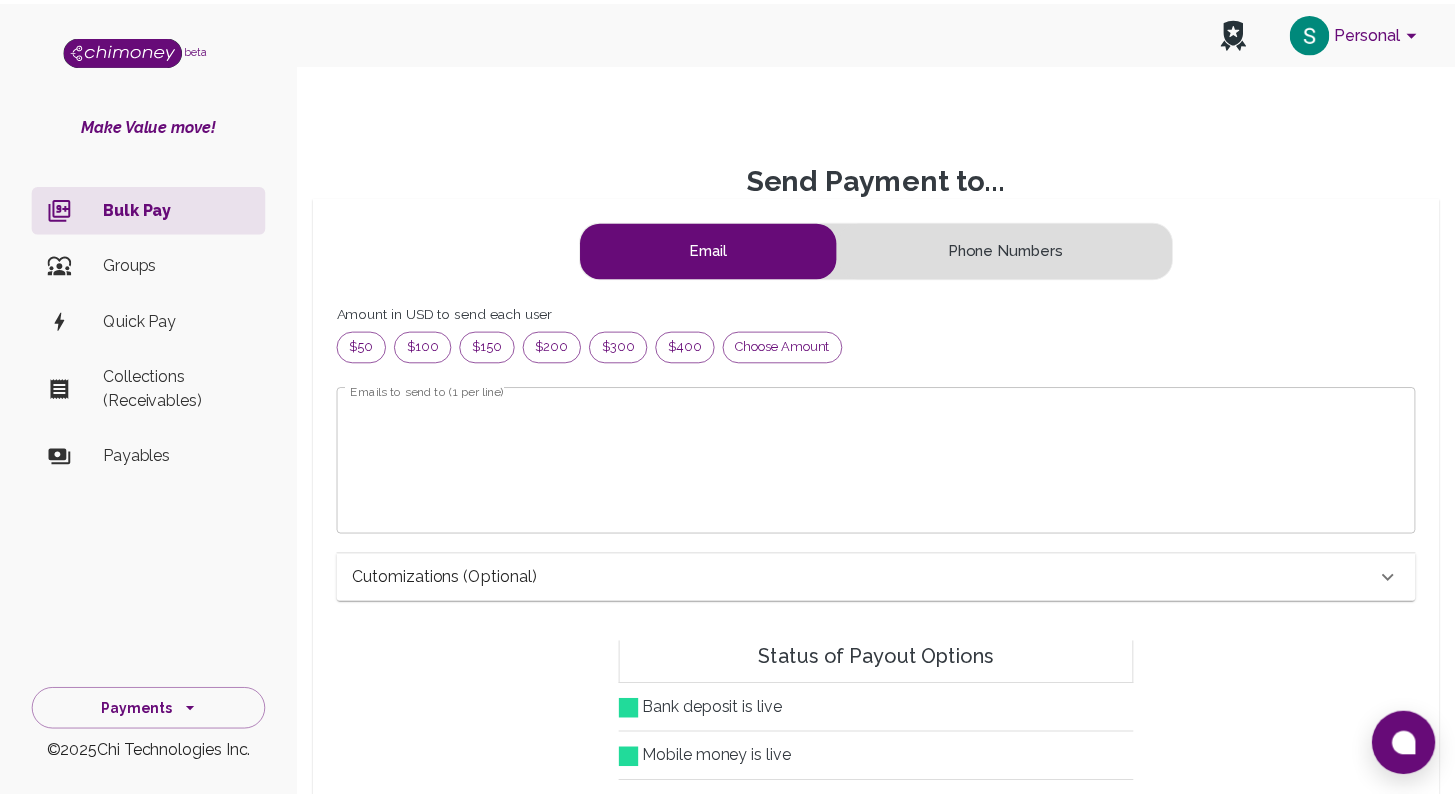scroll, scrollTop: 16, scrollLeft: 16, axis: both 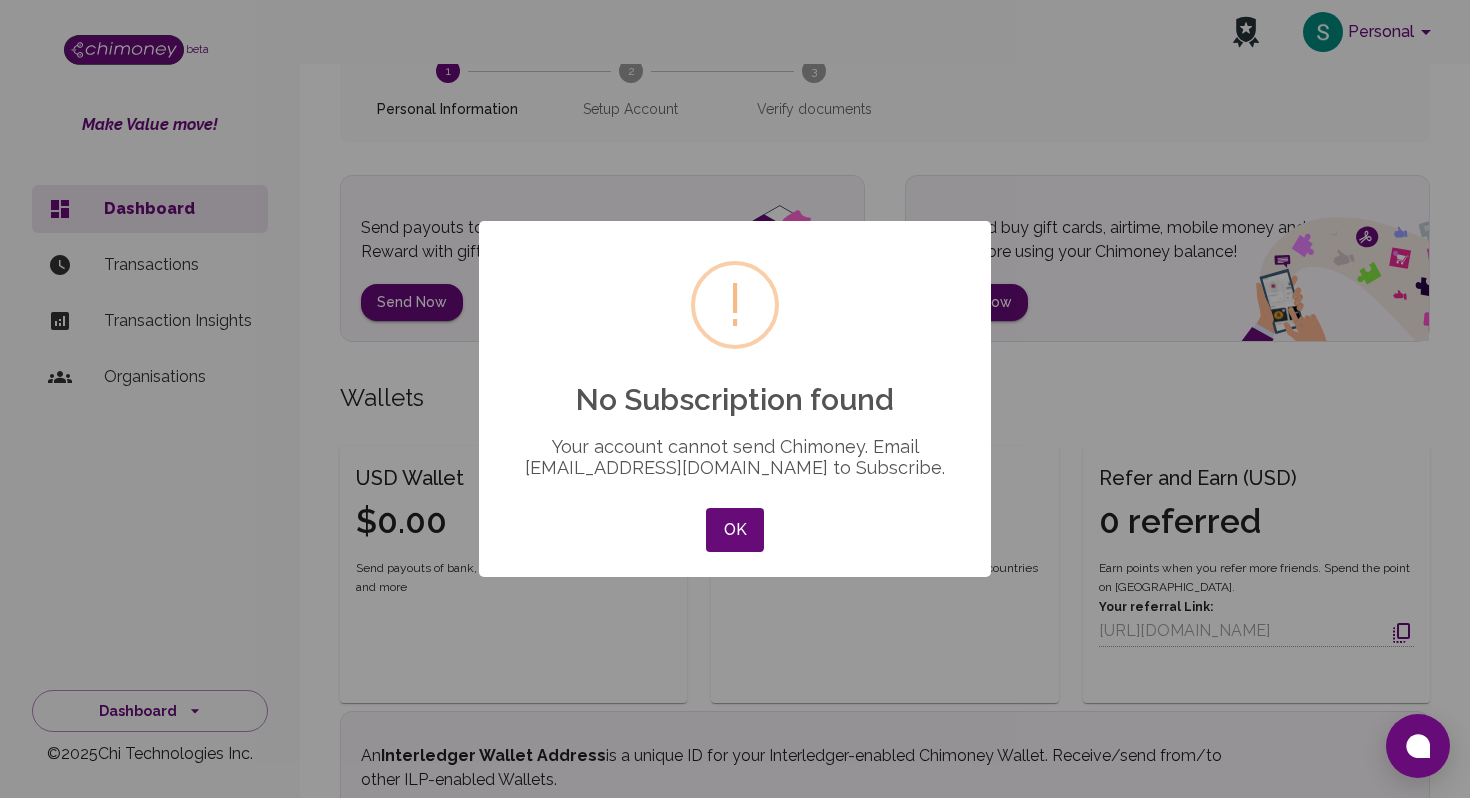 type 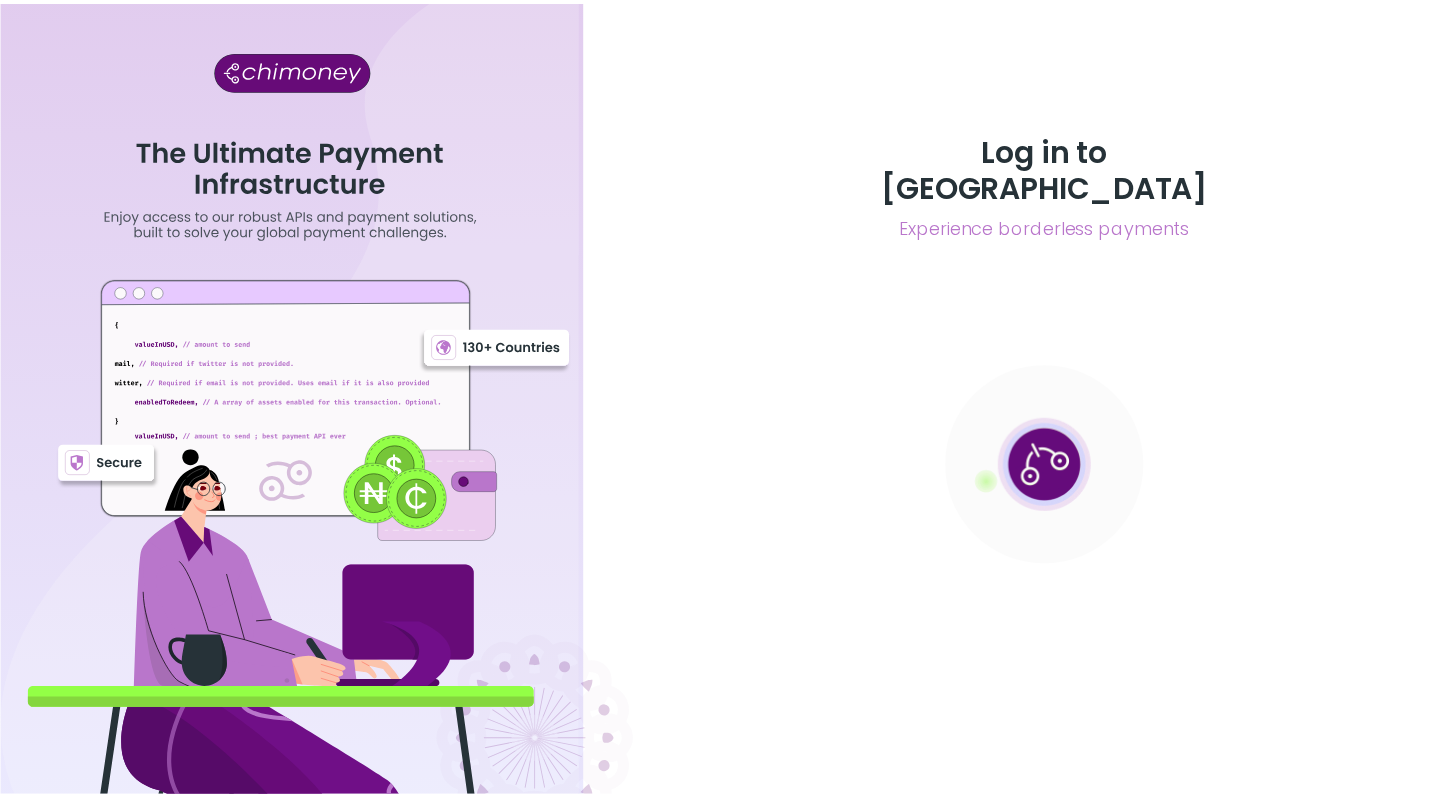 scroll, scrollTop: 0, scrollLeft: 0, axis: both 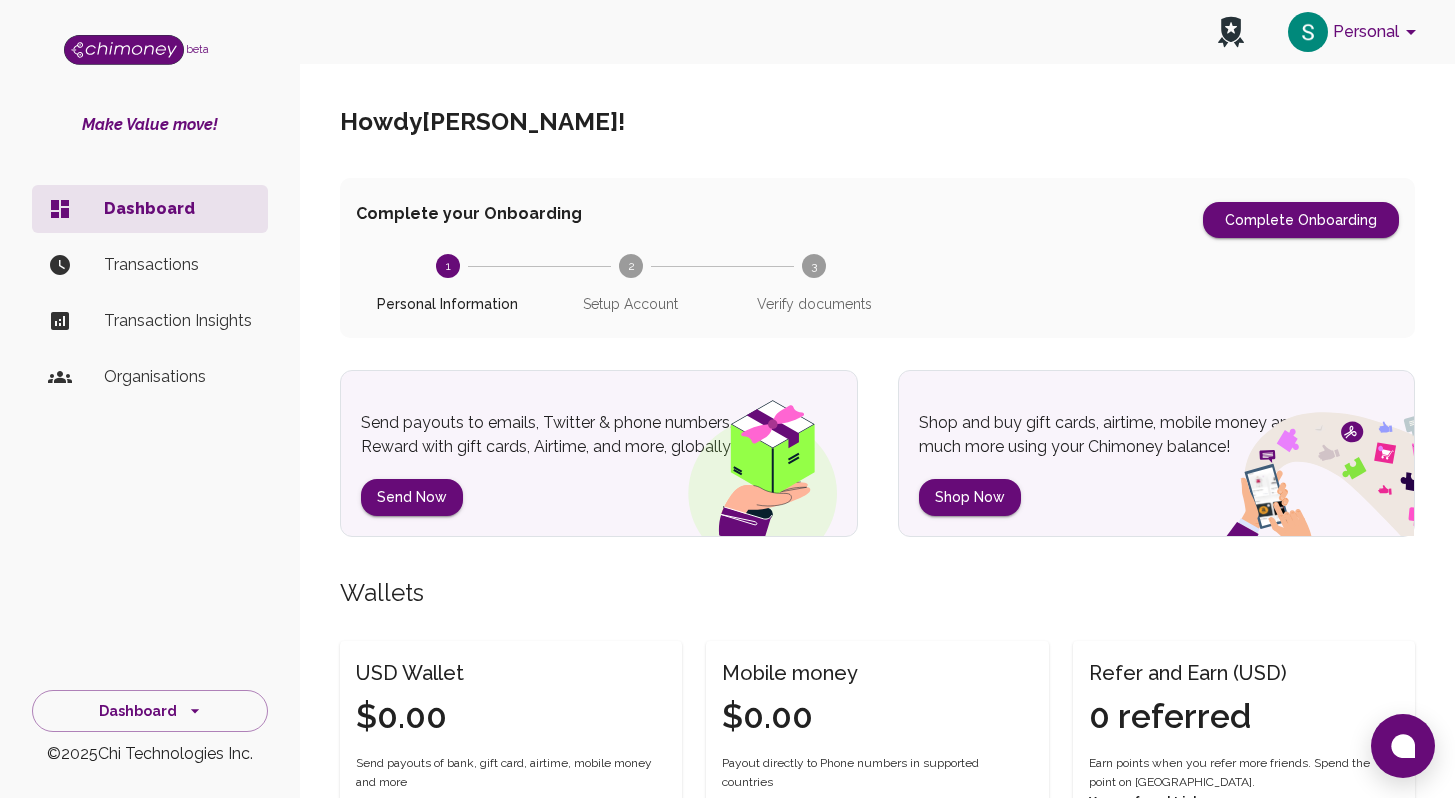 click on "Personal" at bounding box center [1355, 32] 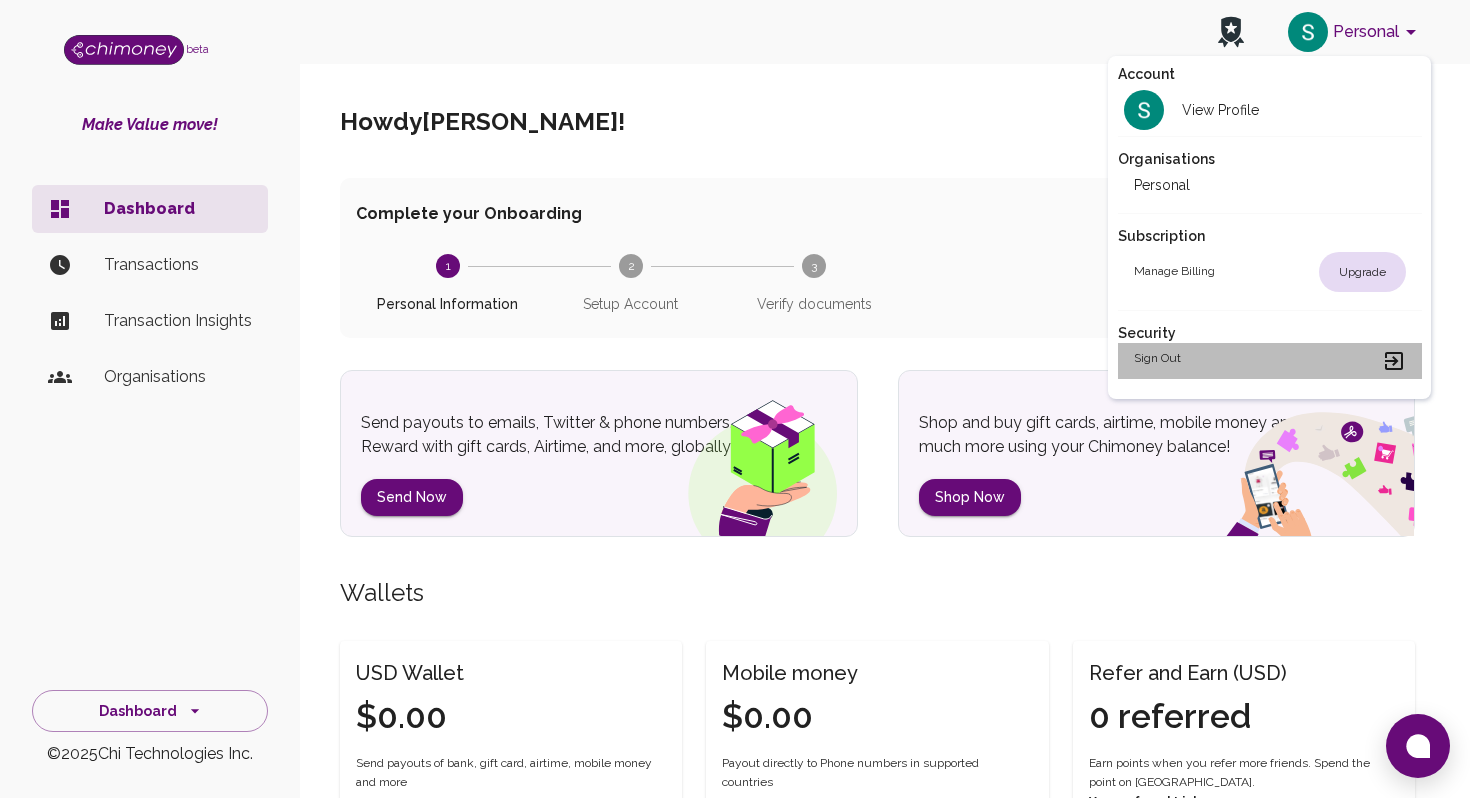 click on "Sign out" at bounding box center (1270, 361) 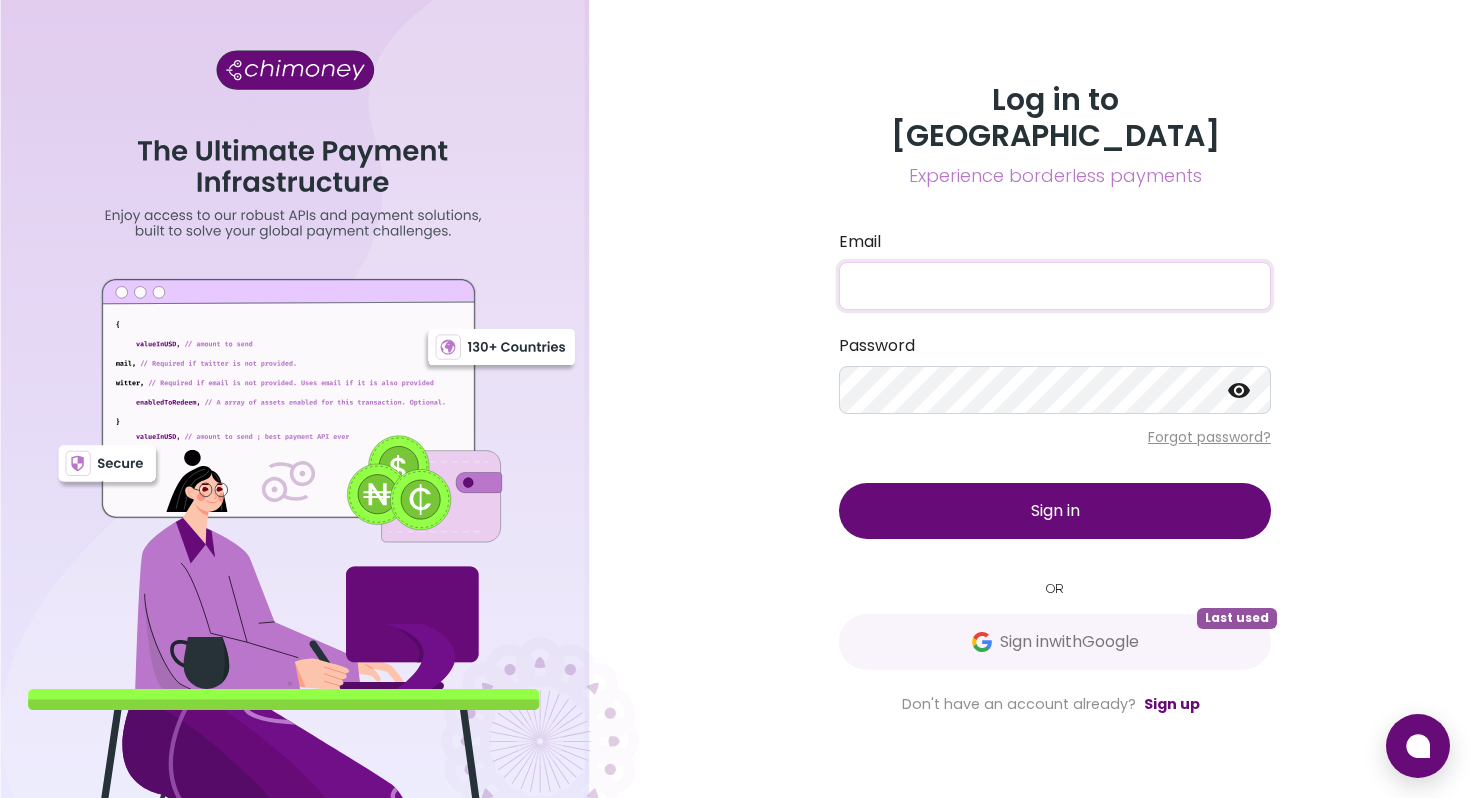 click on "Email" at bounding box center [1055, 286] 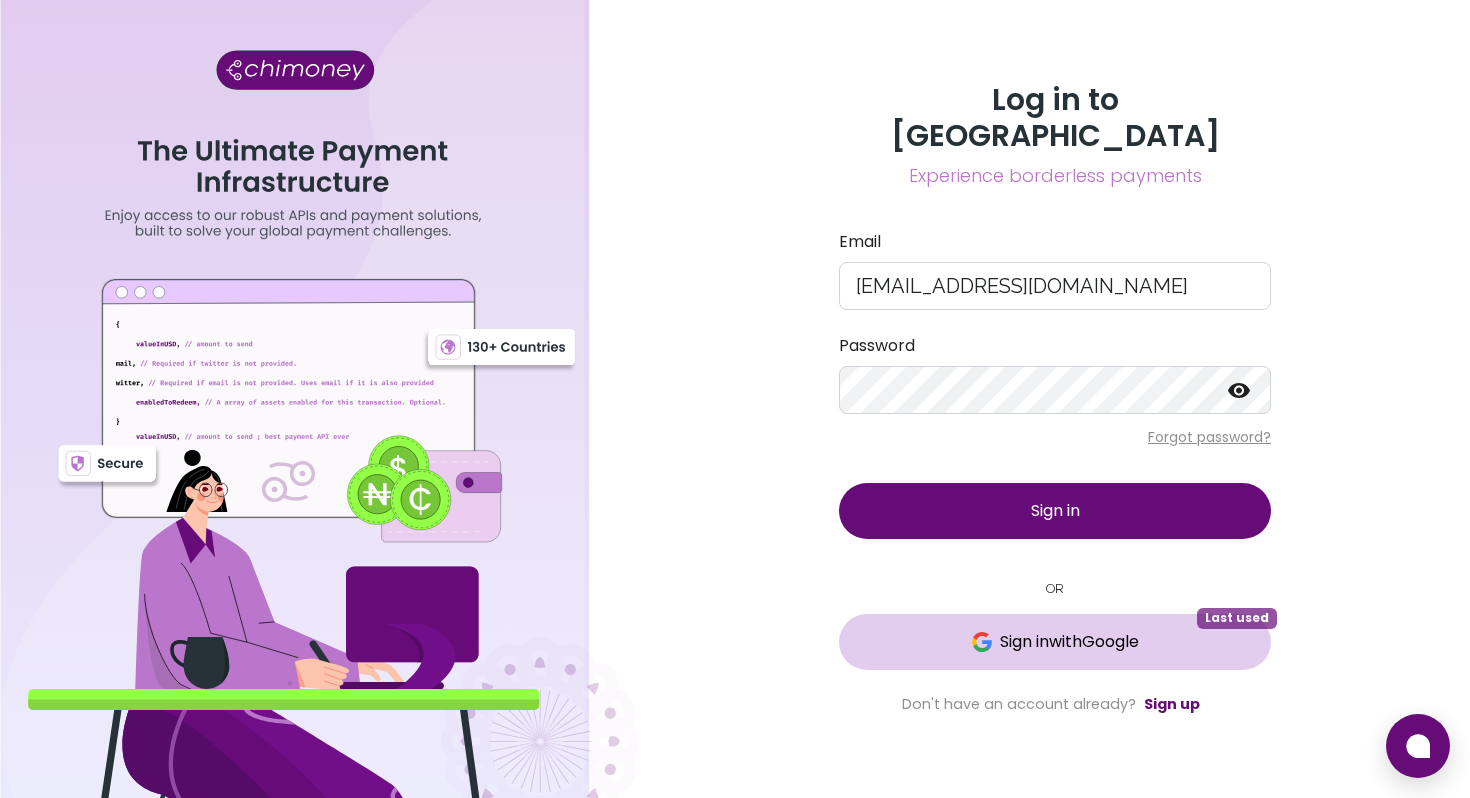 click on "Sign in  with  Google" at bounding box center (1069, 642) 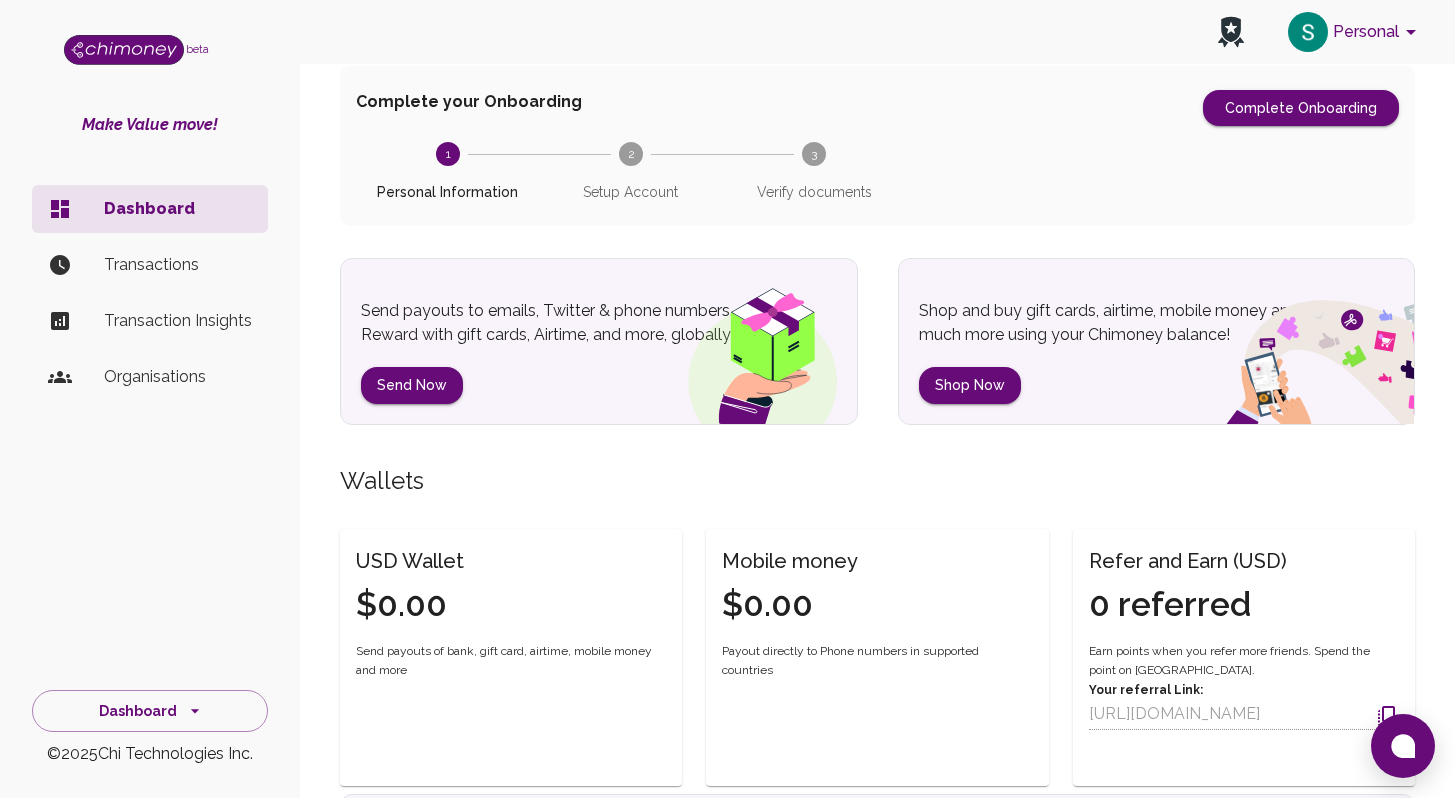 scroll, scrollTop: 114, scrollLeft: 0, axis: vertical 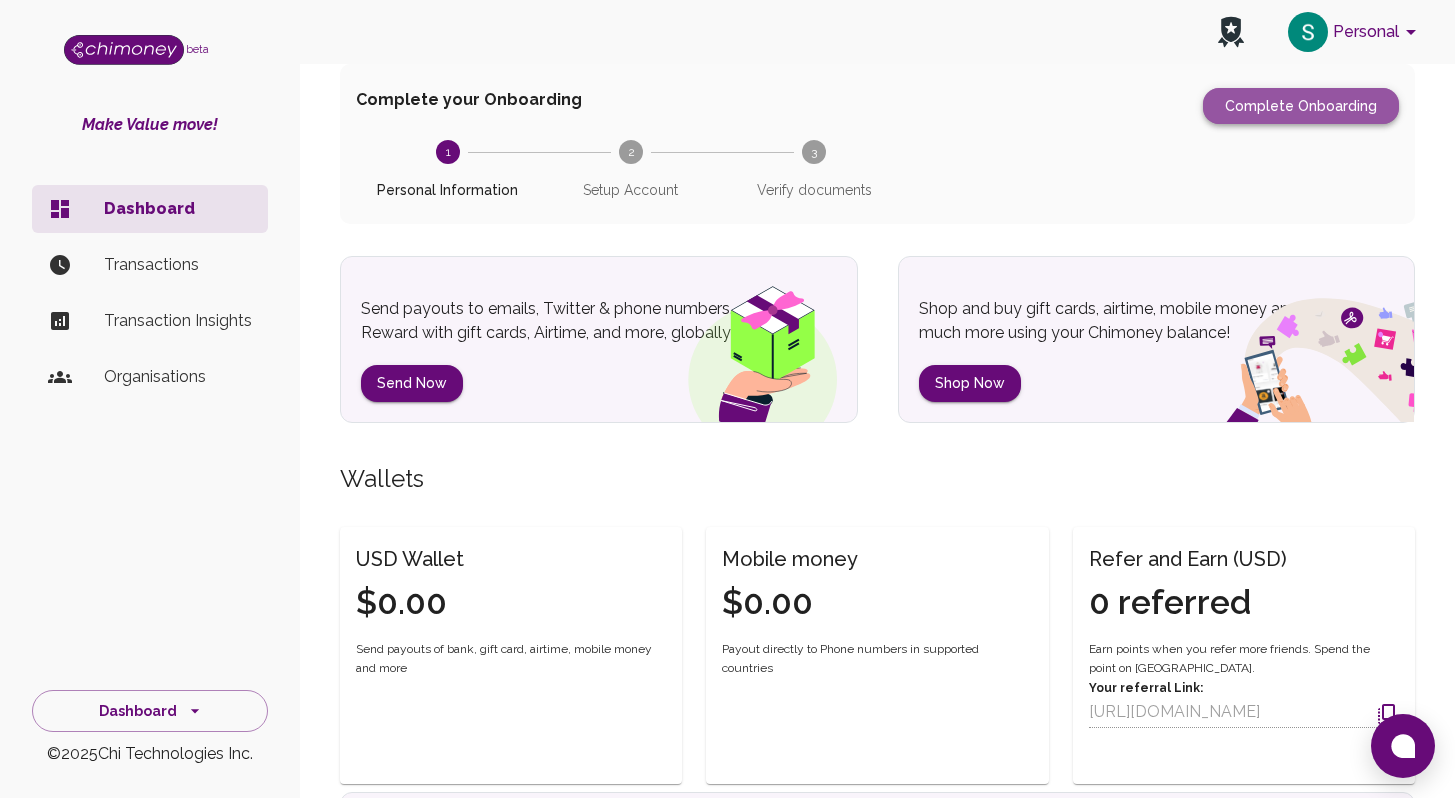 click on "Complete Onboarding" at bounding box center [1301, 106] 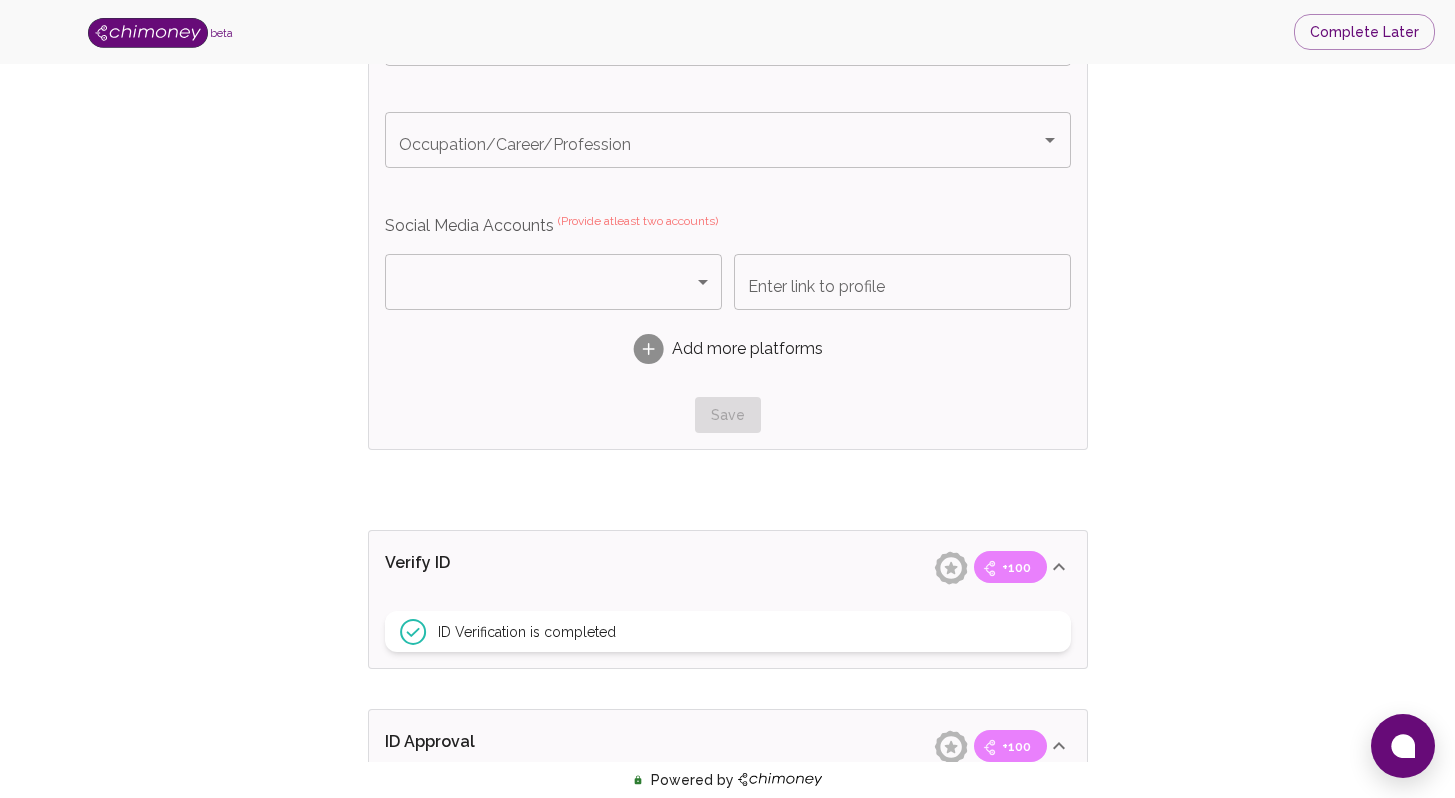 scroll, scrollTop: 1253, scrollLeft: 0, axis: vertical 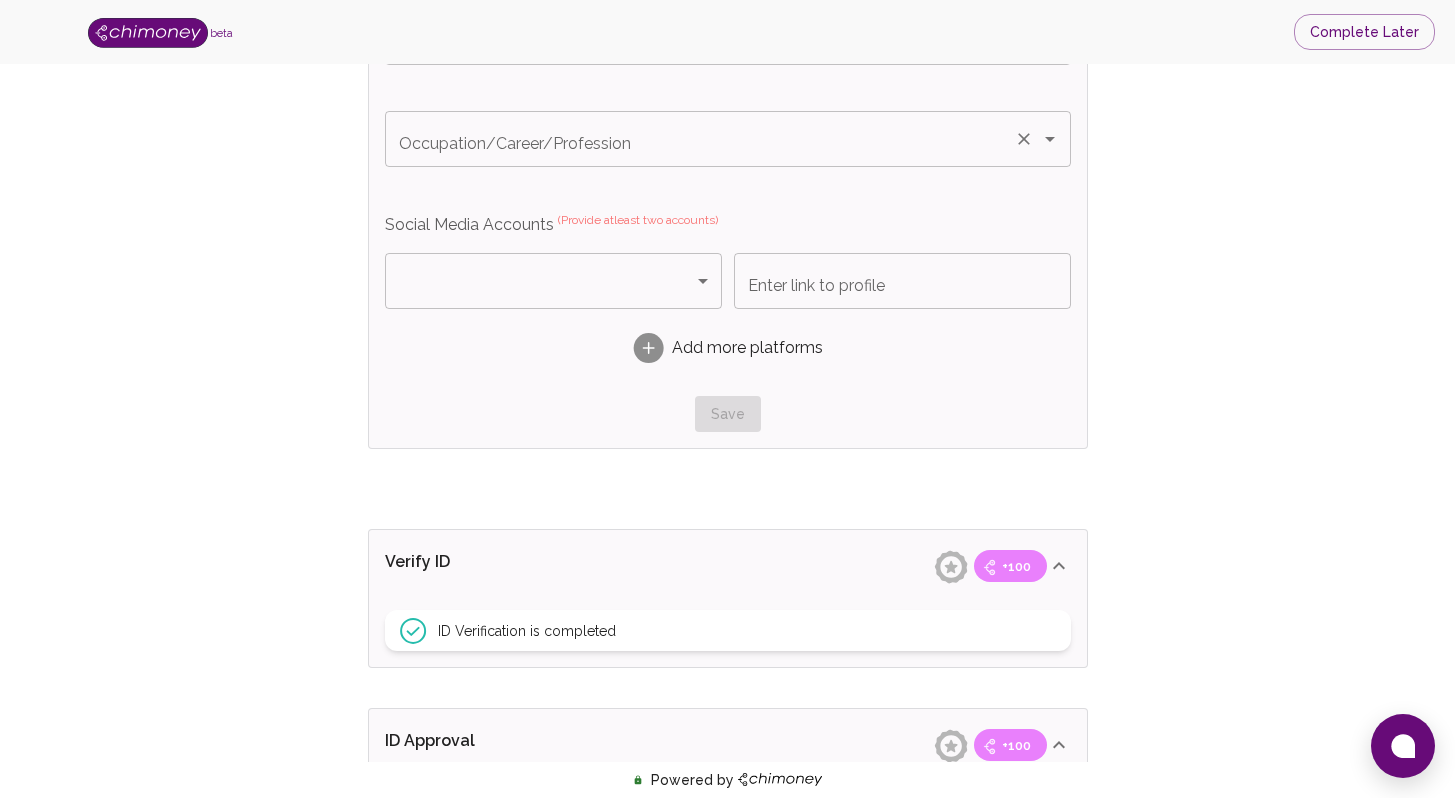 click on "Occupation/Career/Profession" at bounding box center [700, 139] 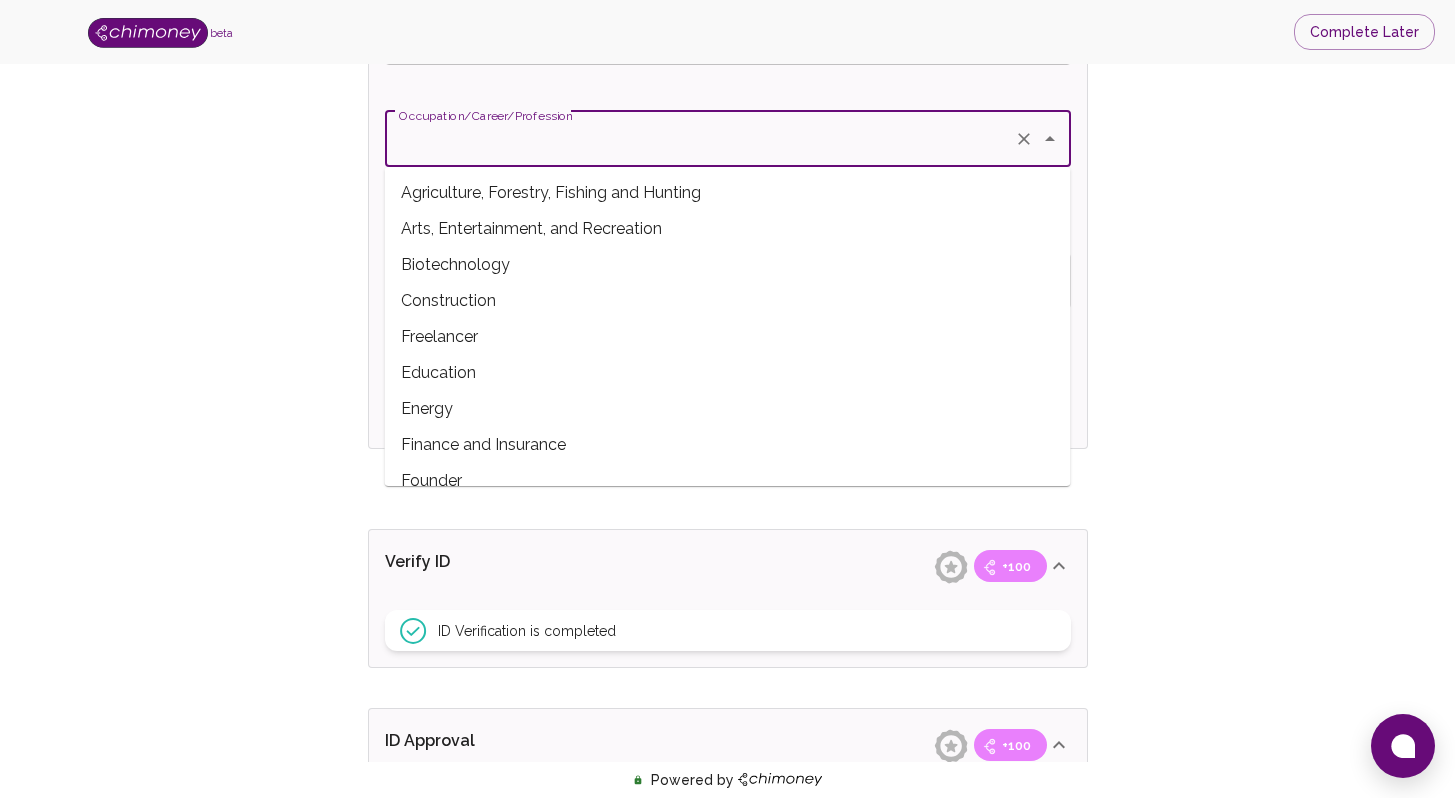 click on "Arts, Entertainment, and Recreation" at bounding box center (728, 229) 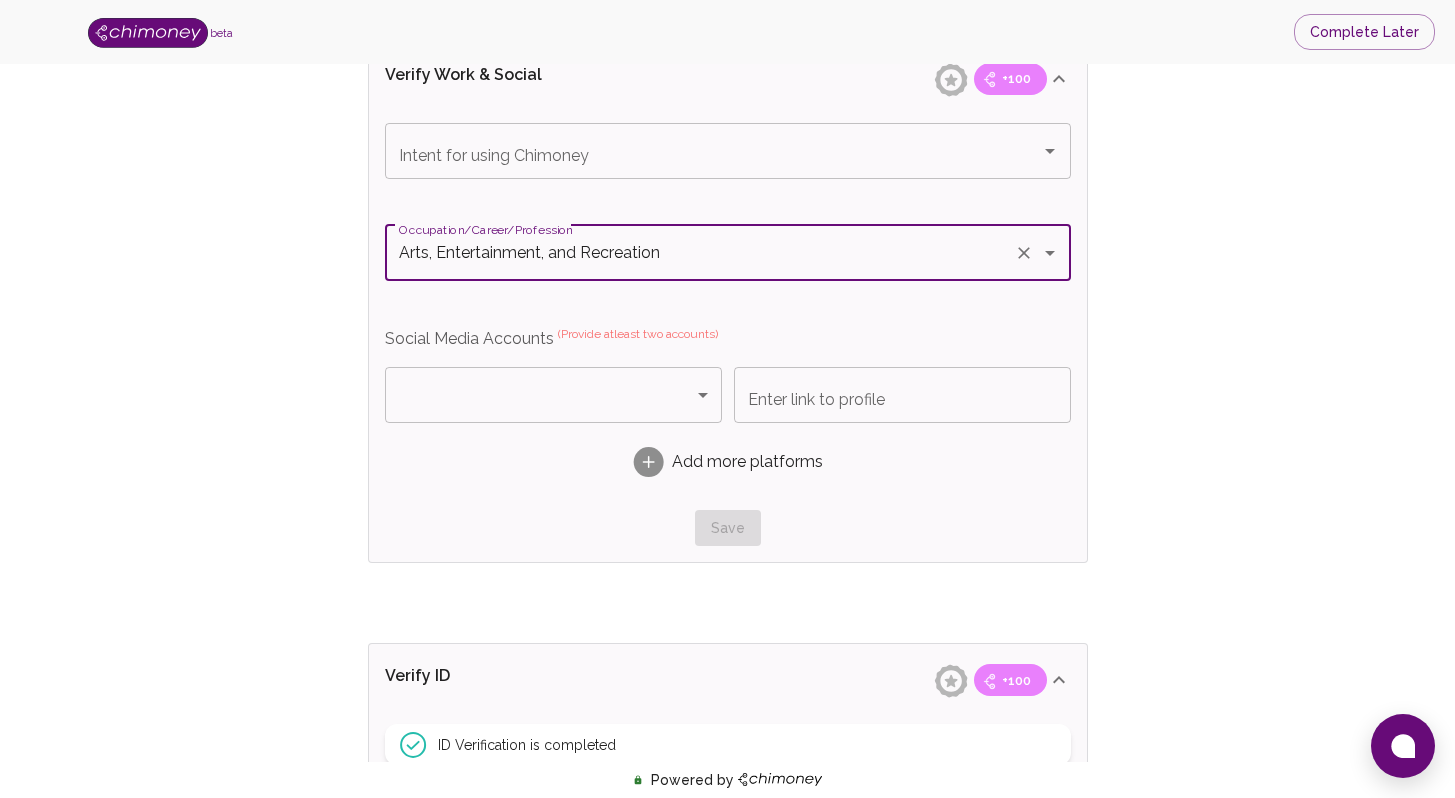 scroll, scrollTop: 1097, scrollLeft: 0, axis: vertical 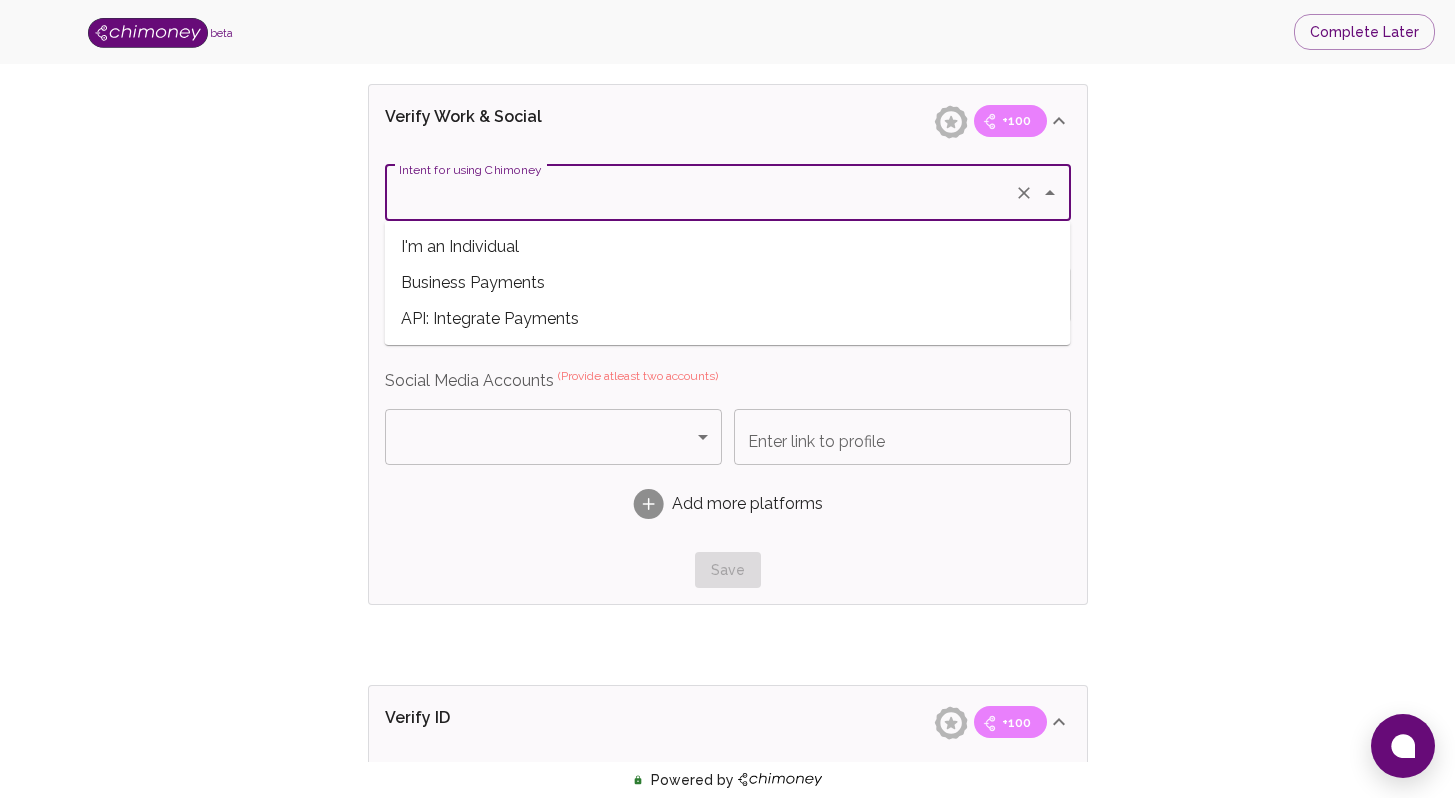 click on "Intent for using Chimoney" at bounding box center [700, 193] 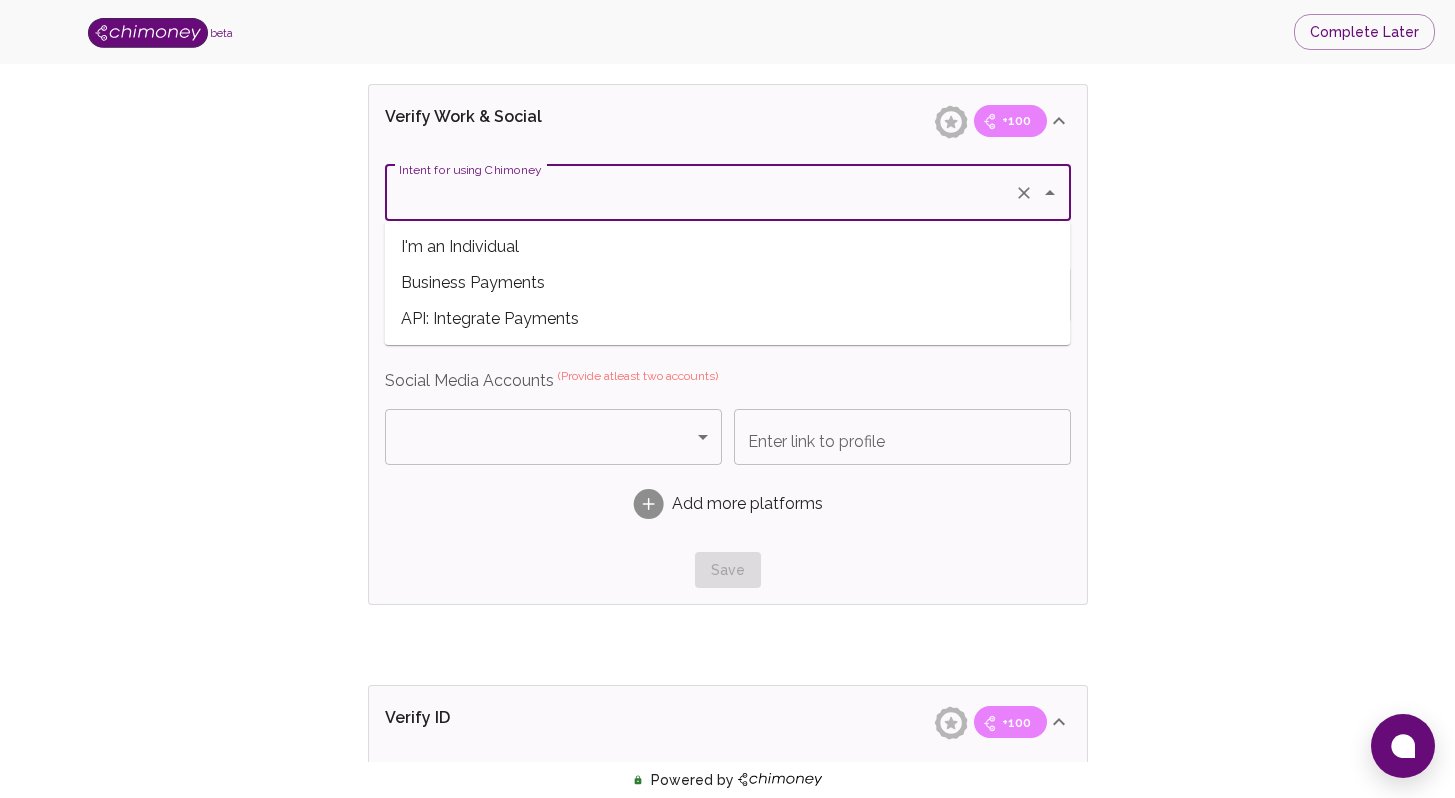 click on "Business Payments" at bounding box center [728, 283] 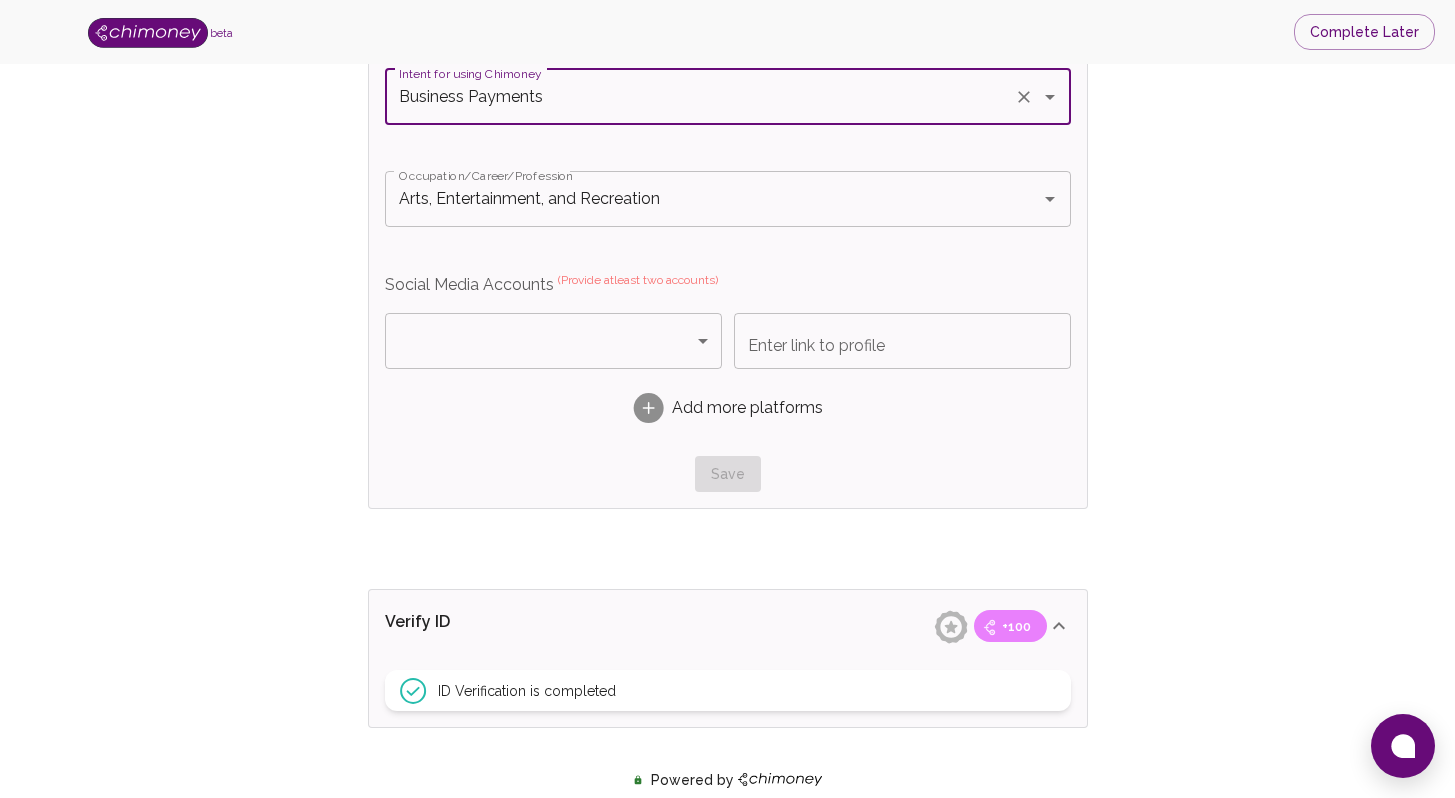 scroll, scrollTop: 1240, scrollLeft: 0, axis: vertical 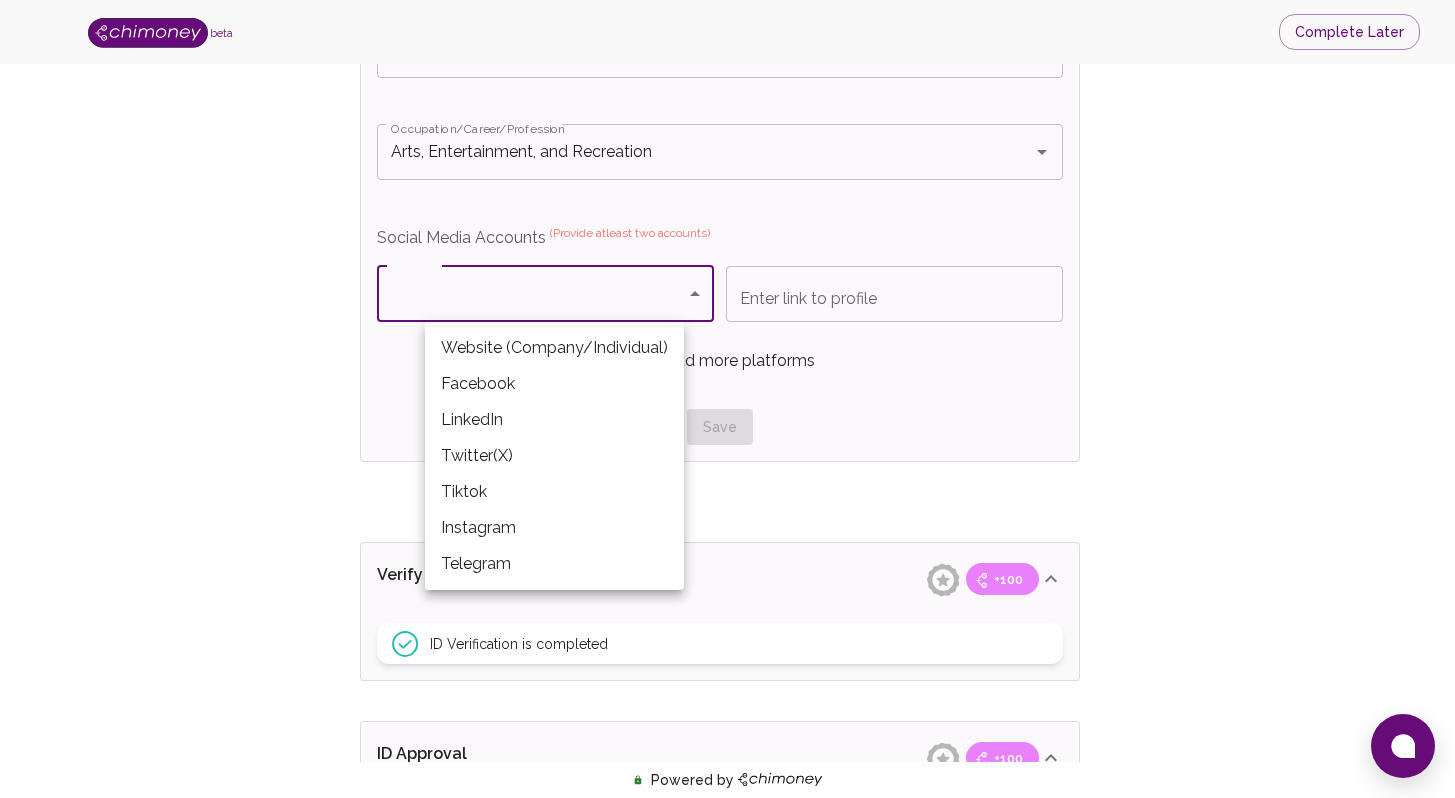 click on "beta Complete Later Verify ID and Earn Complete verification steps to earn Reward +100 Verify Email +100 Verify Phone +100 Add Socials +100 Get Verified +100 ID Approved Total Earned +100 Name +100 First Name Sandile First Name Last Name [PERSON_NAME] Last Name Verify Email +100 Email is verified Verify Phone +100 Phone number is verified Verify Work & Social +100 Intent for using Chimoney Business Payments Intent for using Chimoney Occupation/Career/Profession Arts, Entertainment, and Recreation Occupation/Career/Profession Social Media Accounts   (Provide atleast two accounts) ​ Platform Enter link to profile Enter link to profile Add more platforms Save Verify ID +100 ID Verification is completed ID Approval +100 ID Verification is pending review Submit KYC Powered by   /onboarding/personal-details Website (Company/Individual) Facebook LinkedIn Twitter(X) Tiktok Instagram Telegram" at bounding box center [727, -66] 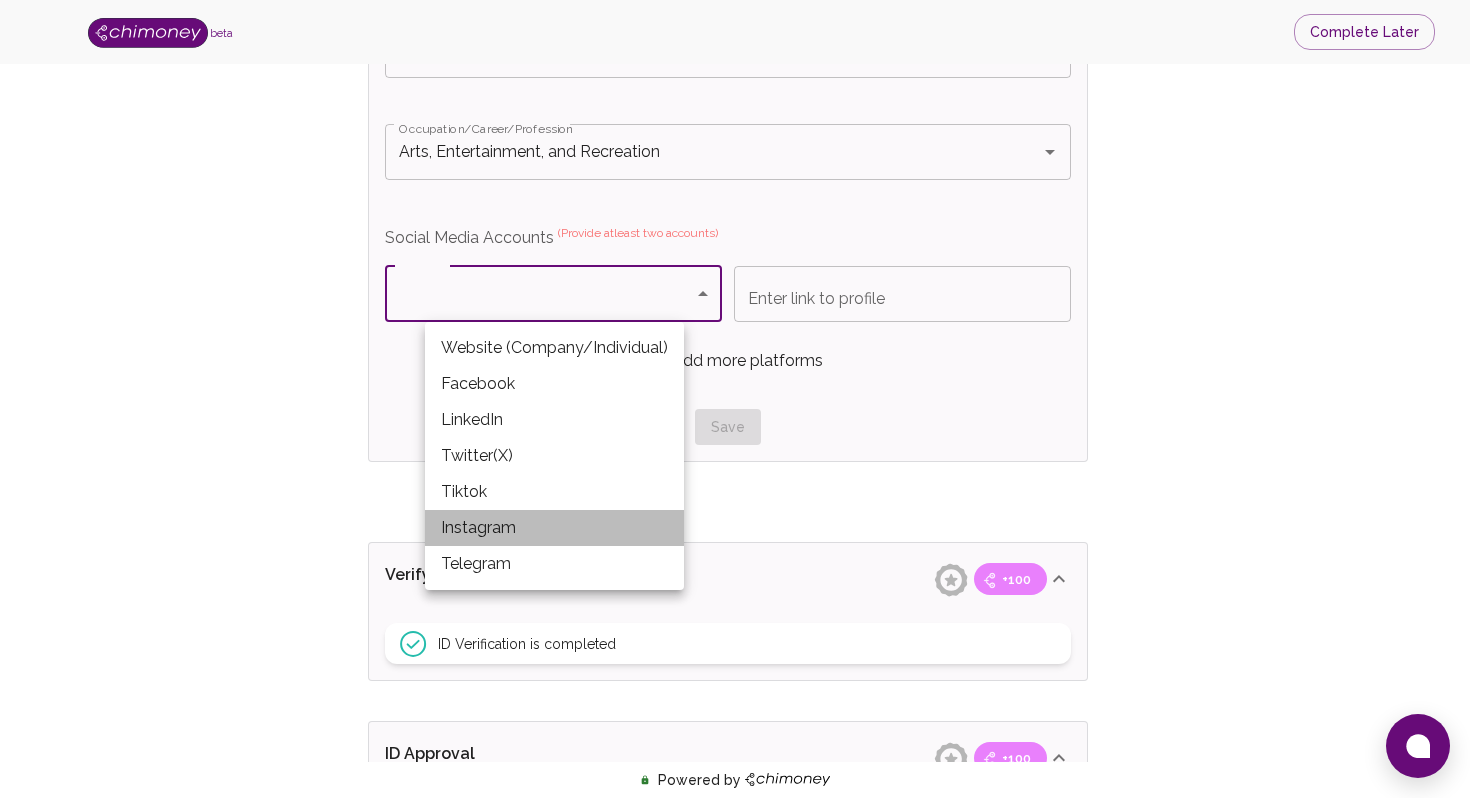click on "Instagram" at bounding box center (554, 528) 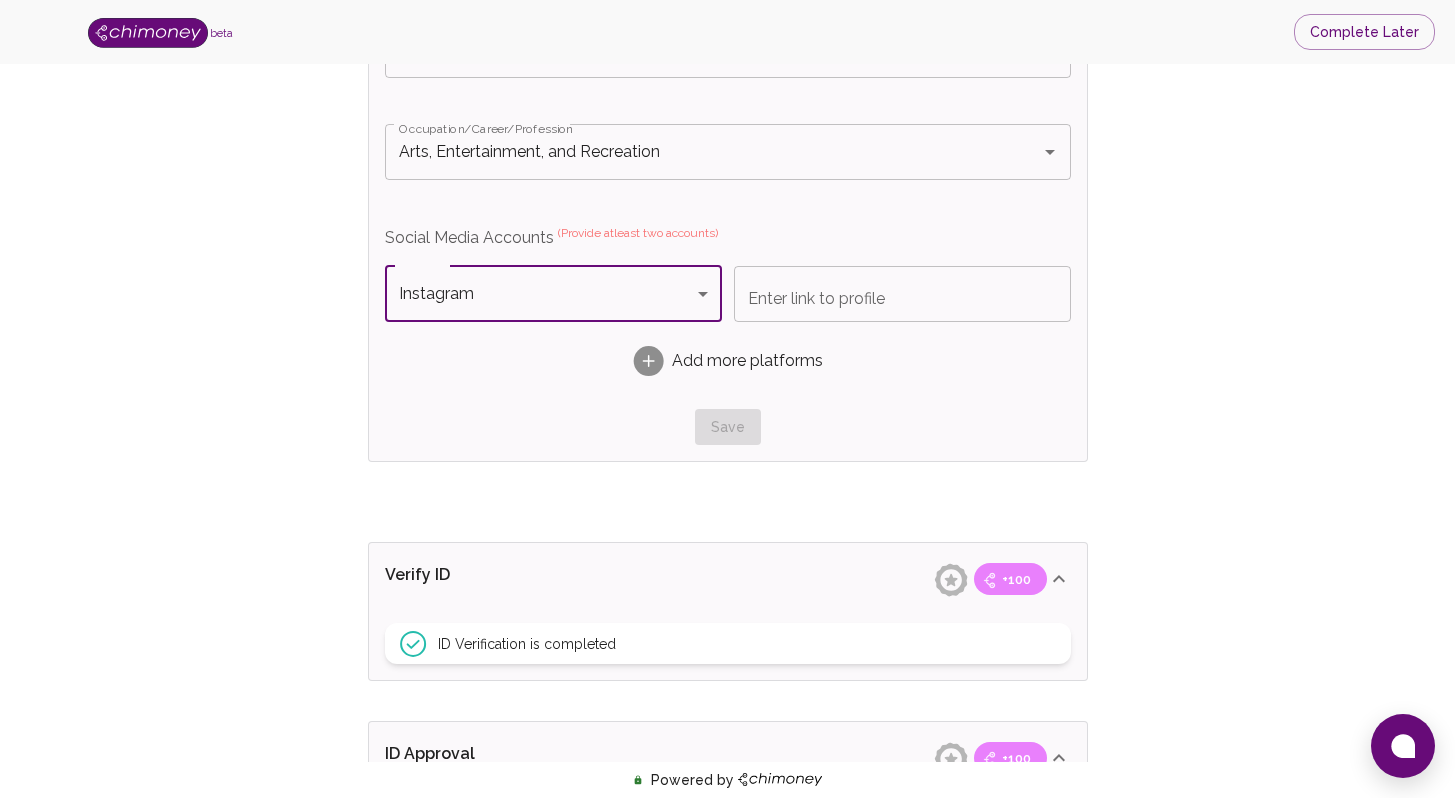 click on "Enter link to profile" at bounding box center [902, 294] 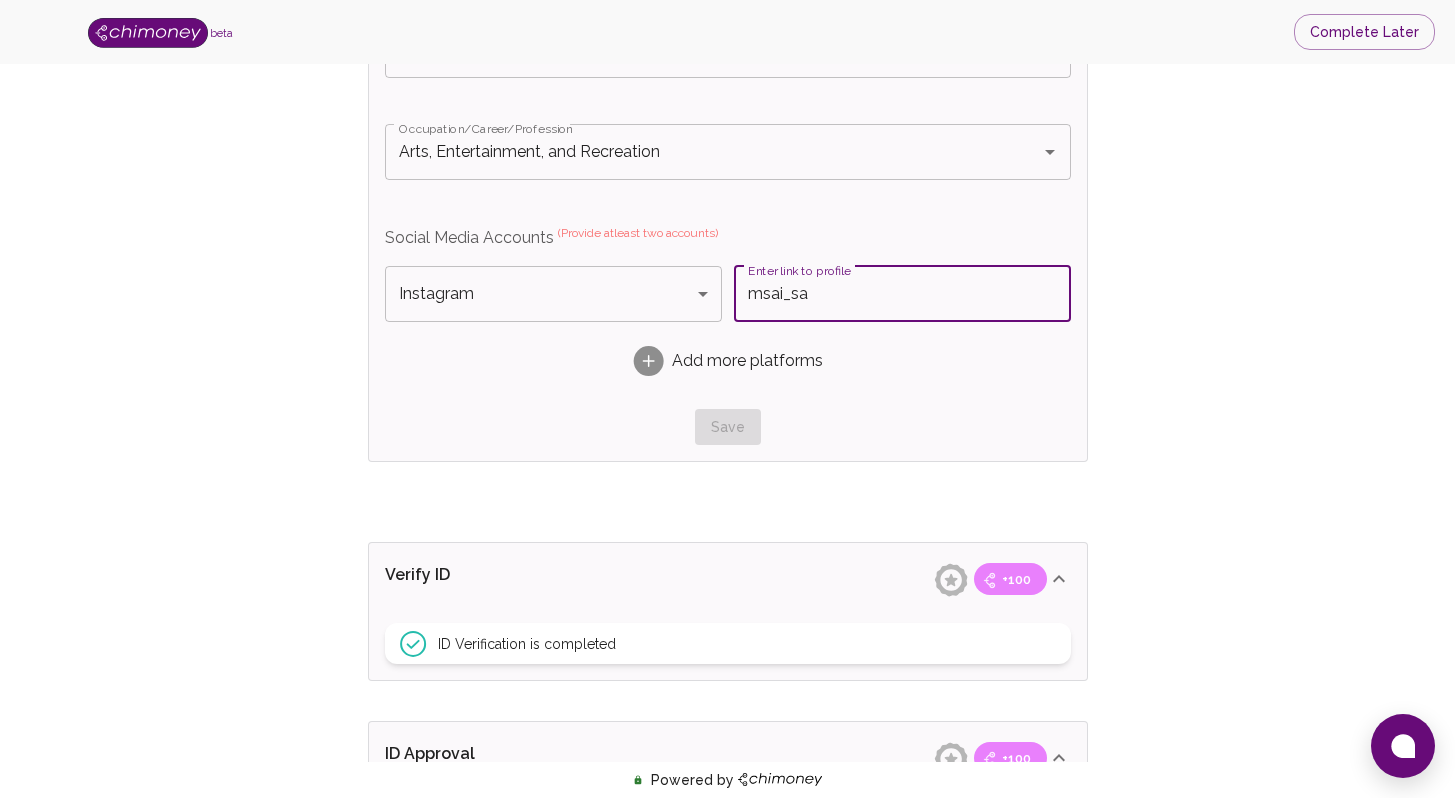 type on "msai_sa" 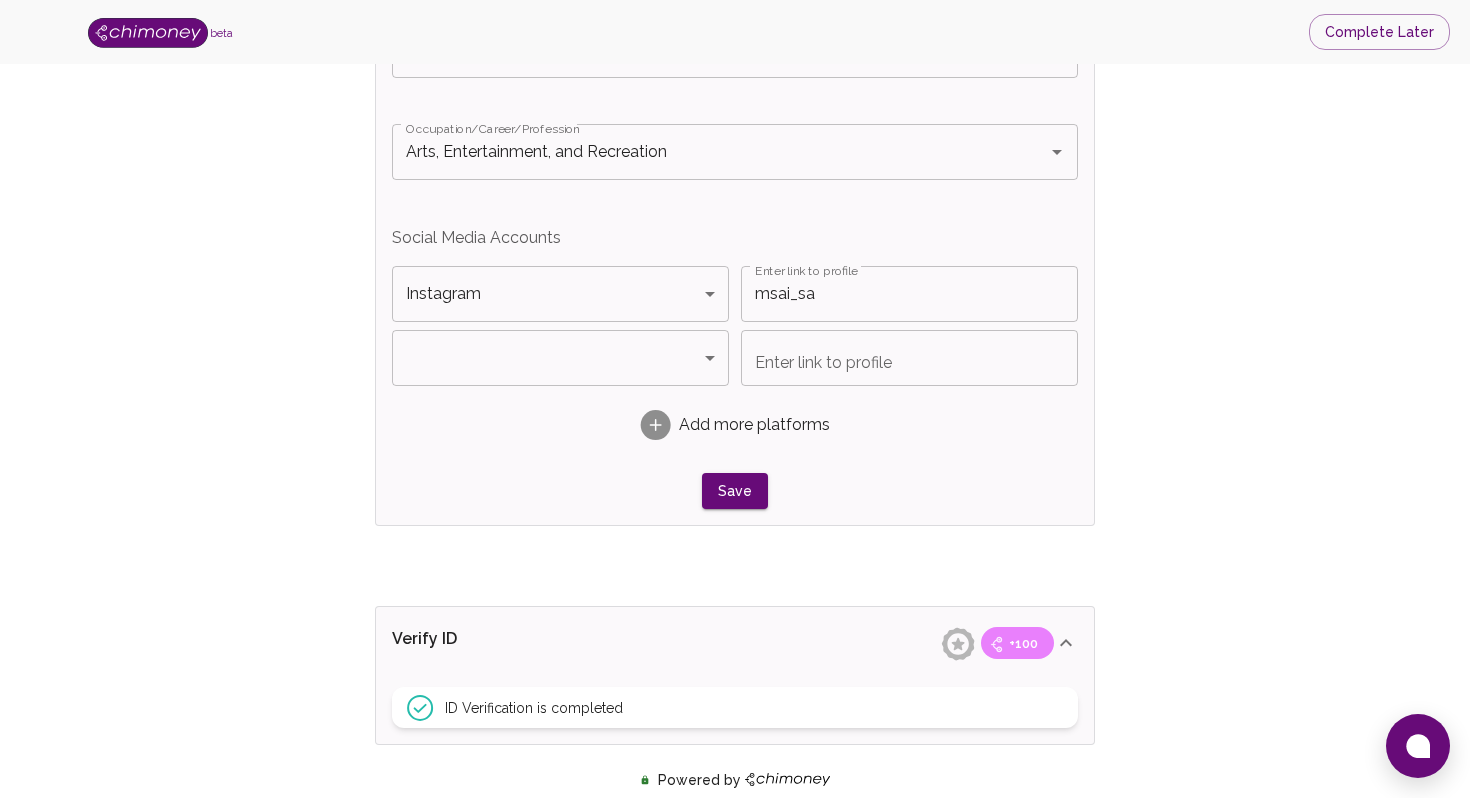 click on "beta Complete Later Verify ID and Earn Complete verification steps to earn Reward +100 Verify Email +100 Verify Phone +100 Add Socials +100 Get Verified +100 ID Approved Total Earned +100 Name +100 First Name Sandile First Name Last Name [PERSON_NAME] Last Name Verify Email +100 Email is verified Verify Phone +100 Phone number is verified Verify Work & Social +100 Intent for using Chimoney Business Payments Intent for using Chimoney Occupation/Career/Profession Arts, Entertainment, and Recreation Occupation/Career/Profession Social Media Accounts   Instagram Instagram Platform Enter link to profile msai_sa Enter link to profile ​ Platform Enter link to profile Enter link to profile Add more platforms Save Verify ID +100 ID Verification is completed ID Approval +100 ID Verification is pending review Submit KYC Powered by   /onboarding/personal-details" at bounding box center [735, -34] 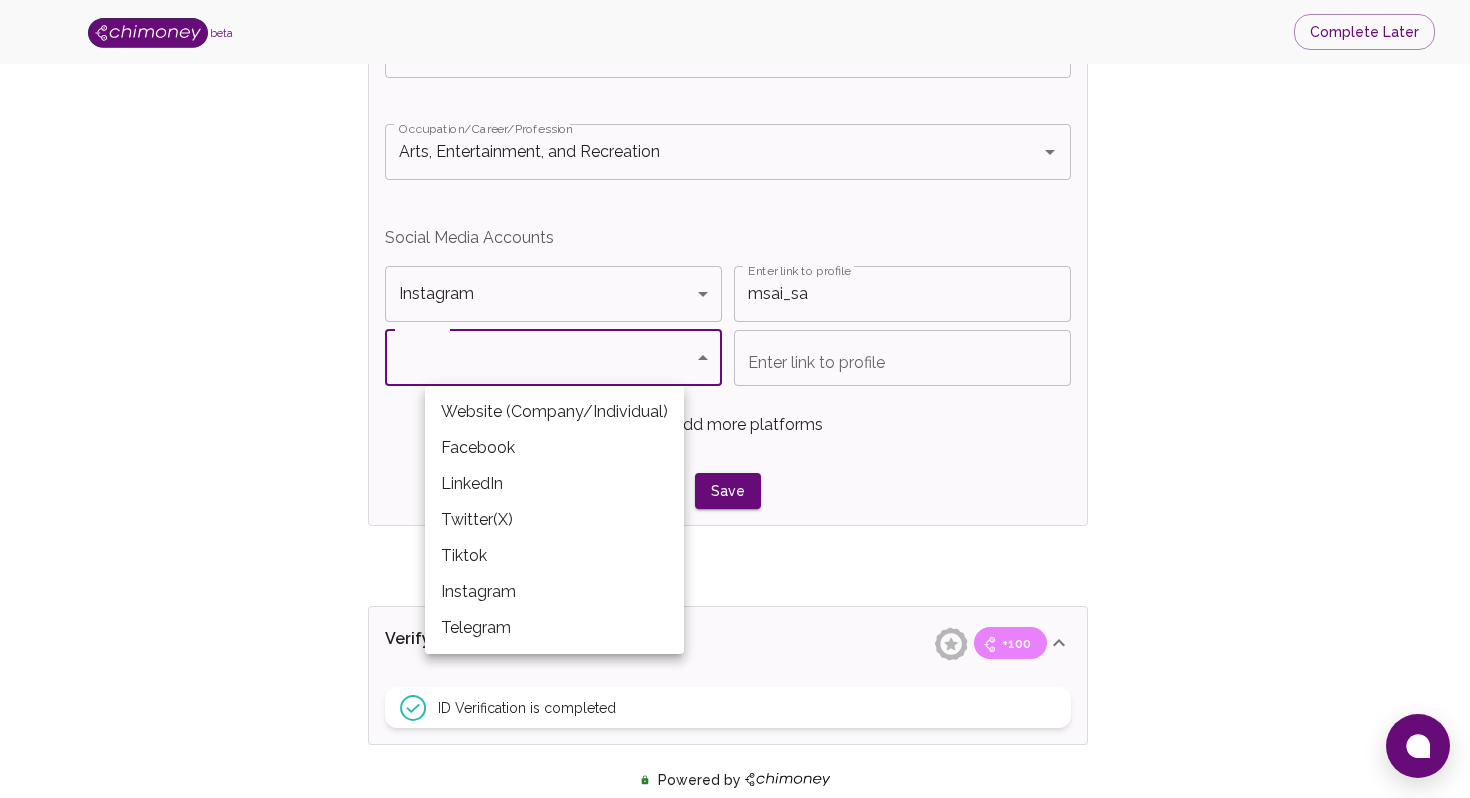click on "LinkedIn" at bounding box center [554, 484] 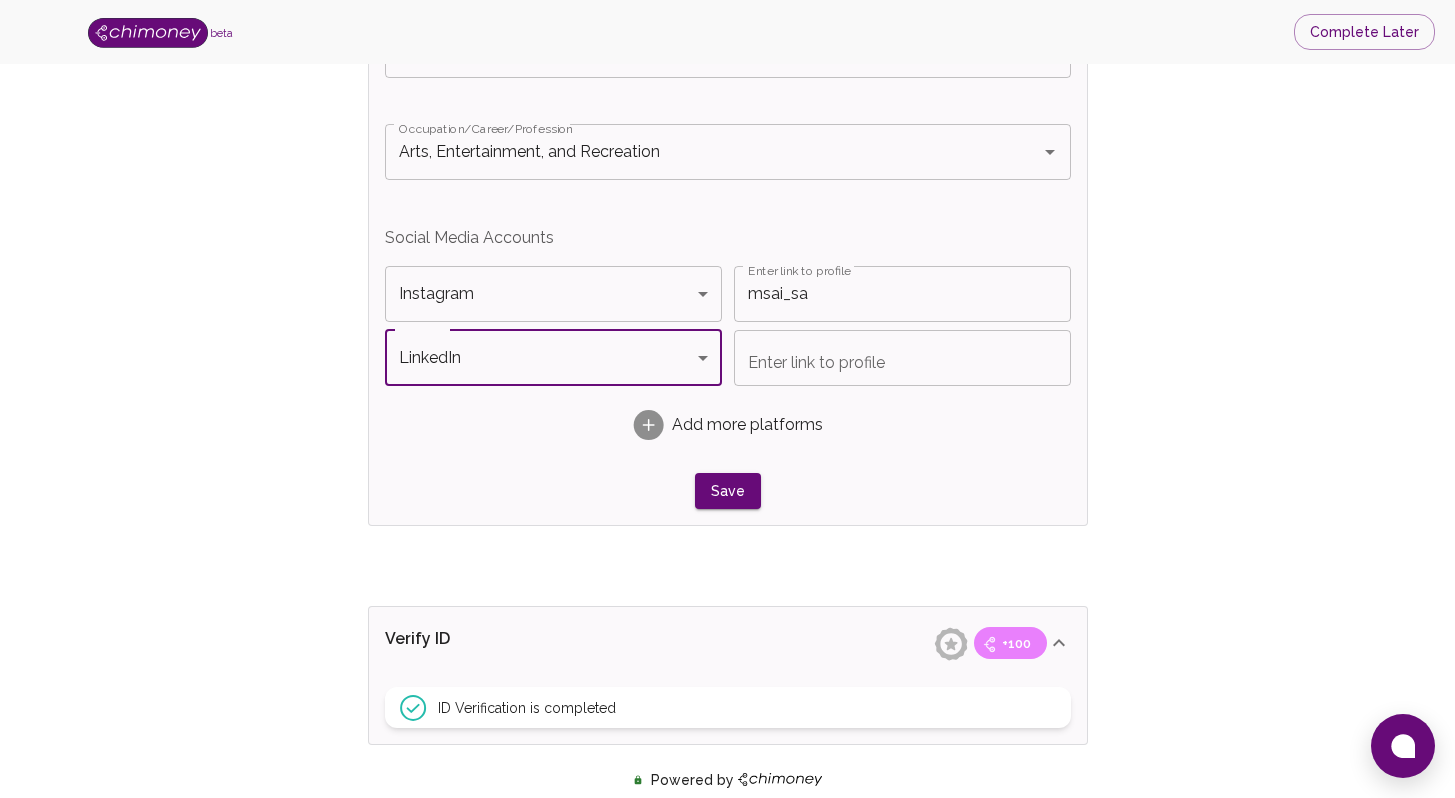 click on "Enter link to profile" at bounding box center (902, 358) 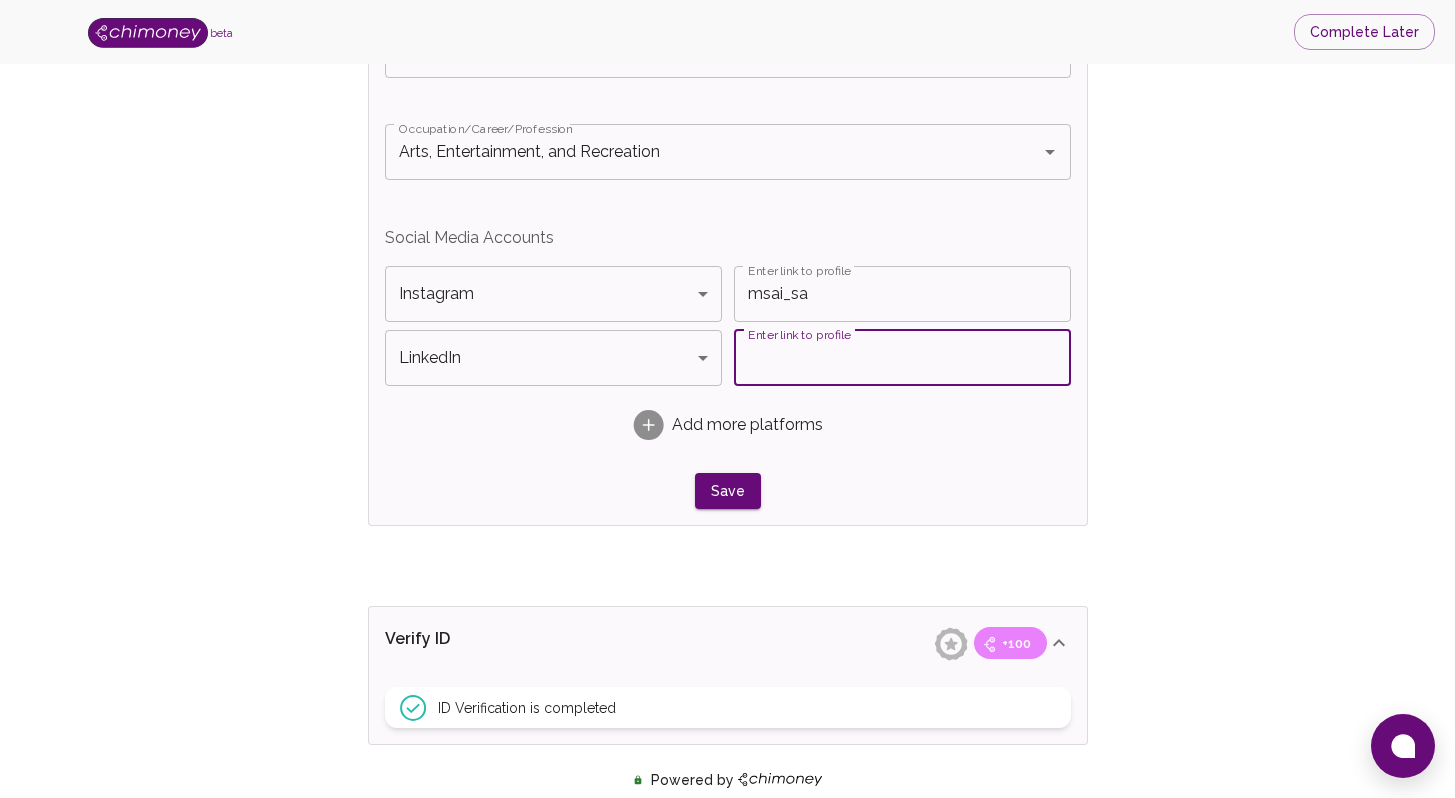 paste on "[DOMAIN_NAME][URL]" 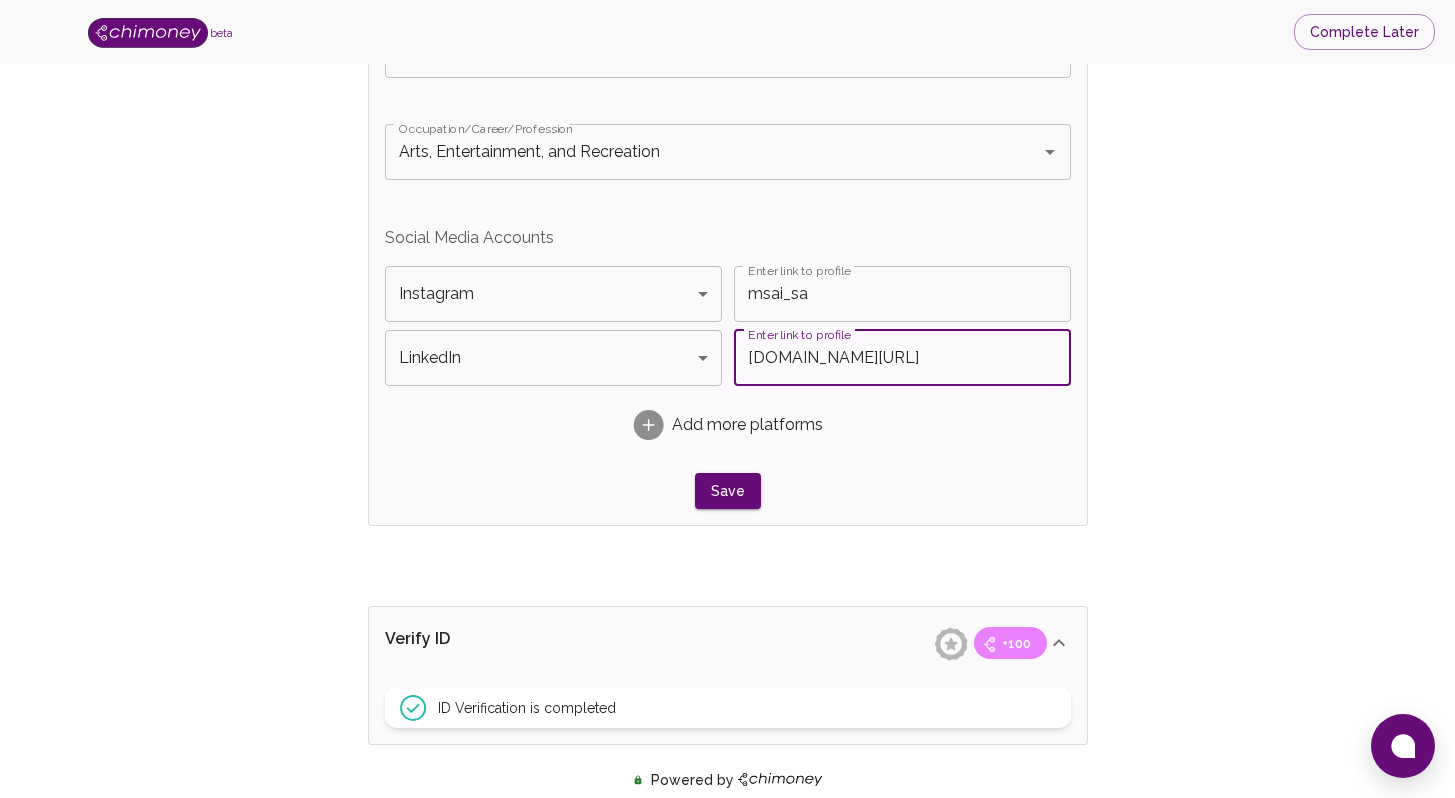 scroll, scrollTop: 0, scrollLeft: 64, axis: horizontal 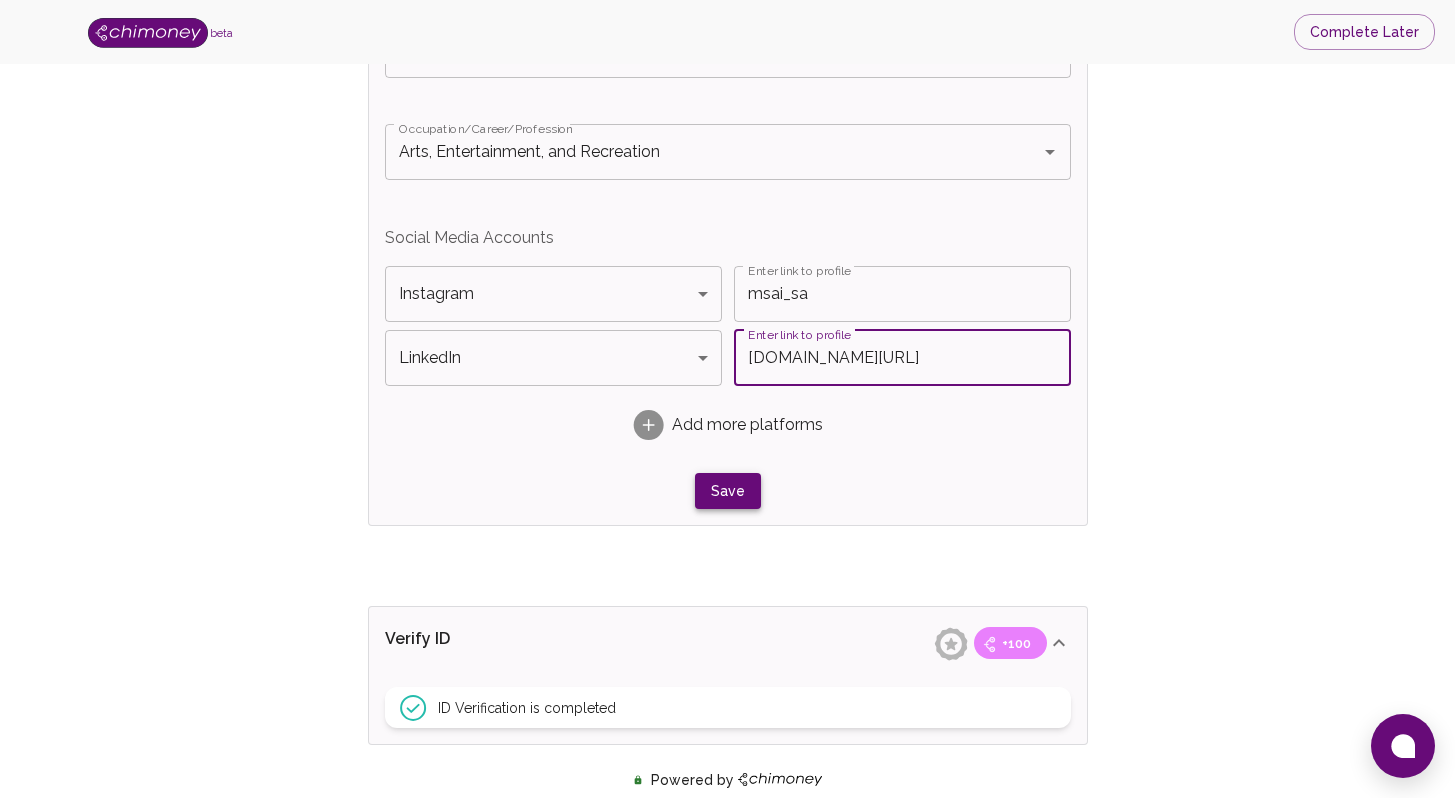 type on "[DOMAIN_NAME][URL]" 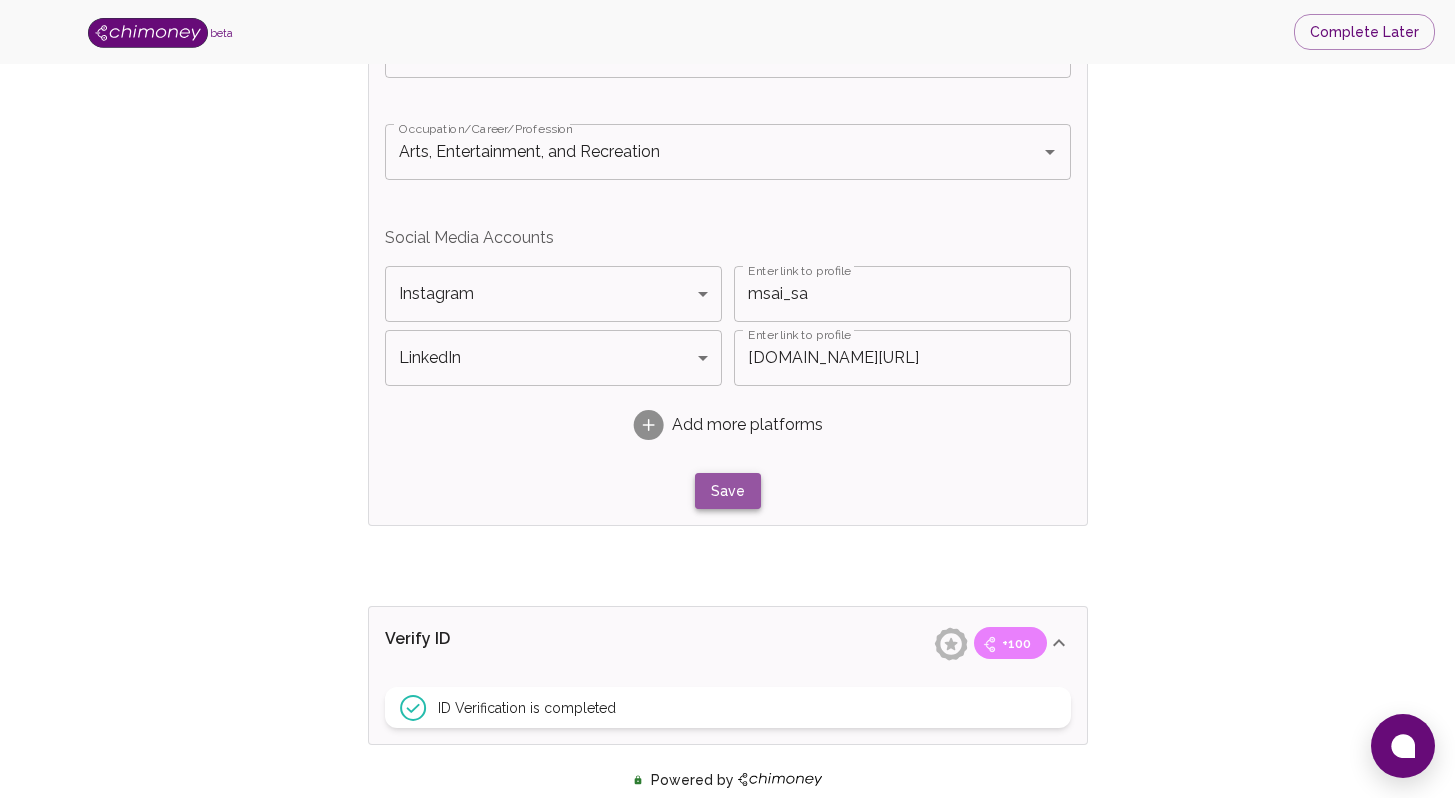 scroll, scrollTop: 0, scrollLeft: 0, axis: both 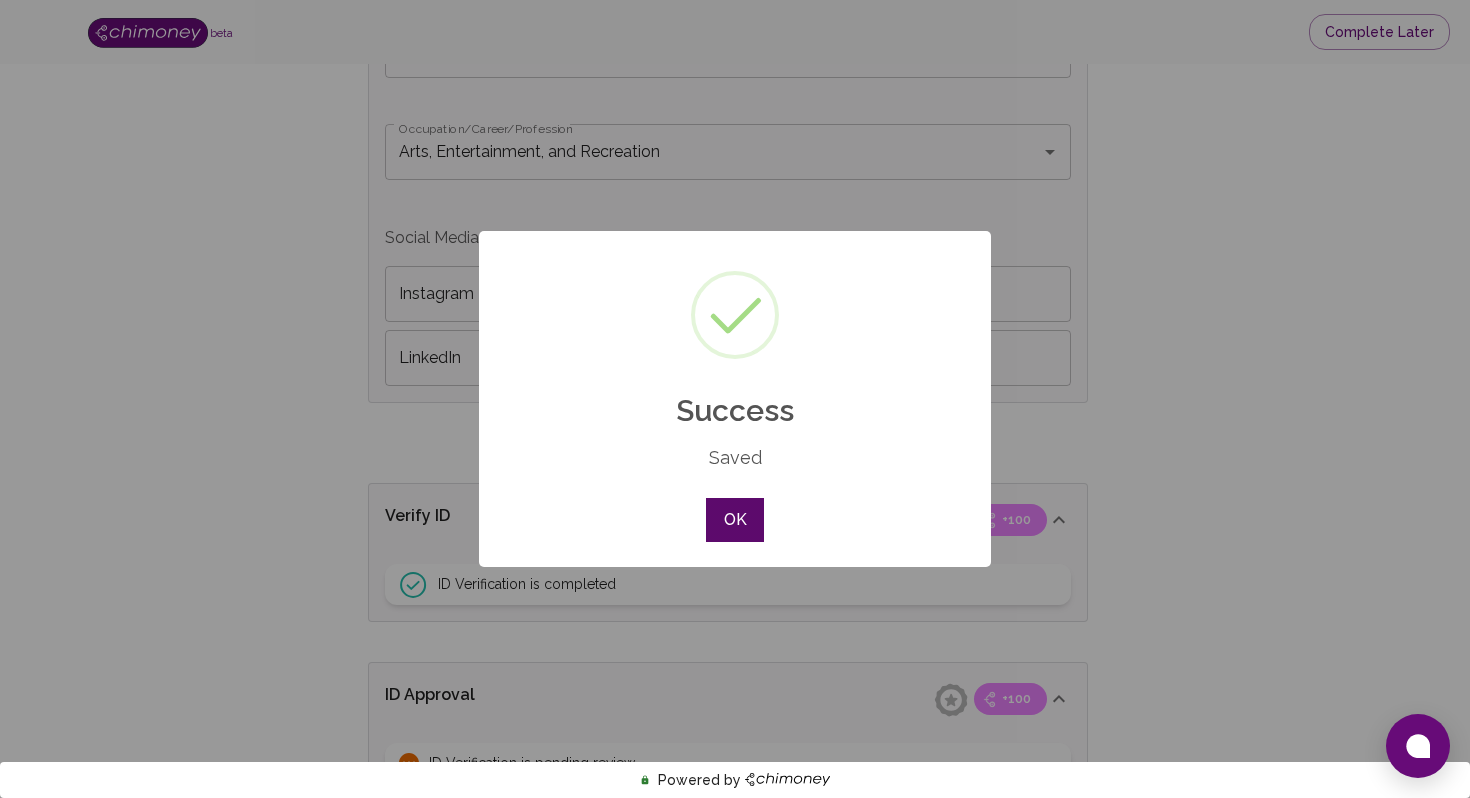 click on "OK" at bounding box center [735, 520] 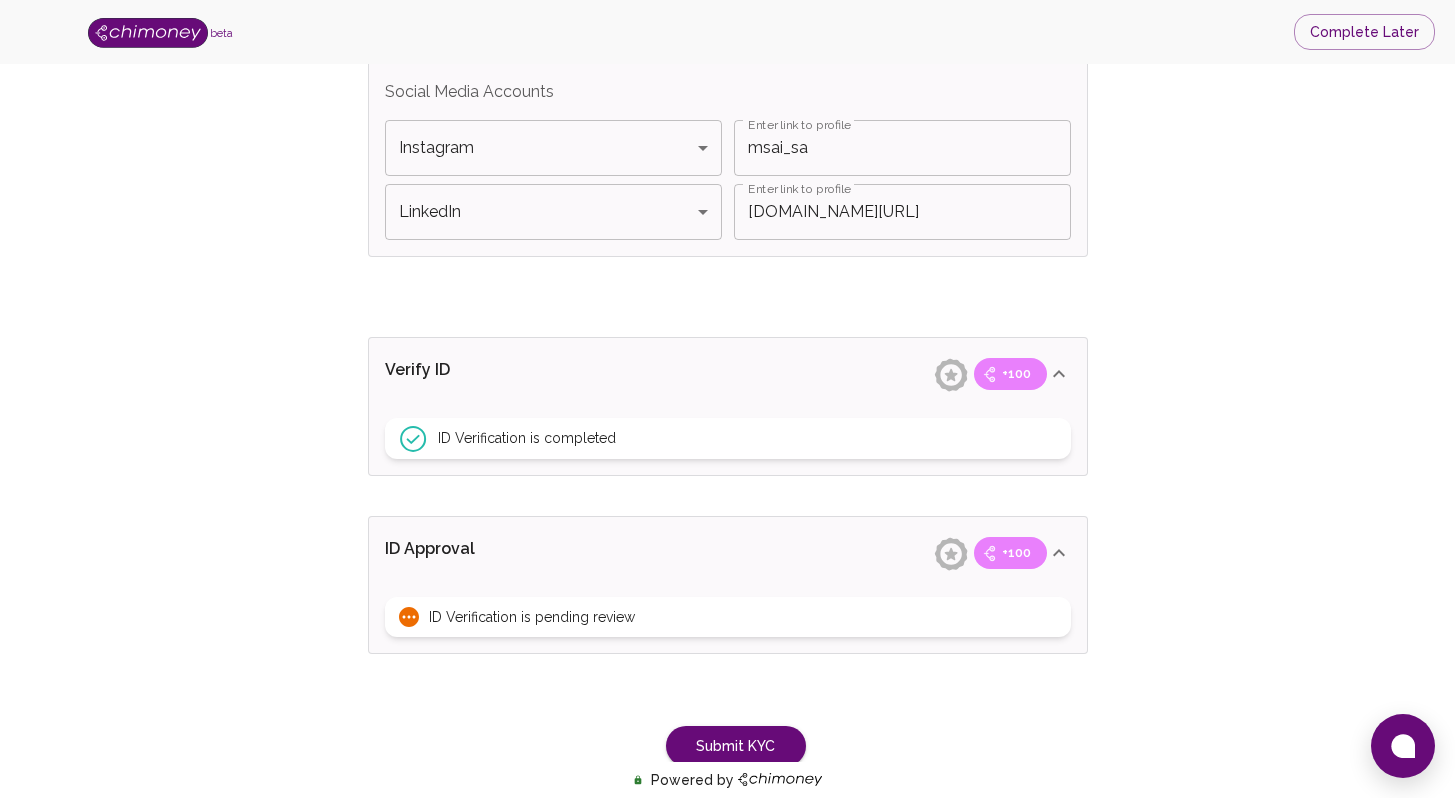 scroll, scrollTop: 1490, scrollLeft: 0, axis: vertical 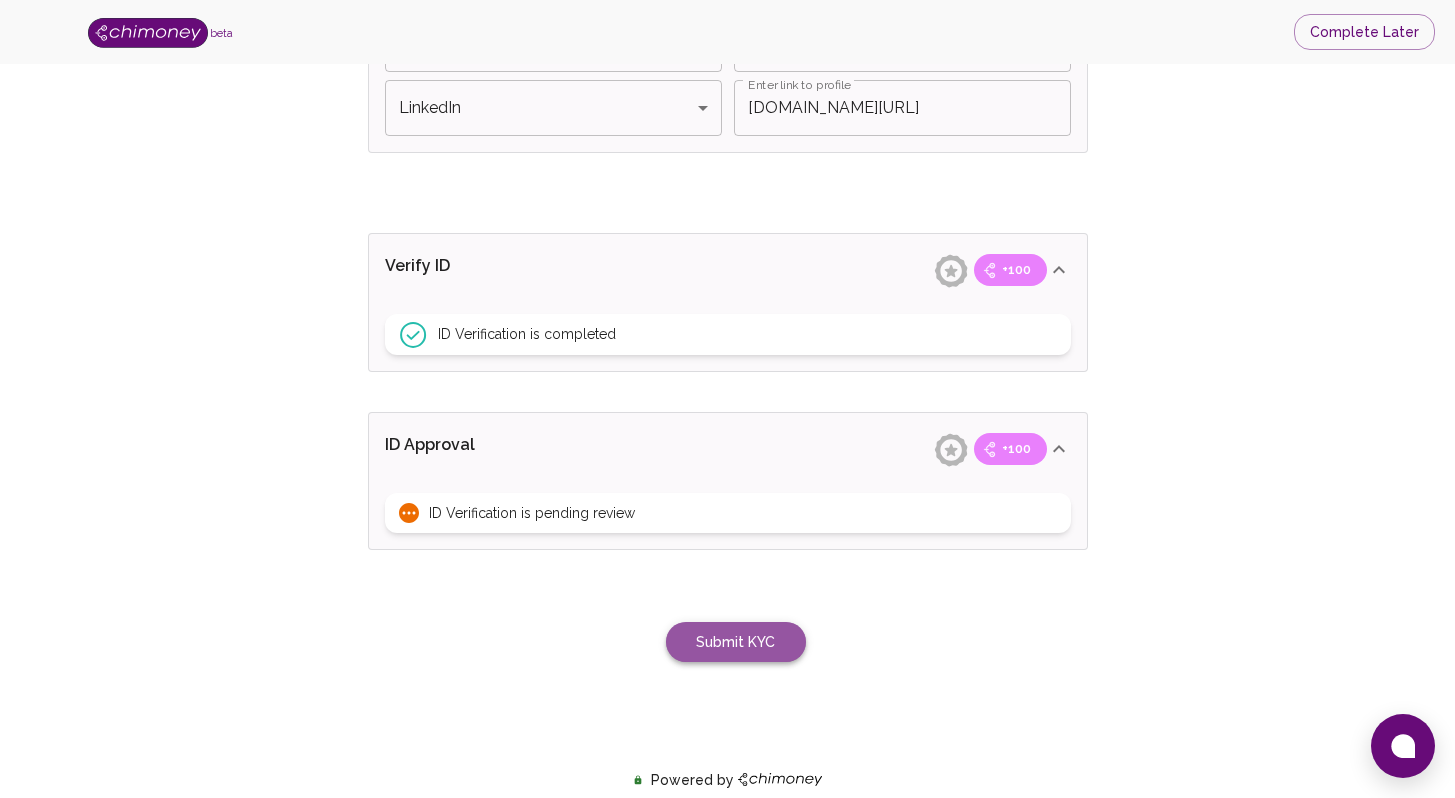 click on "Submit KYC" at bounding box center (736, 642) 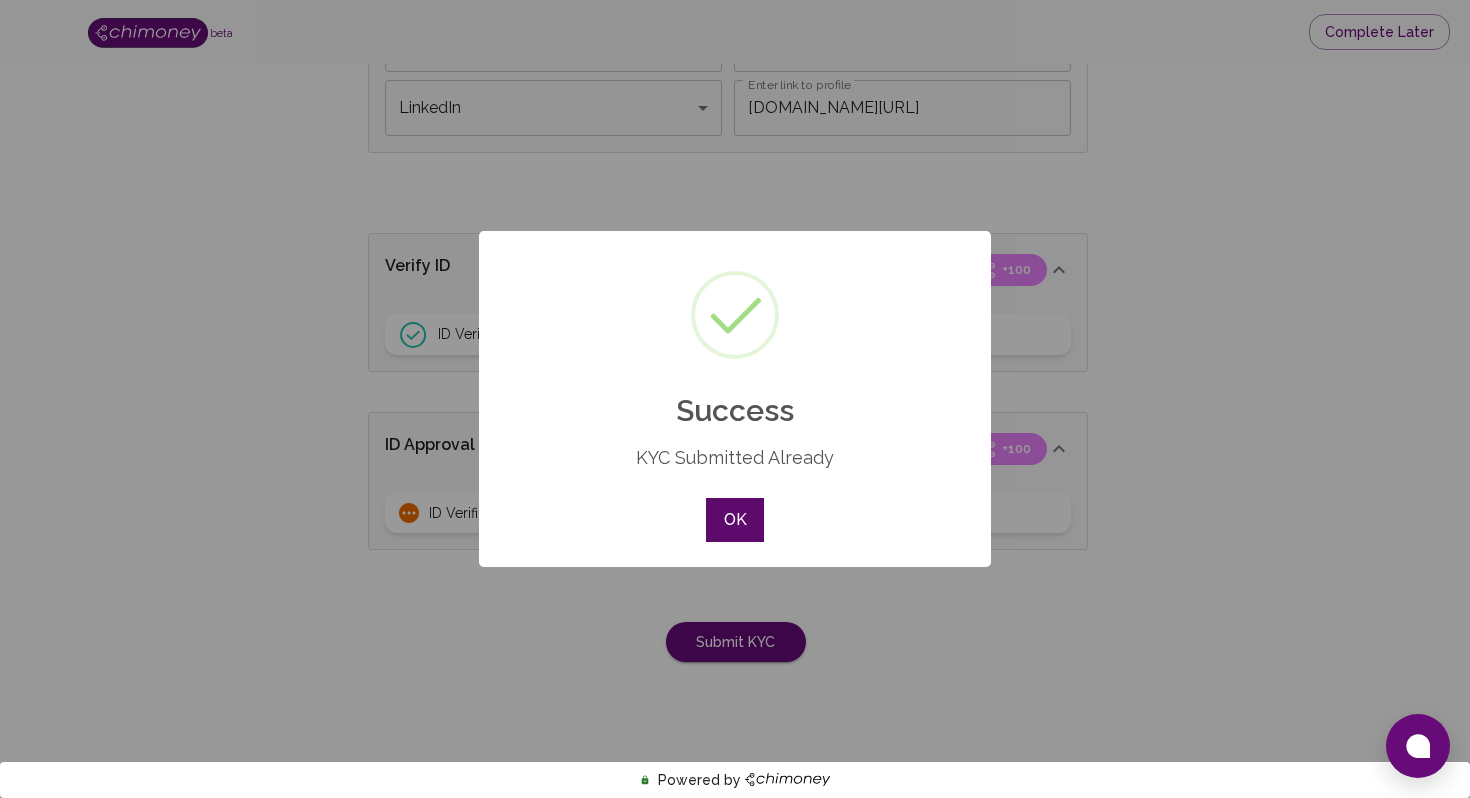 click on "OK" at bounding box center (735, 520) 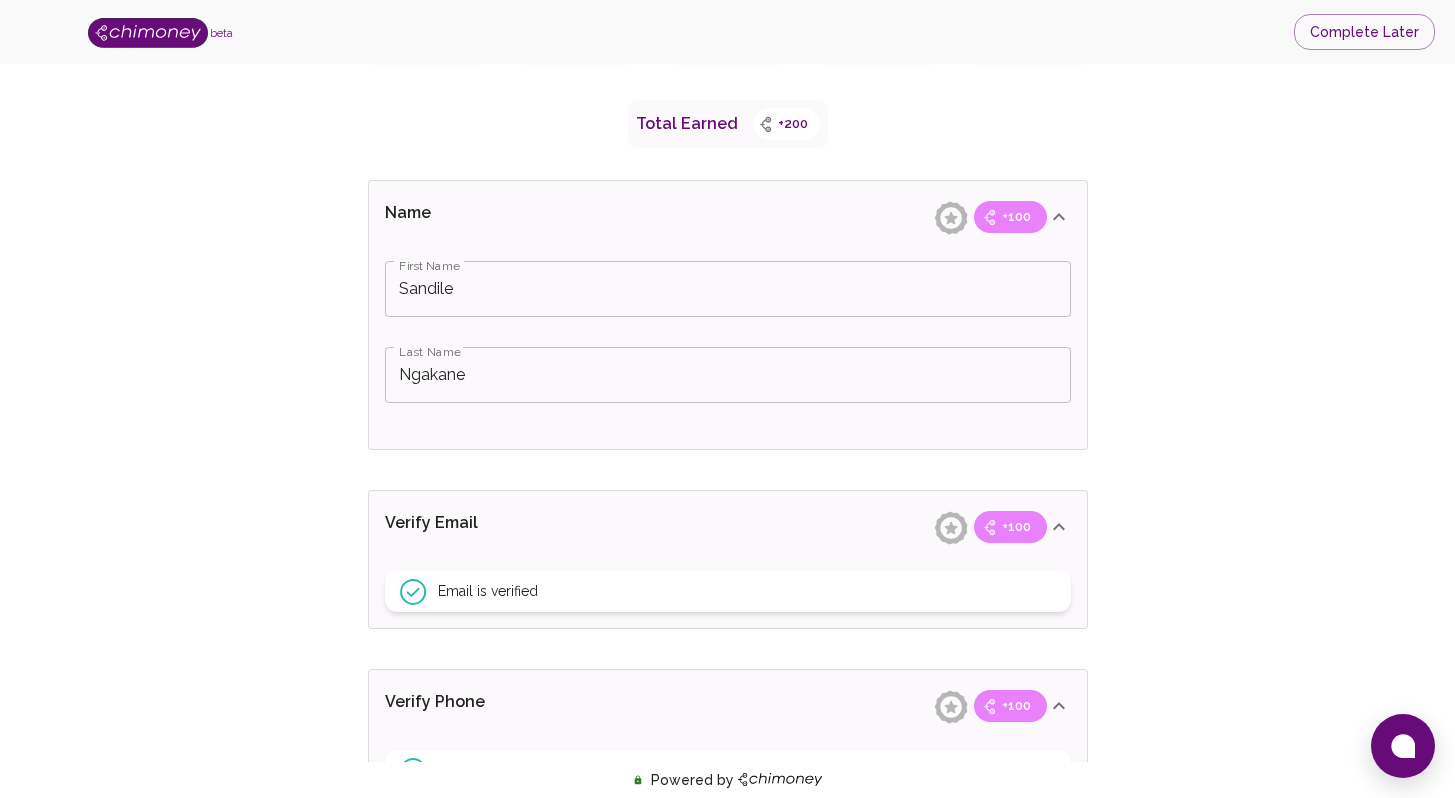scroll, scrollTop: 0, scrollLeft: 0, axis: both 